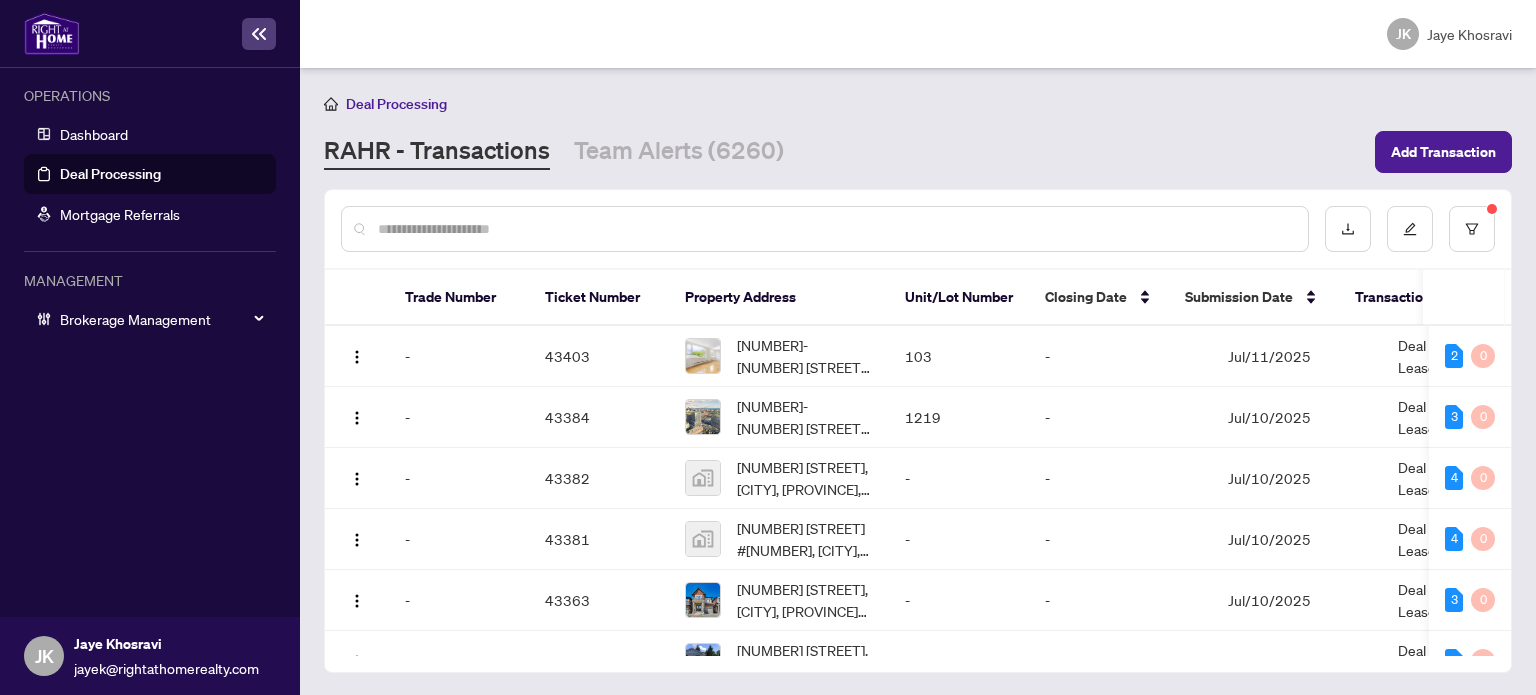scroll, scrollTop: 0, scrollLeft: 0, axis: both 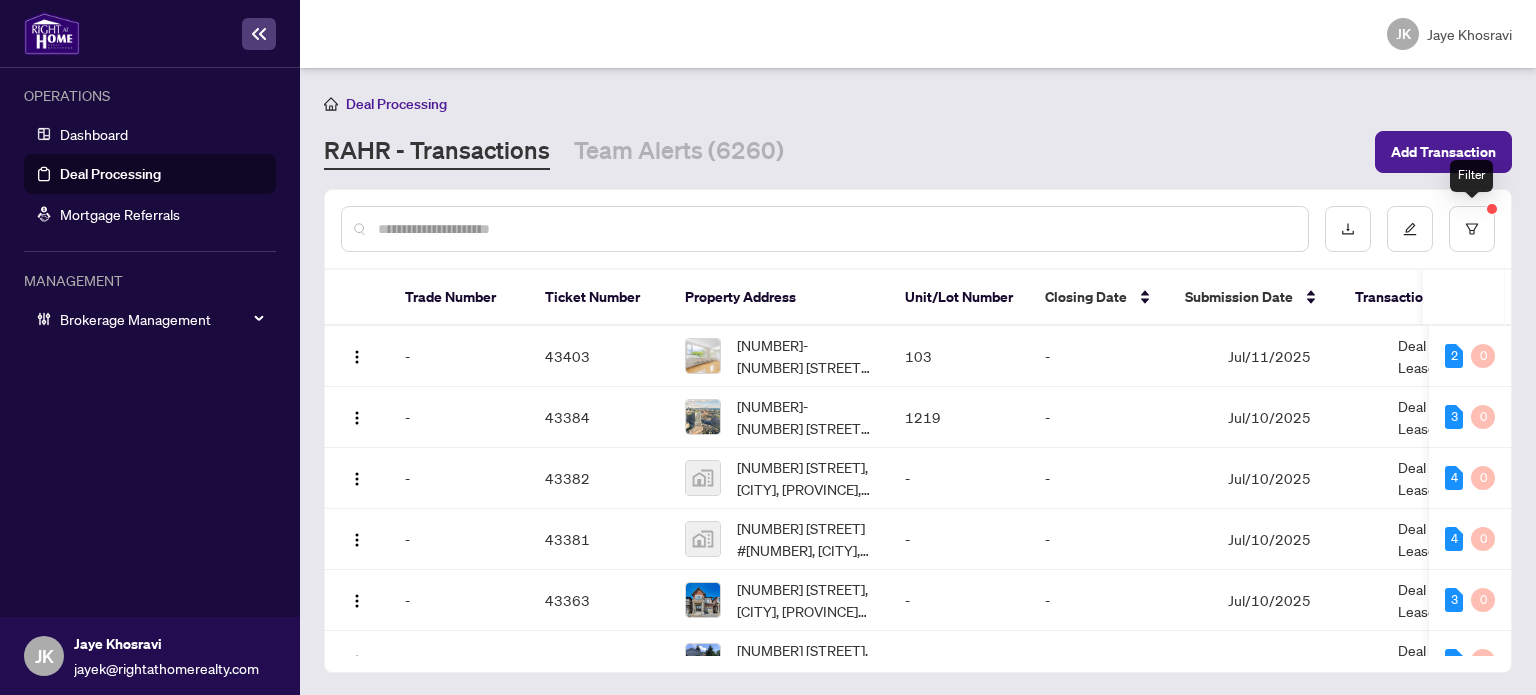 click at bounding box center (918, 229) 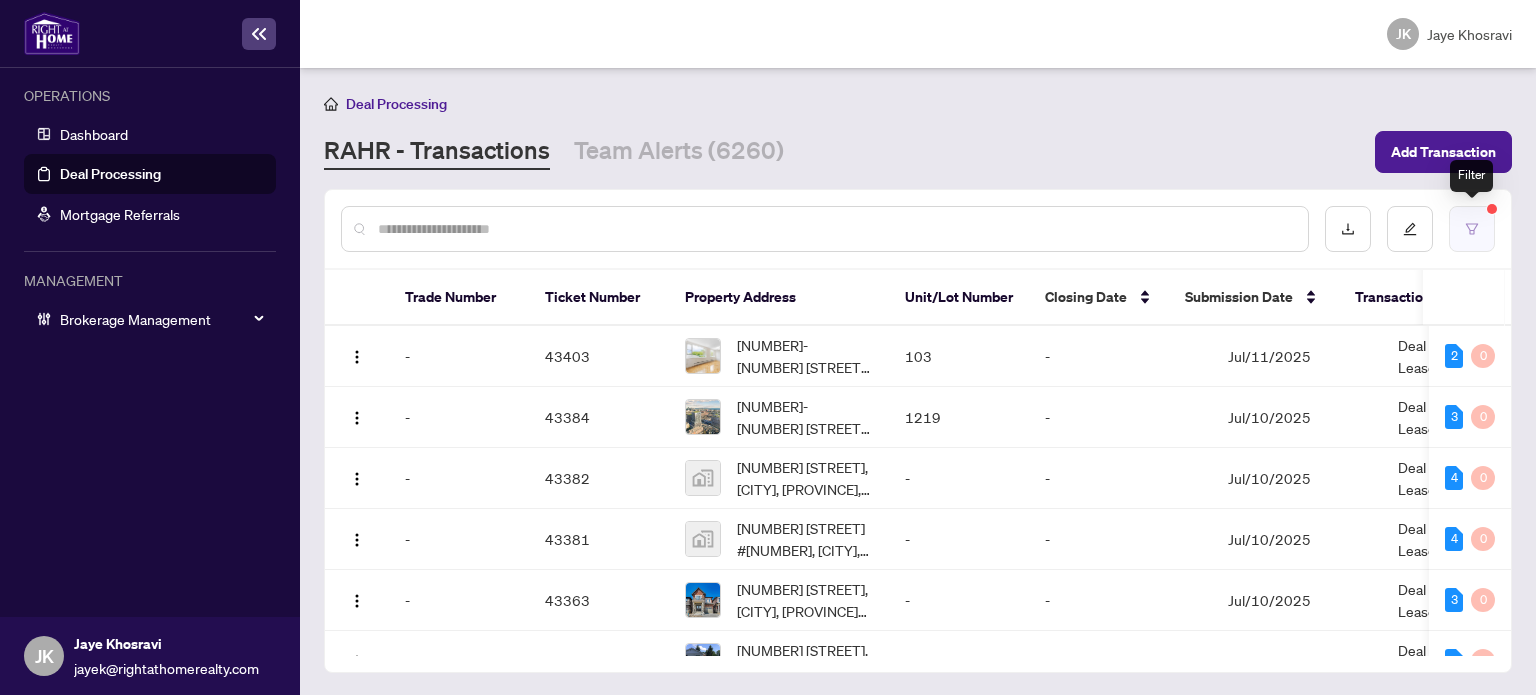 click at bounding box center [1472, 229] 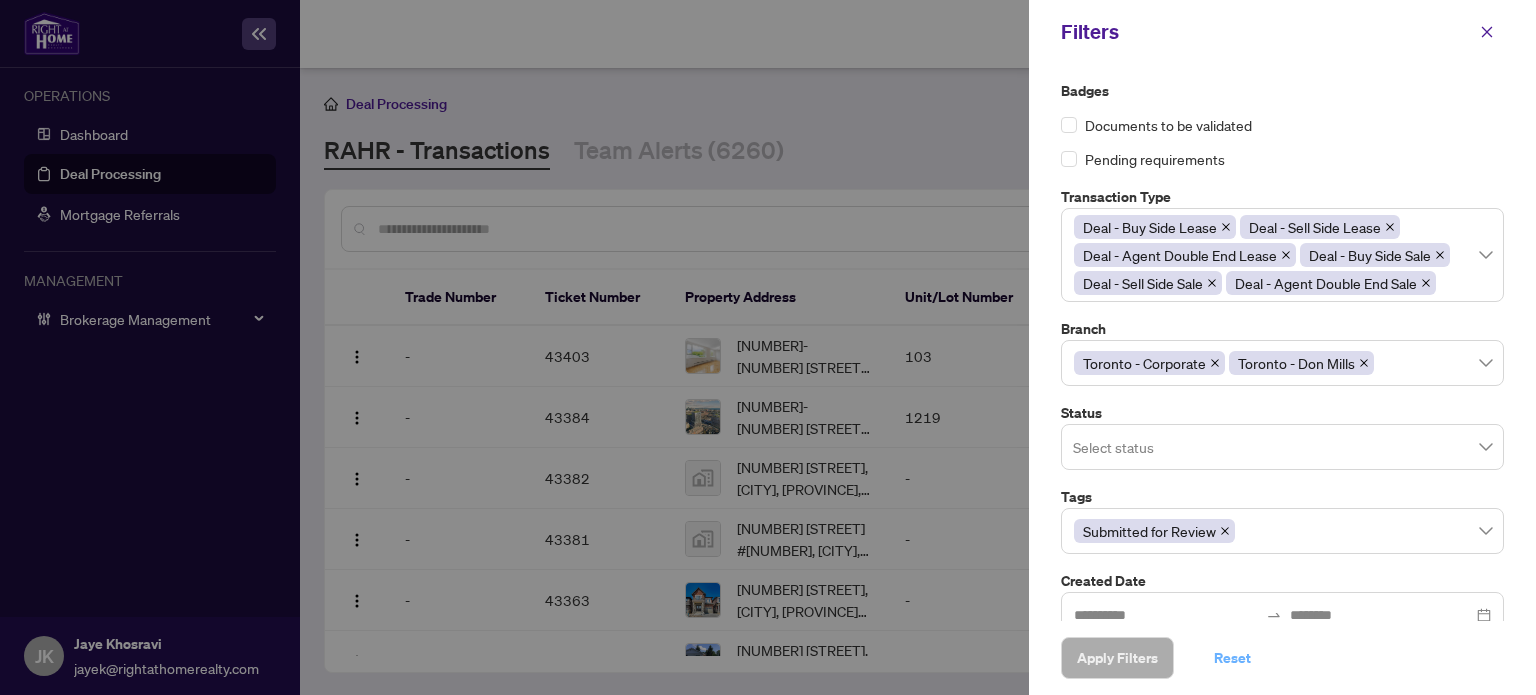 click on "Reset" at bounding box center (1232, 658) 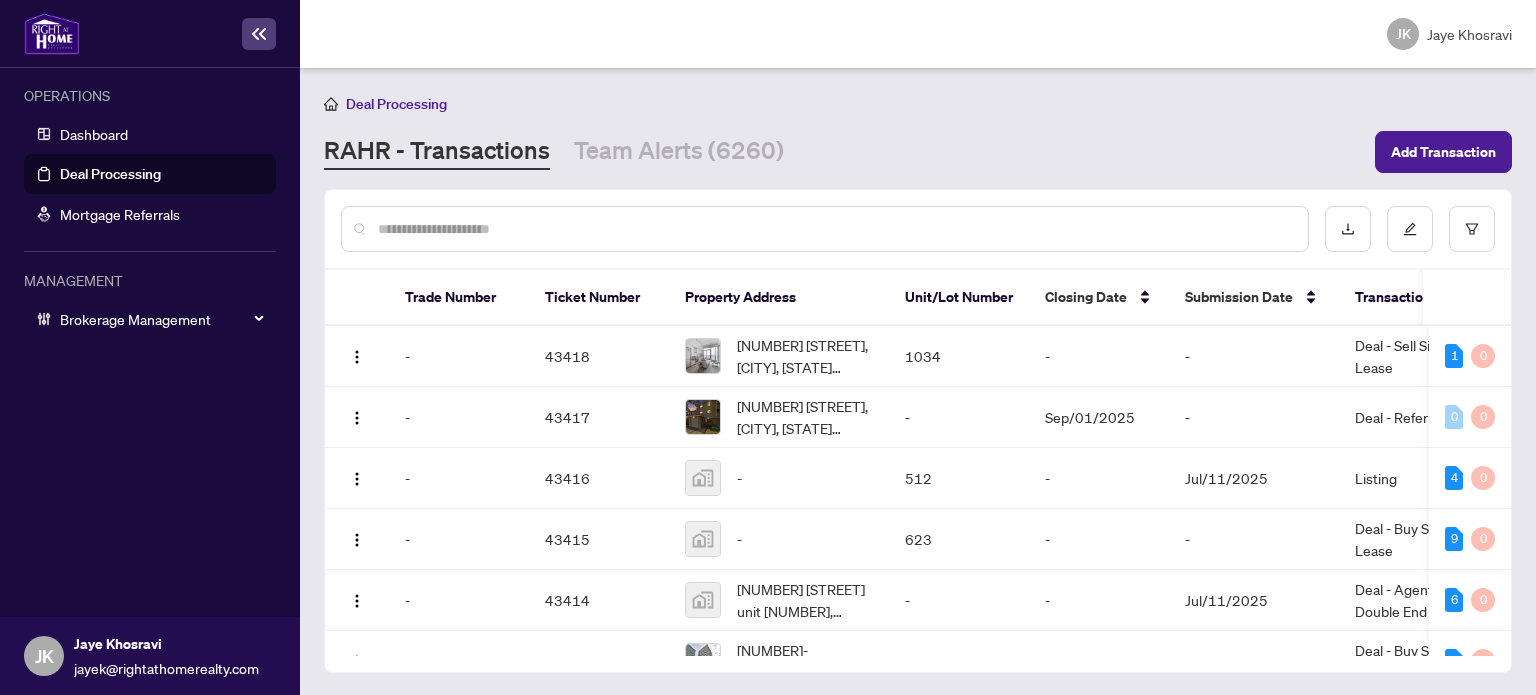 click at bounding box center [835, 229] 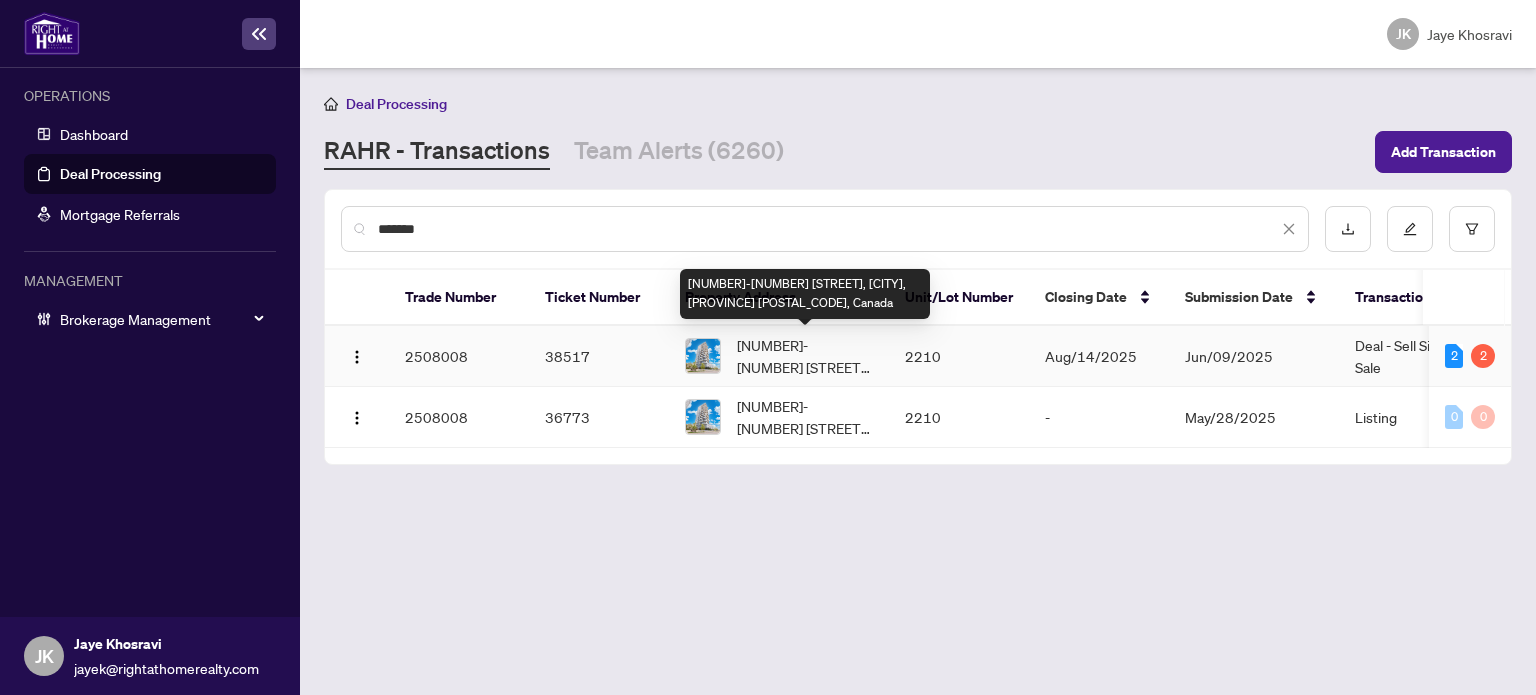 type on "*******" 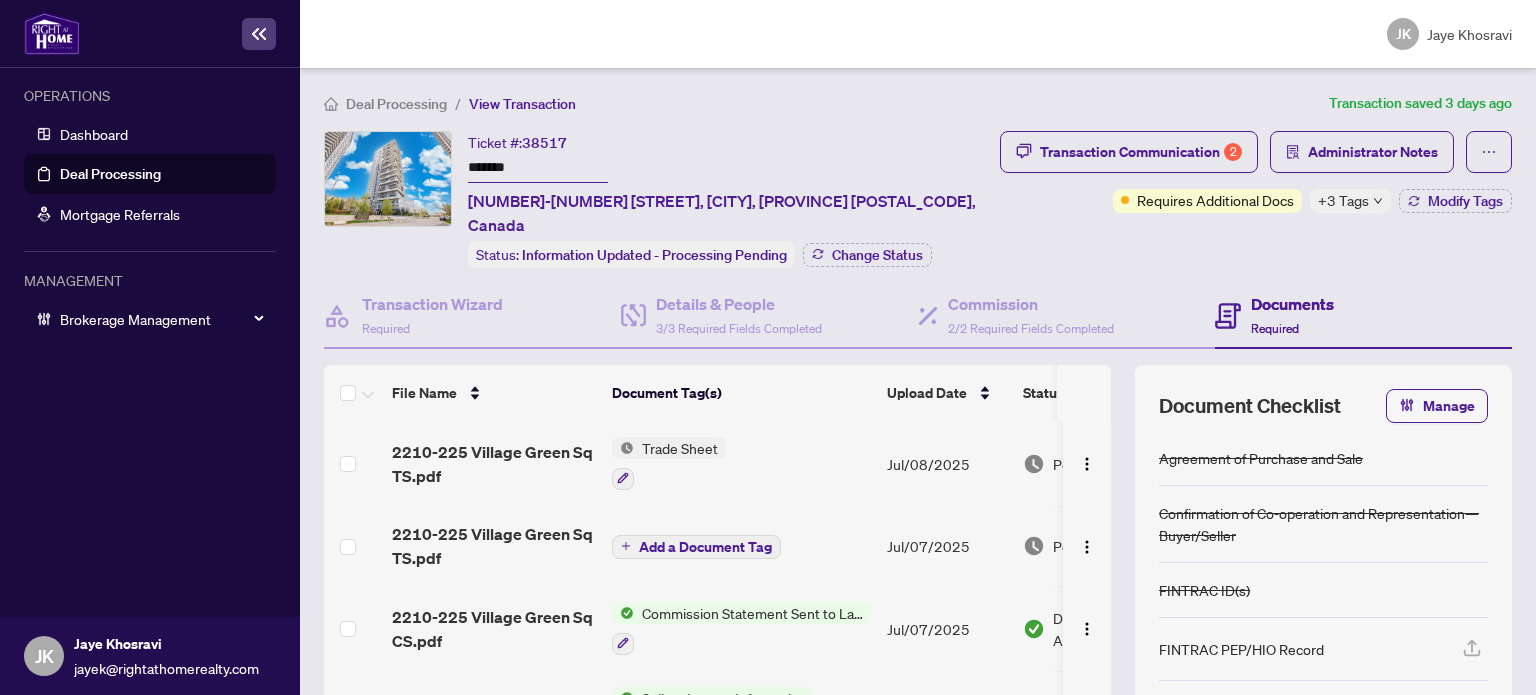 scroll, scrollTop: 1379, scrollLeft: 0, axis: vertical 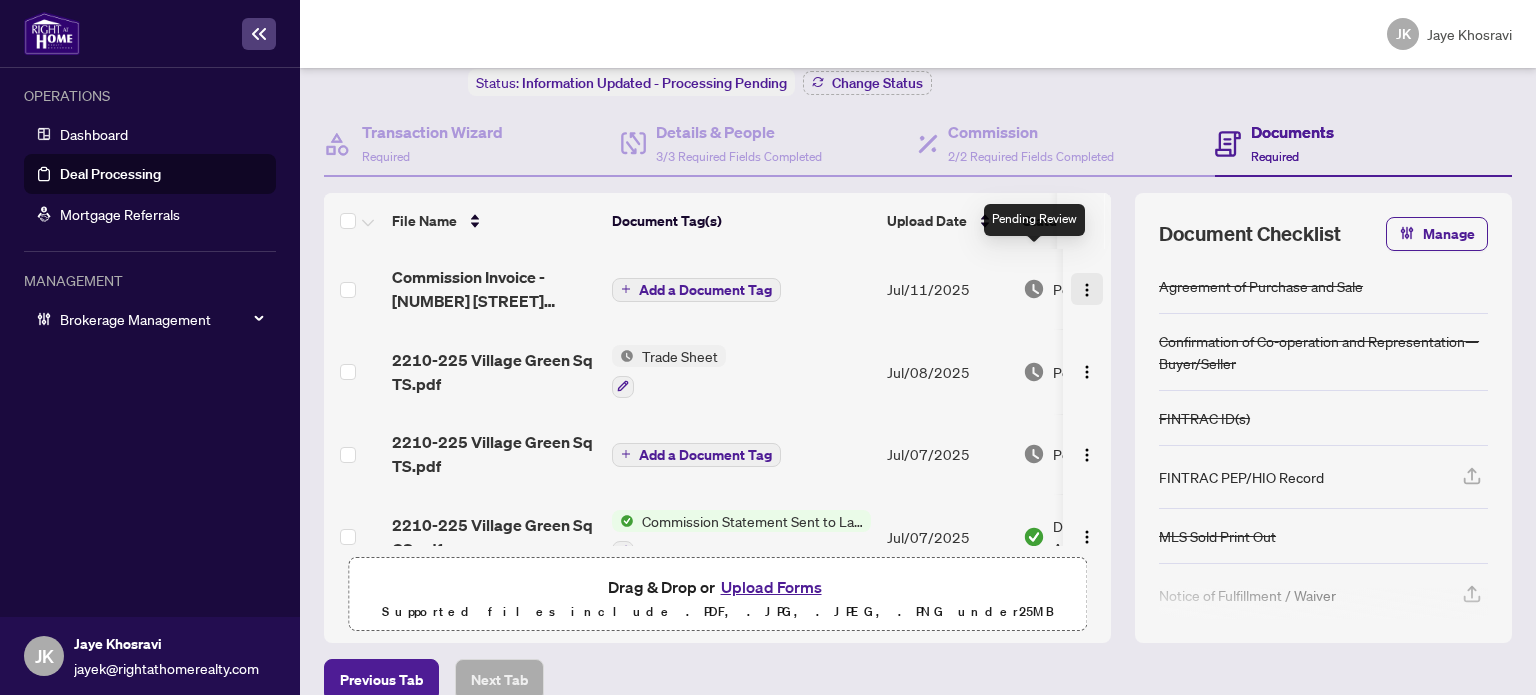 click at bounding box center [1087, 290] 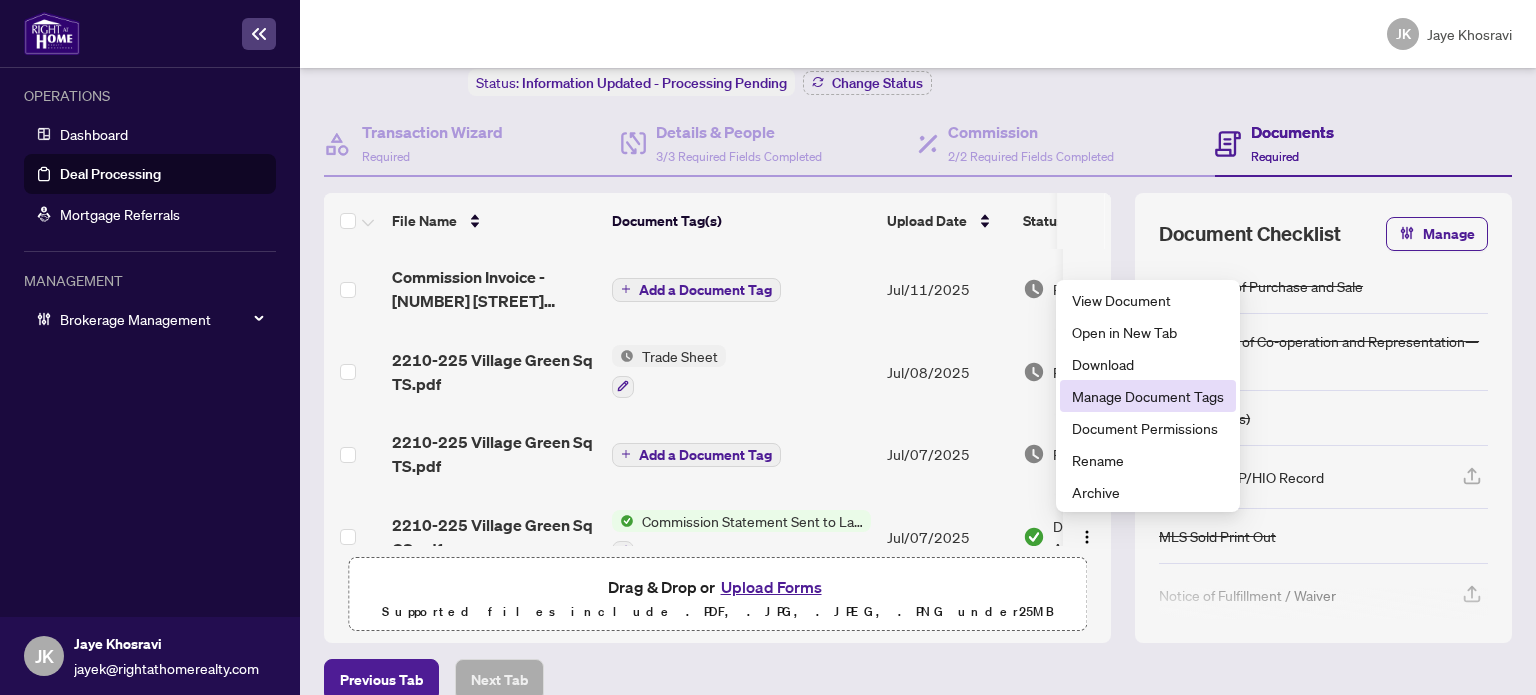 click on "Manage Document Tags" at bounding box center [1148, 396] 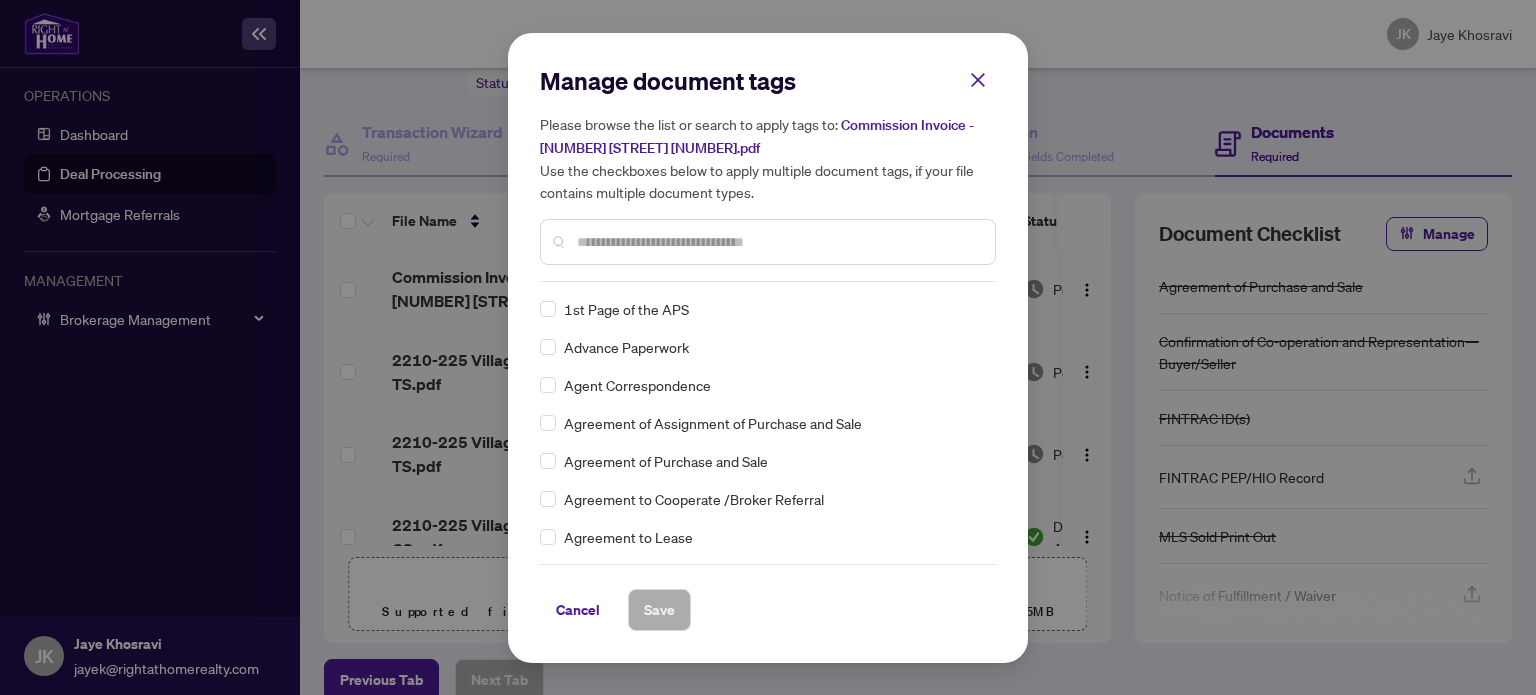 click at bounding box center (778, 242) 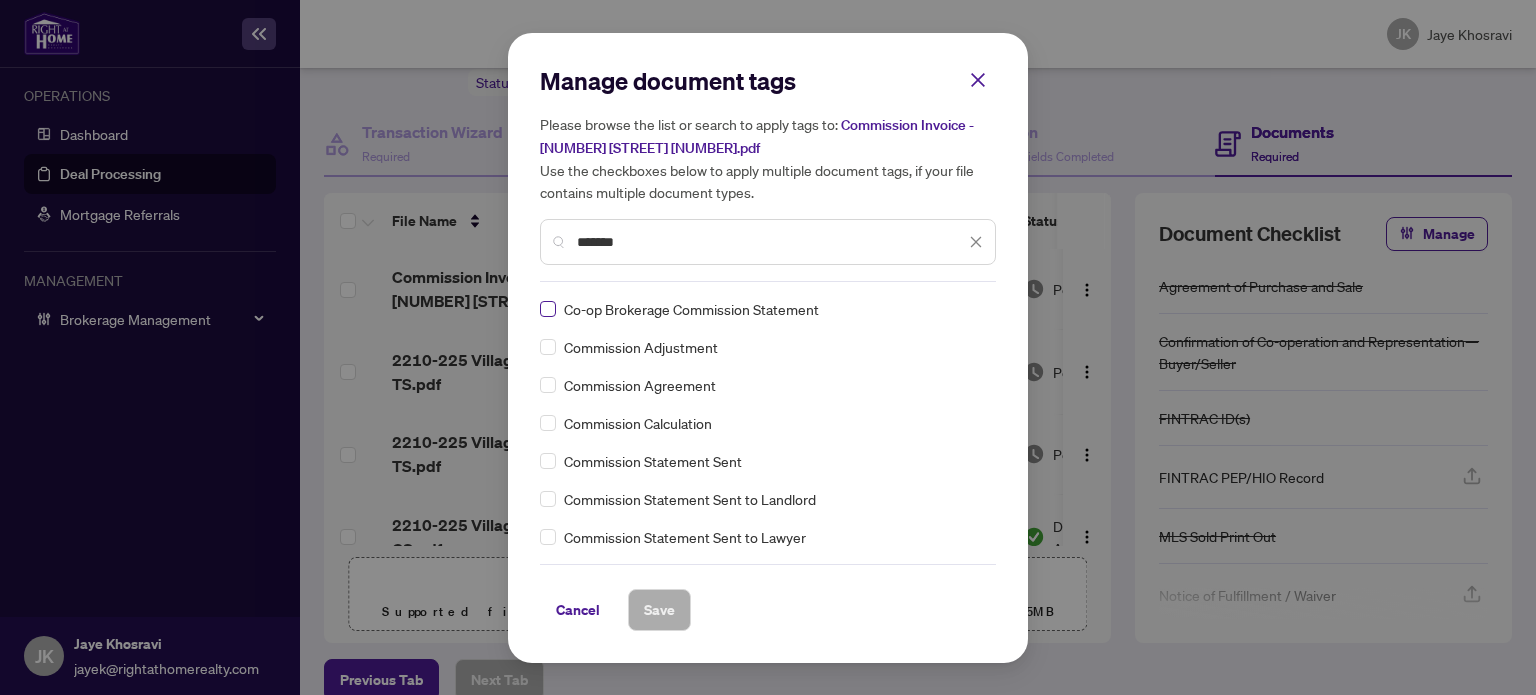 type on "*******" 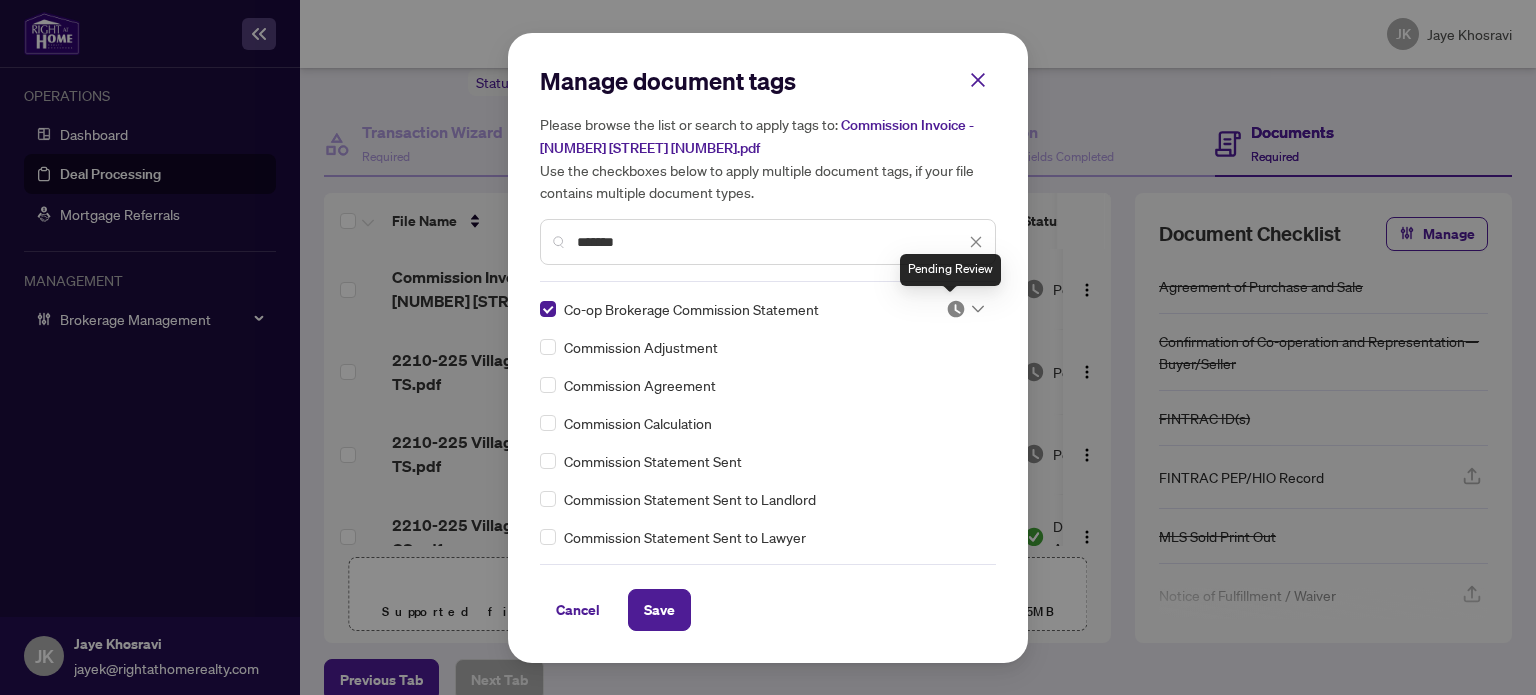 click at bounding box center (956, 309) 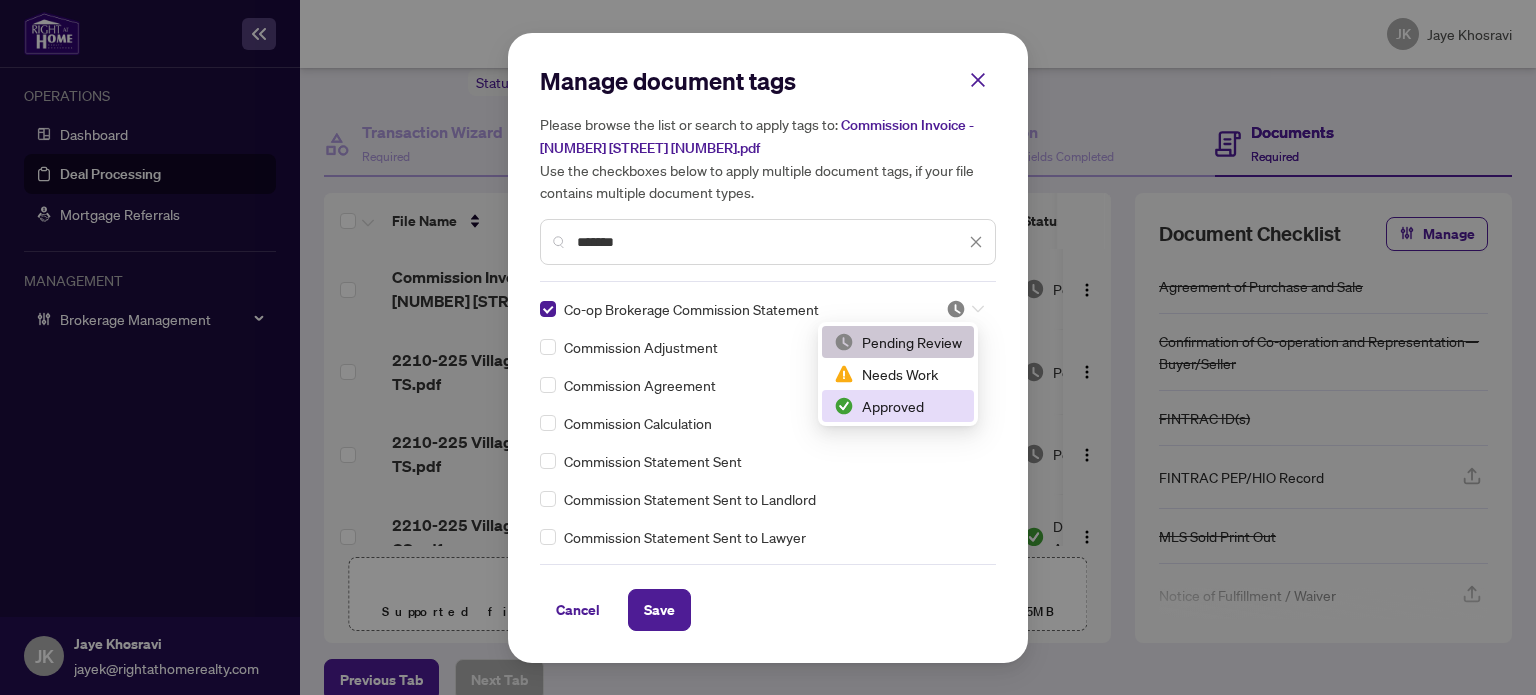 click on "Approved" at bounding box center (898, 406) 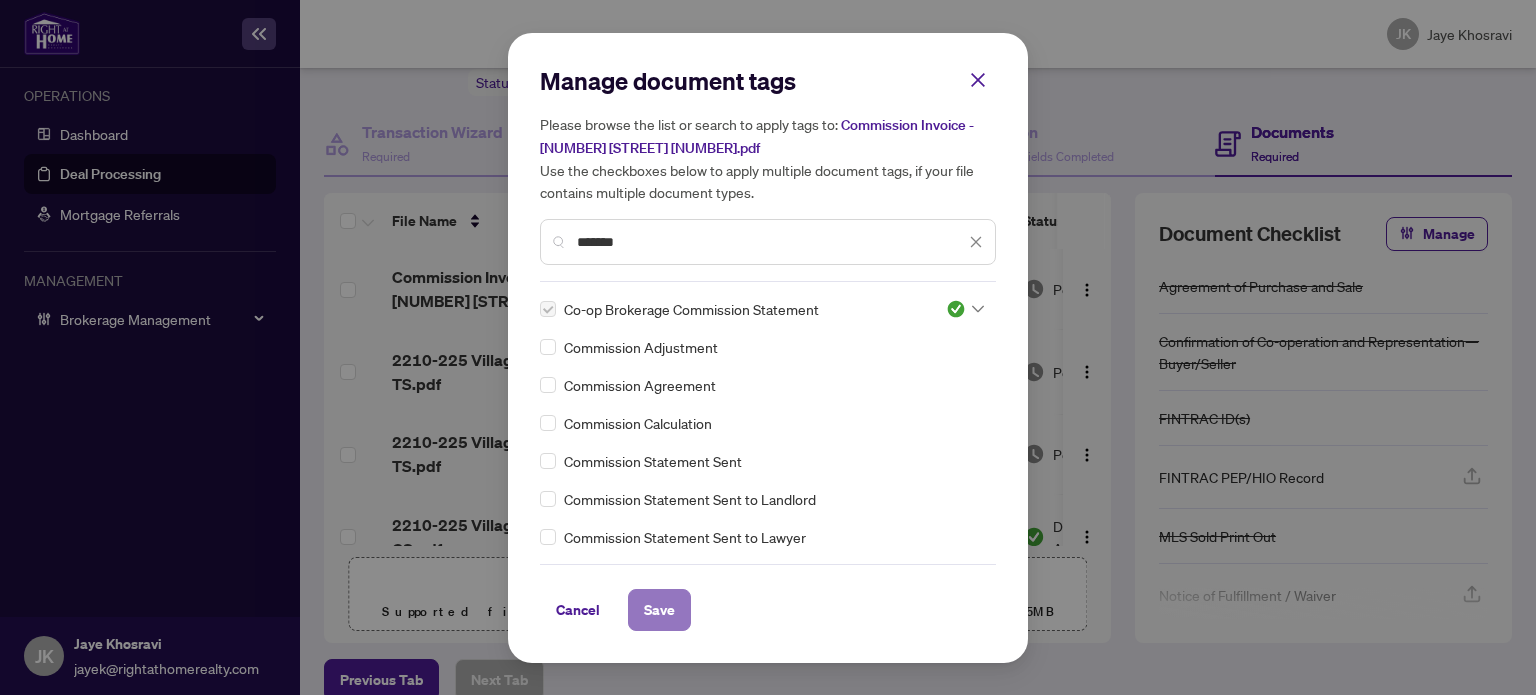 click on "Save" at bounding box center [659, 610] 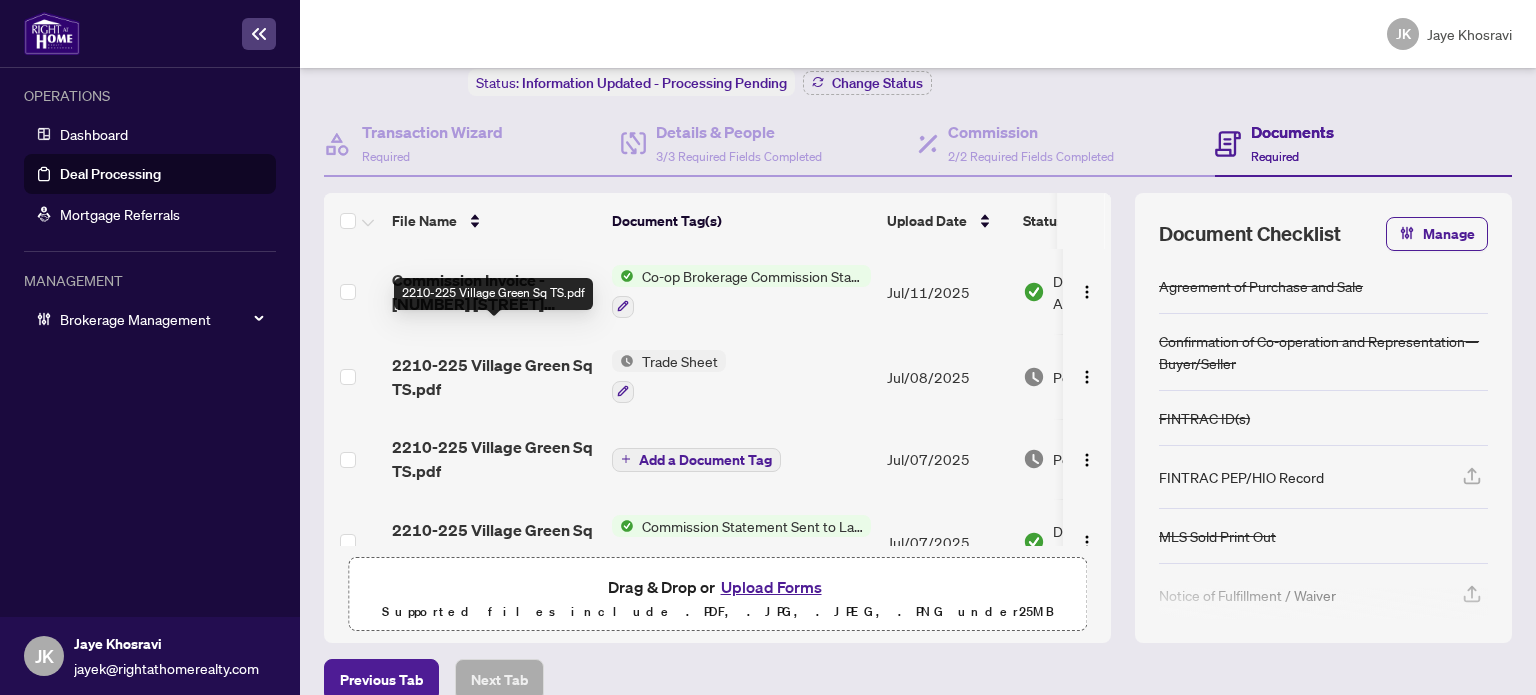 click on "2210-225 Village Green Sq TS.pdf" at bounding box center [494, 377] 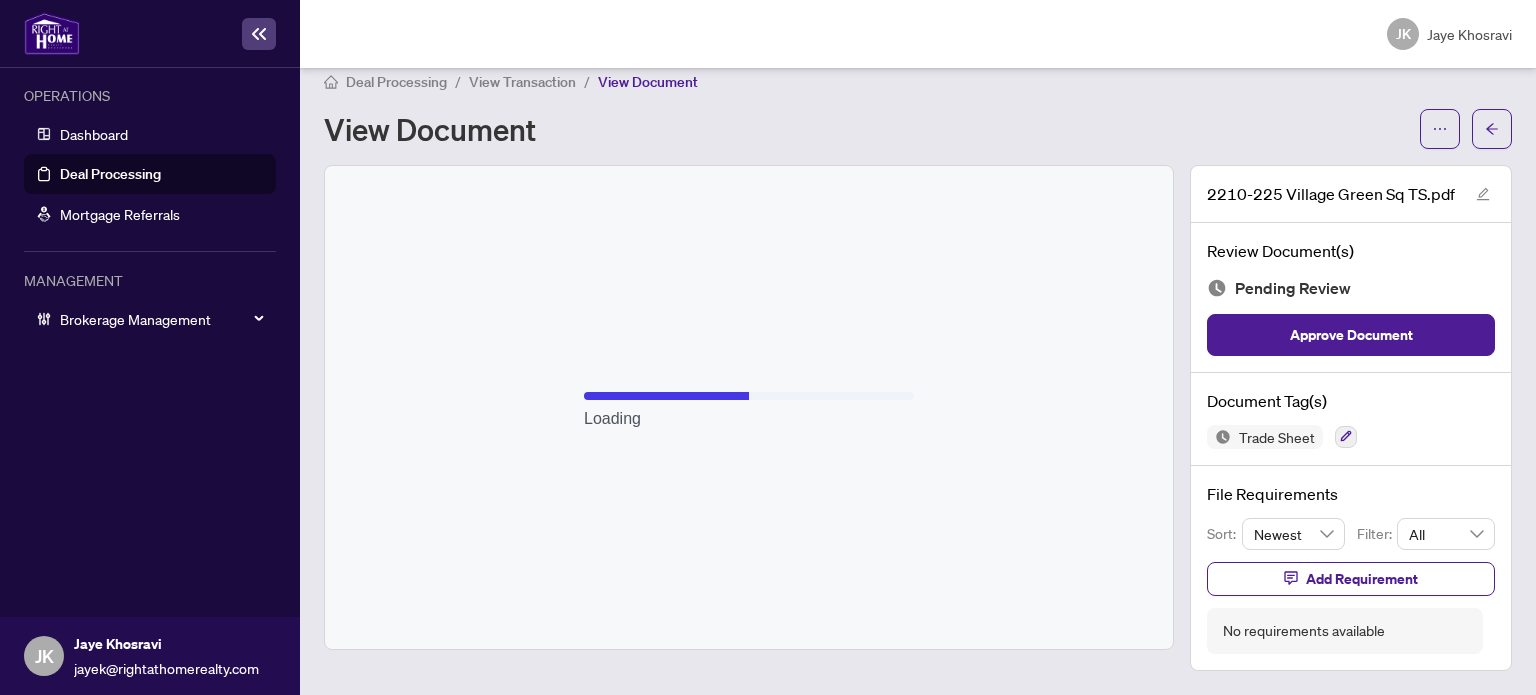 scroll, scrollTop: 18, scrollLeft: 0, axis: vertical 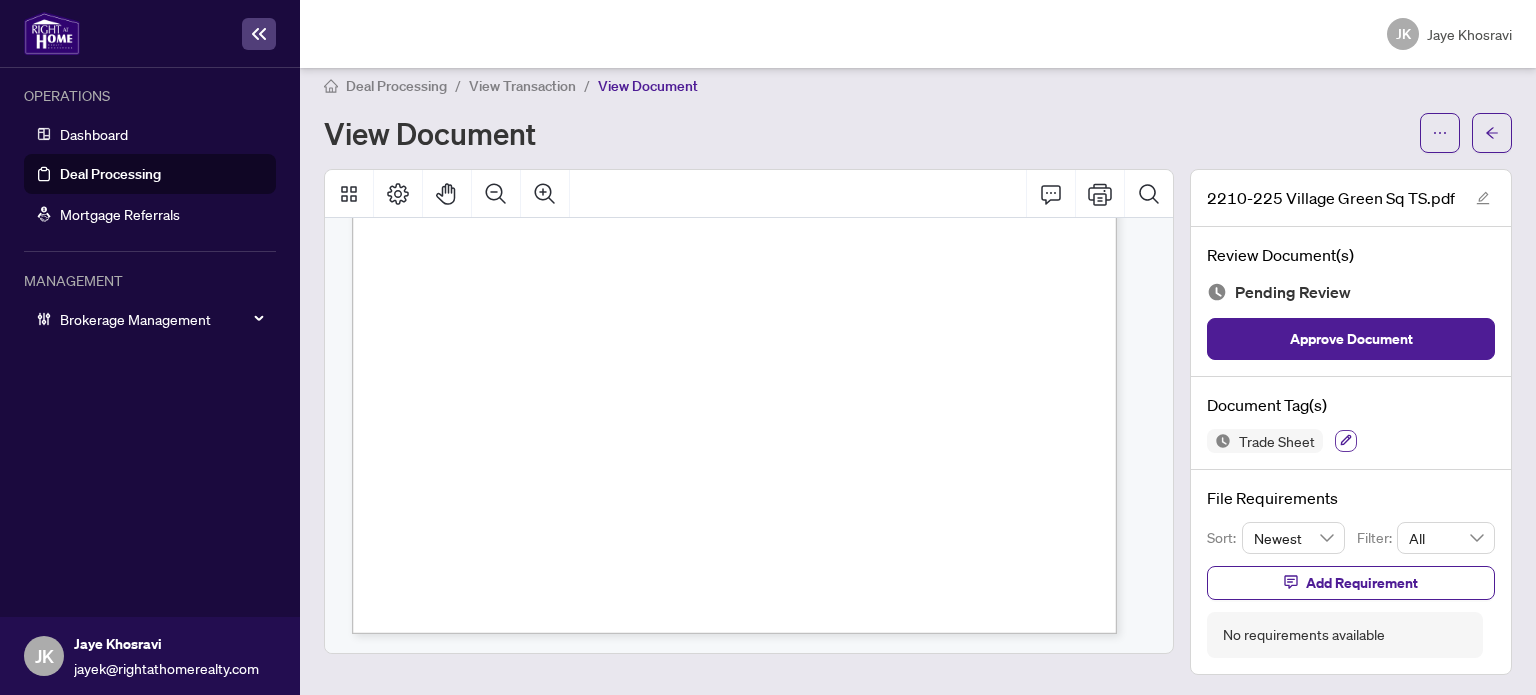 click 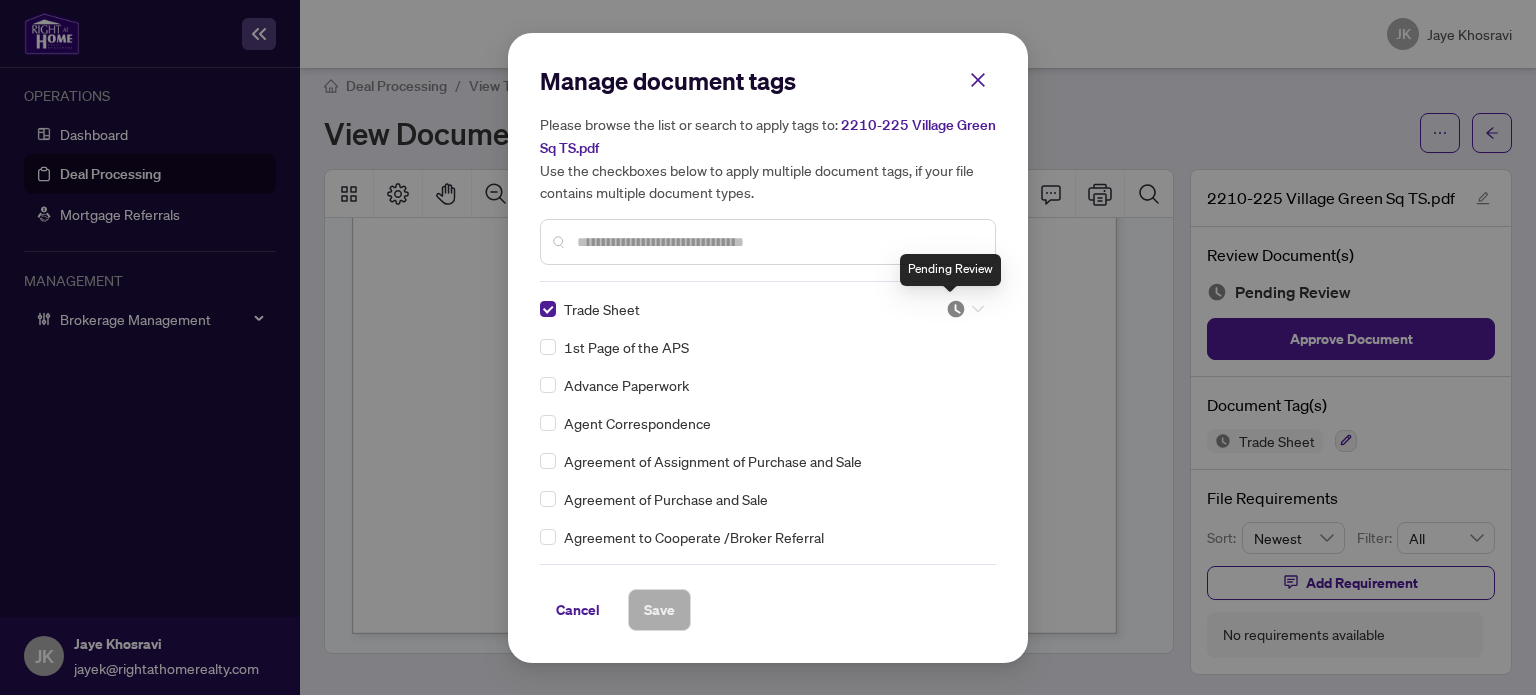click at bounding box center [956, 309] 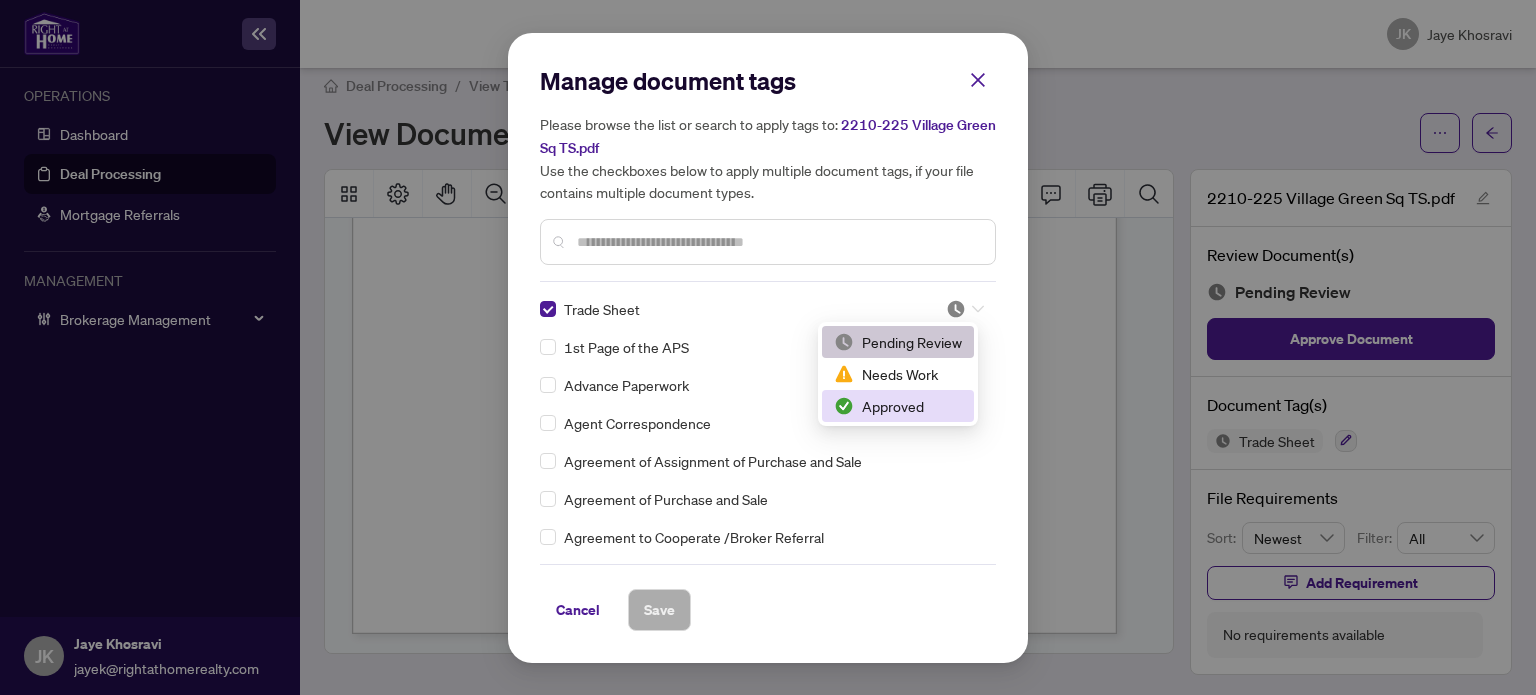 click on "Approved" at bounding box center [898, 406] 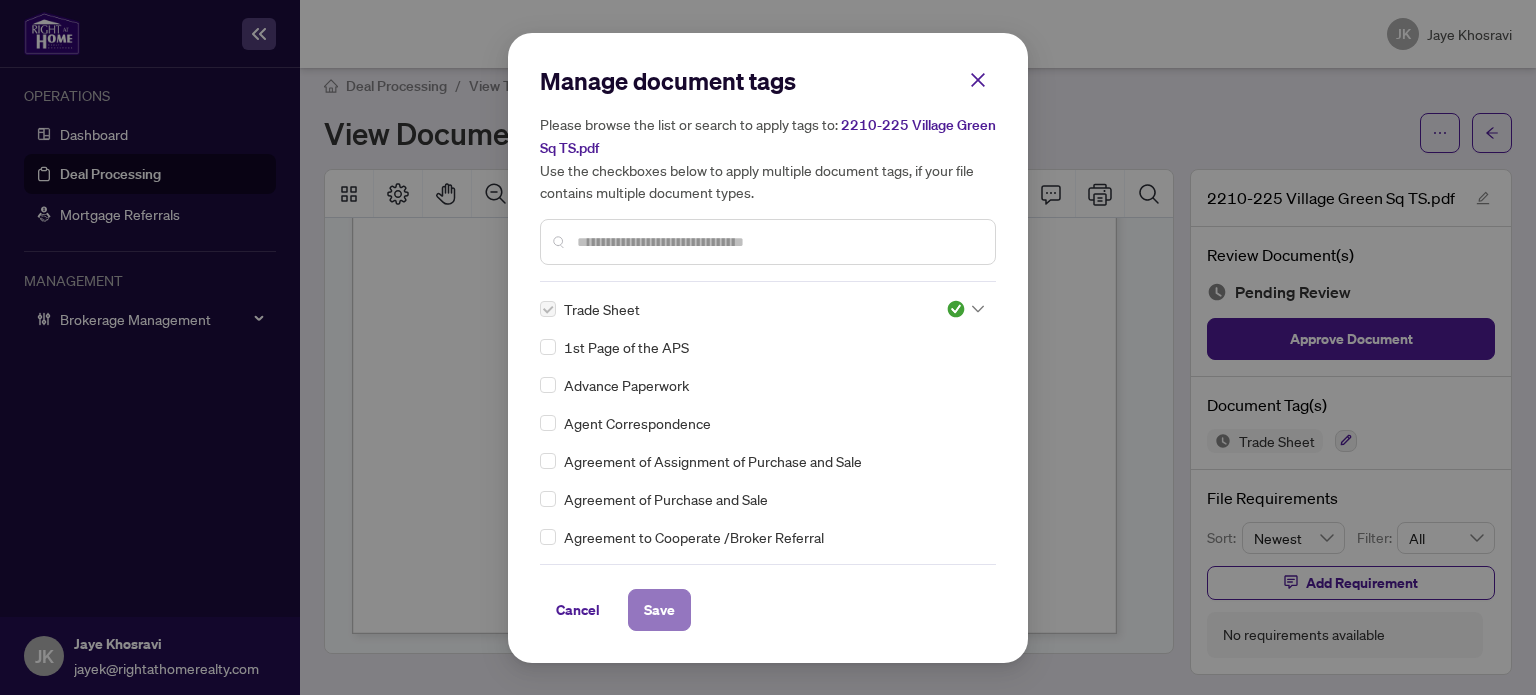 click on "Save" at bounding box center [659, 610] 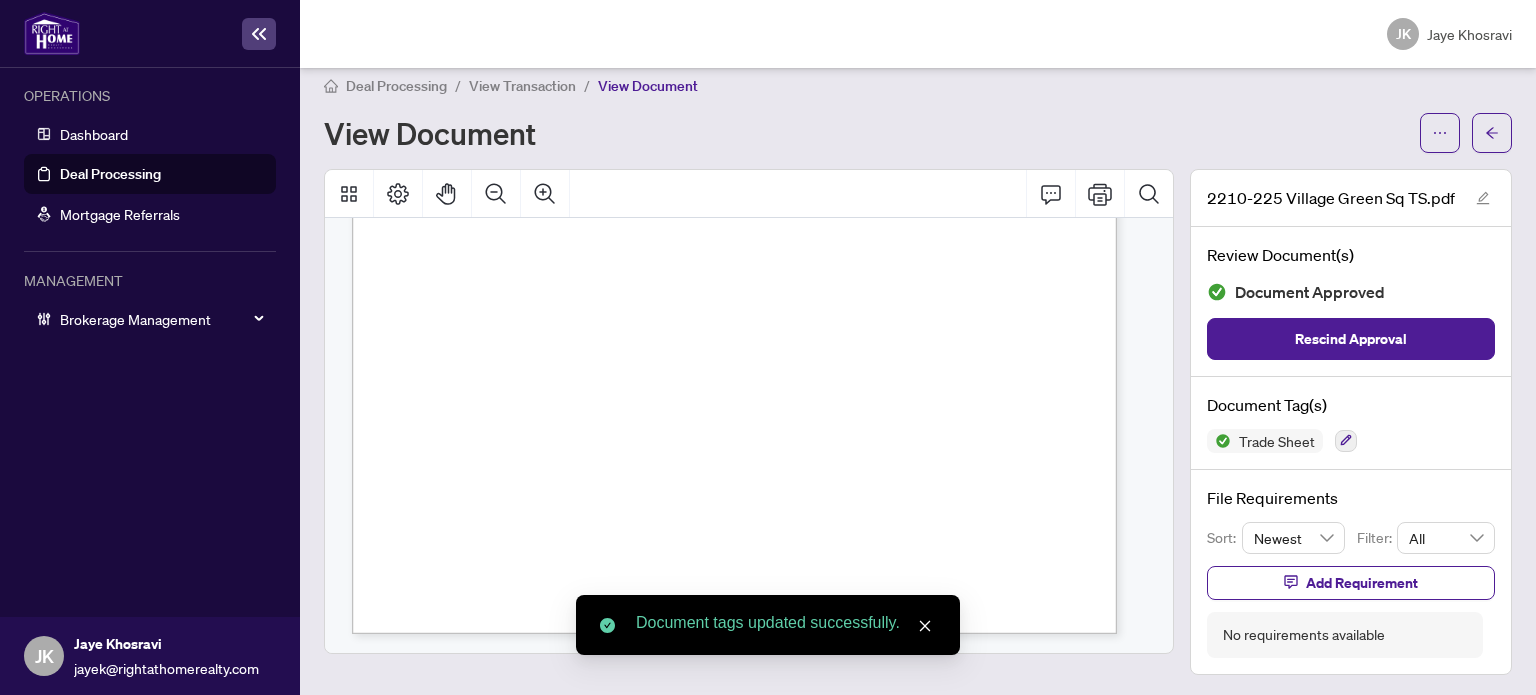 click on "Deal Processing / View Transaction / View Document View Document 2210-225 Village Green Sq TS.pdf Review Document(s) Document Approved Rescind Approval Document Tag(s) Trade Sheet File Requirements Sort: Newest Filter: All Add Requirement No requirements available" at bounding box center (918, 381) 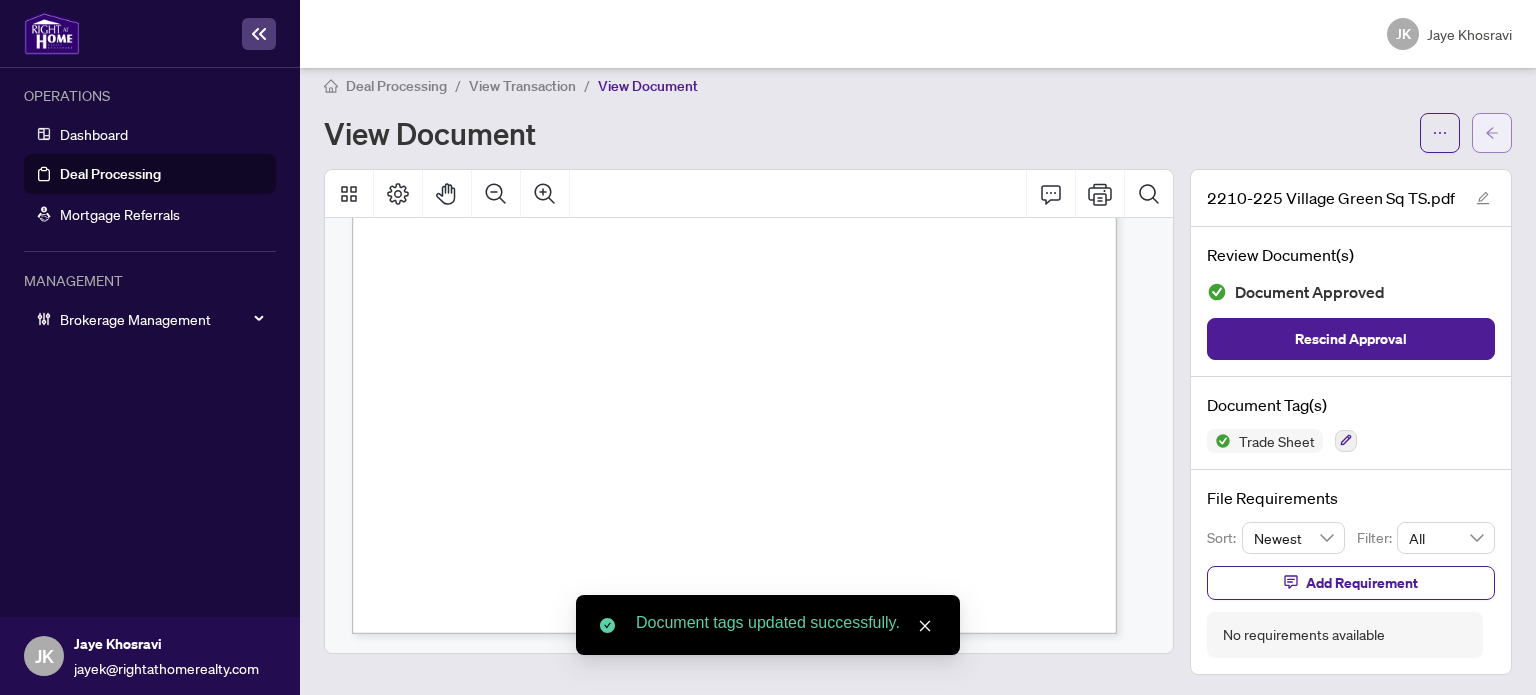 click at bounding box center [1492, 133] 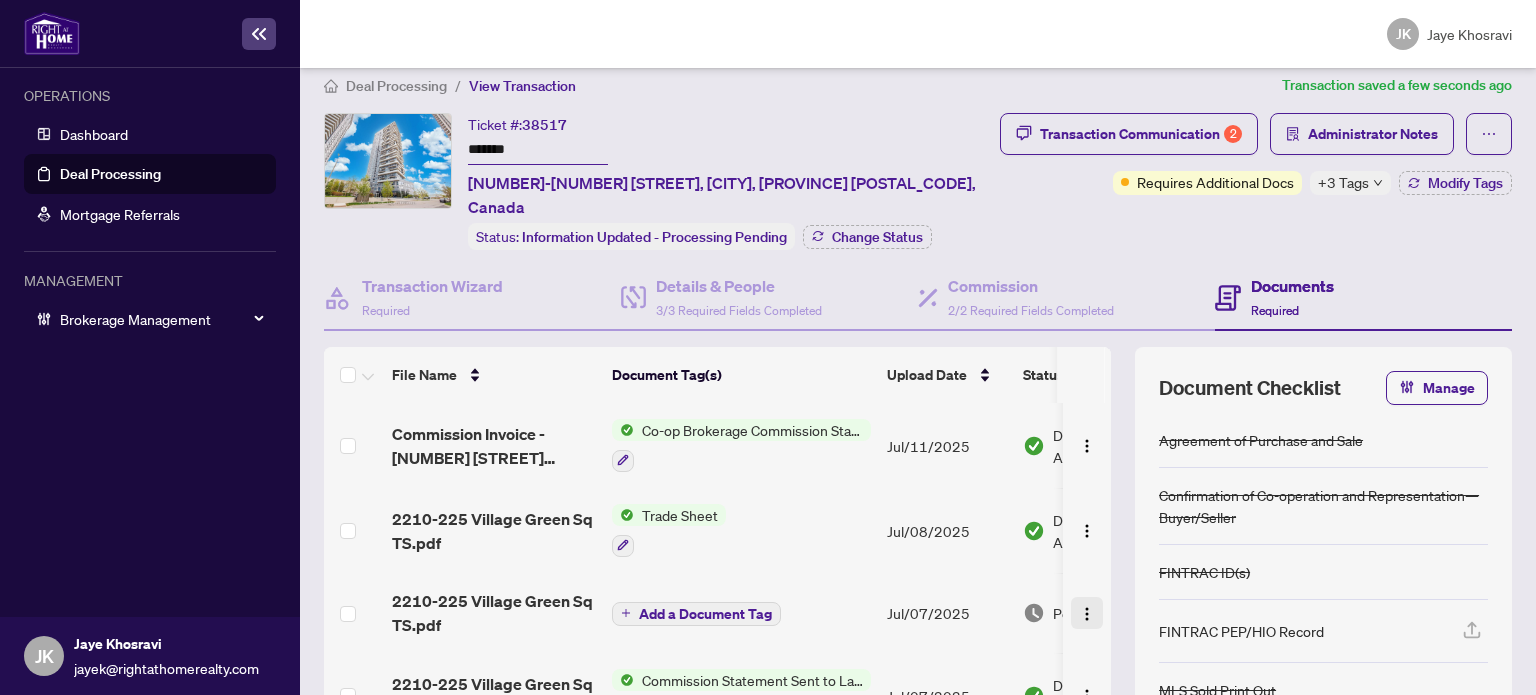 click at bounding box center (1087, 614) 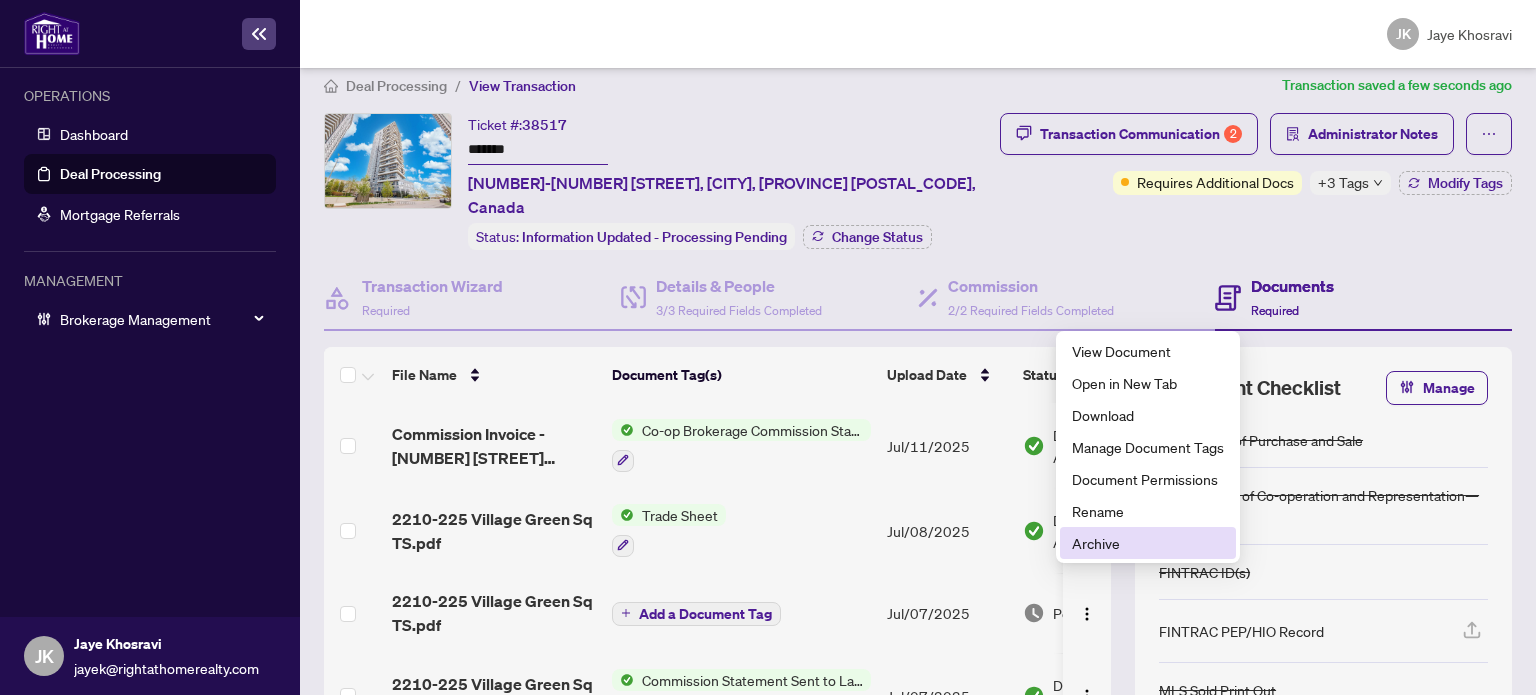 click on "Archive" at bounding box center (1148, 543) 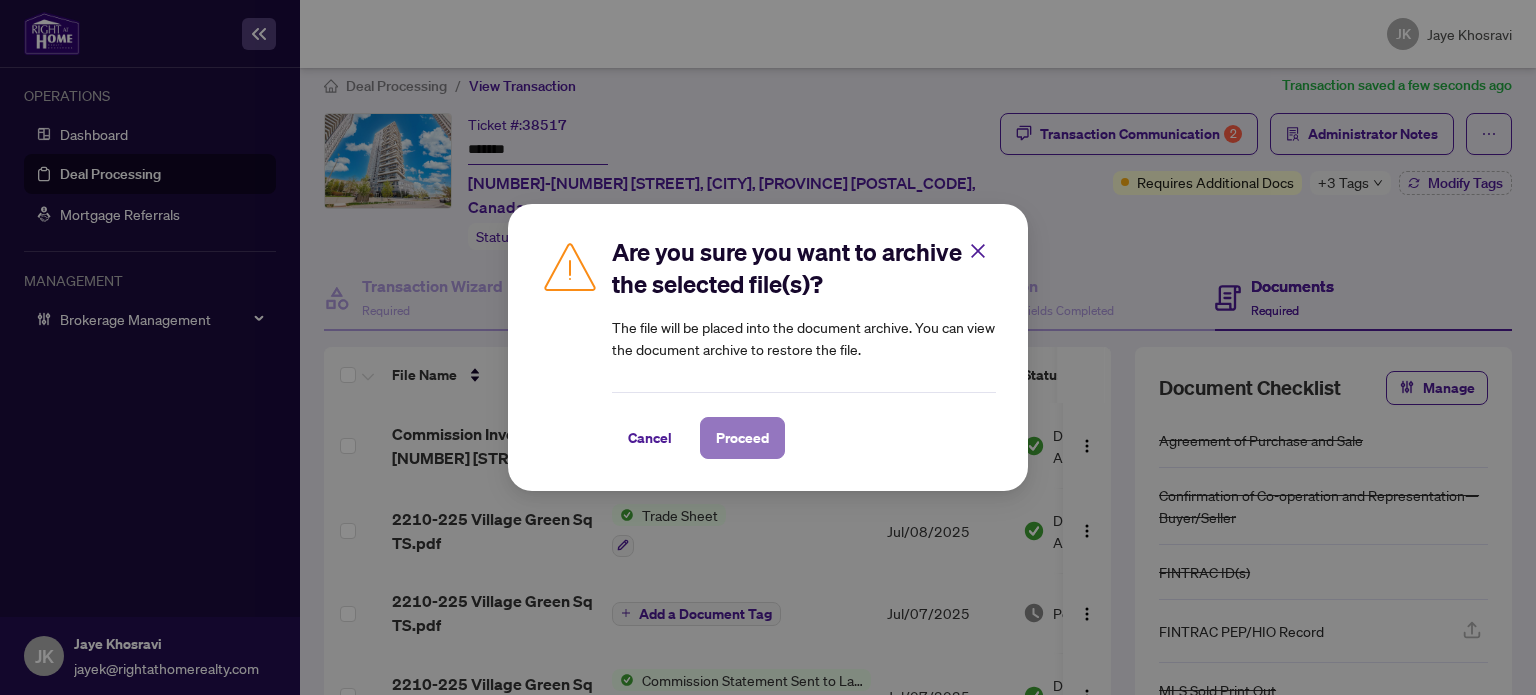click on "Proceed" at bounding box center (742, 438) 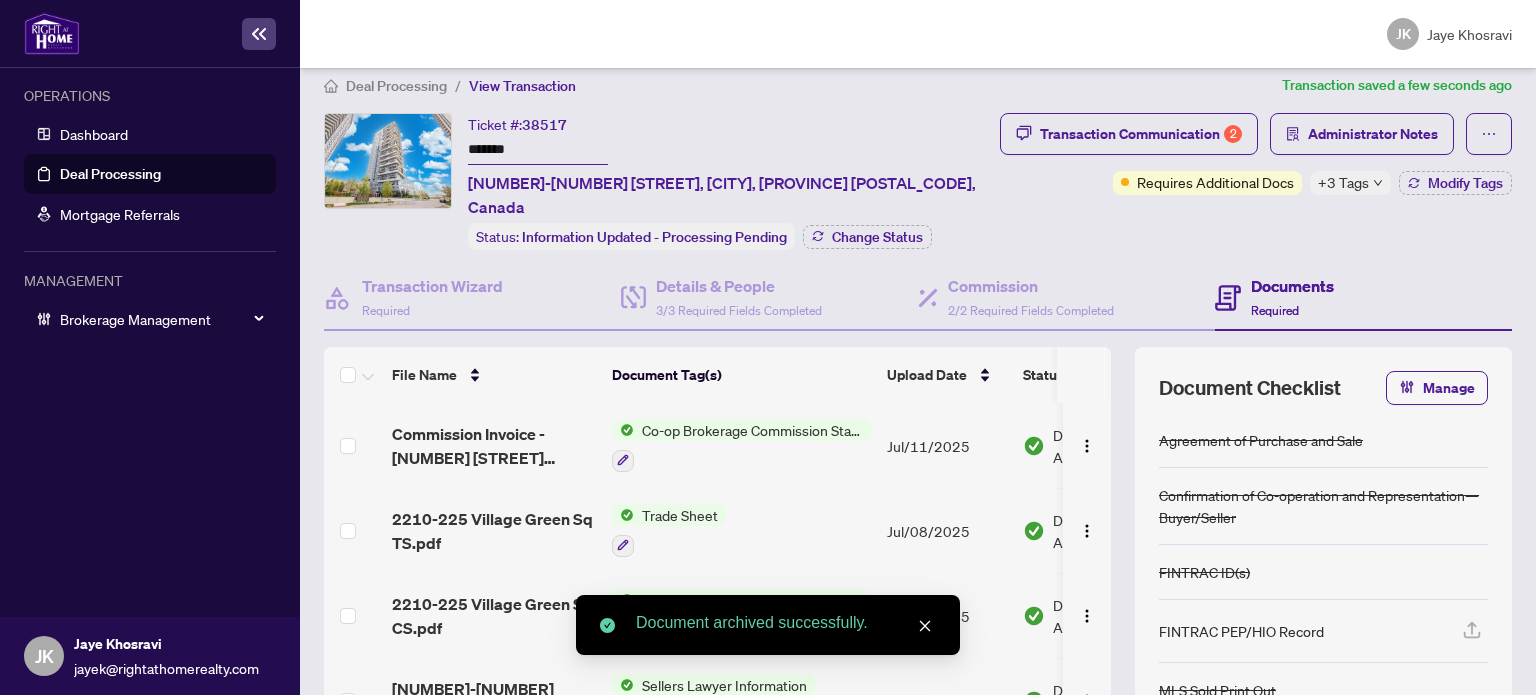 click on "Transaction Communication 2" at bounding box center [1141, 134] 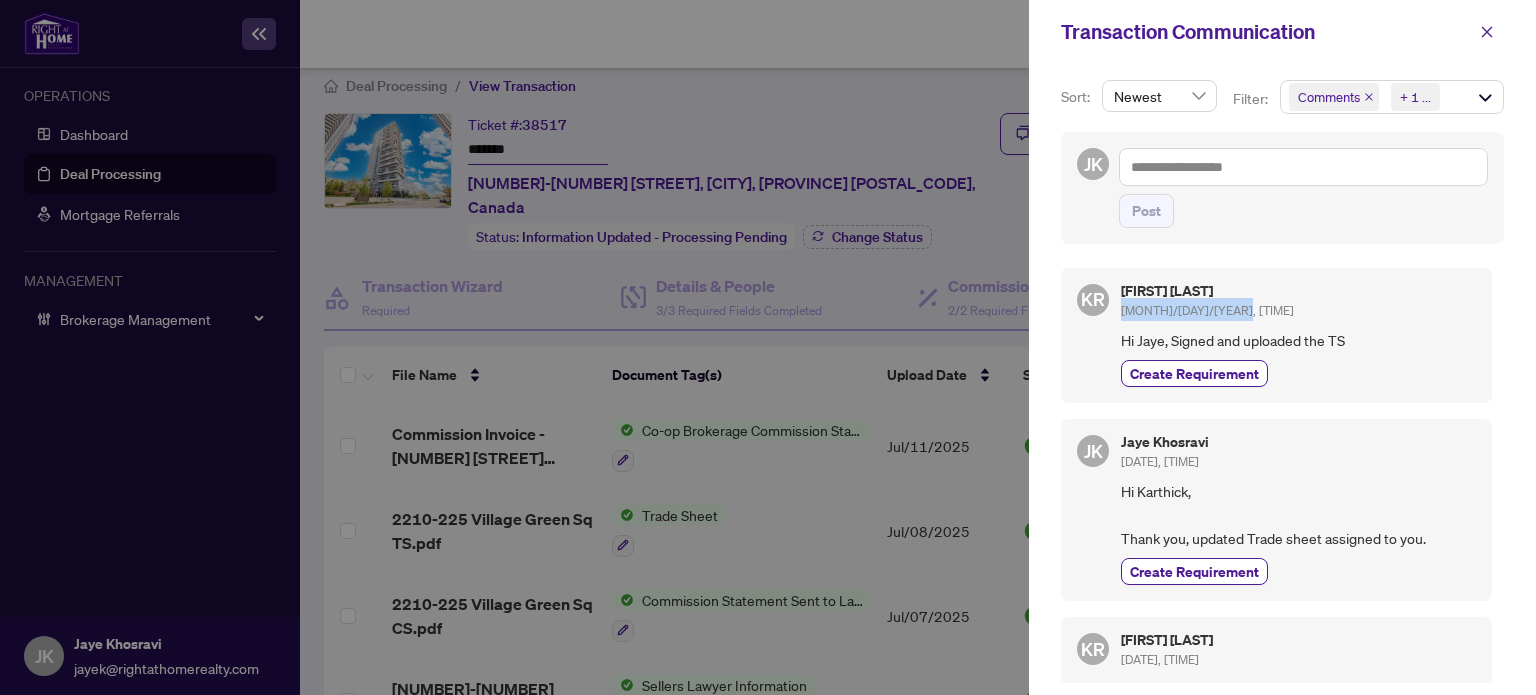 drag, startPoint x: 1498, startPoint y: 287, endPoint x: 1496, endPoint y: 316, distance: 29.068884 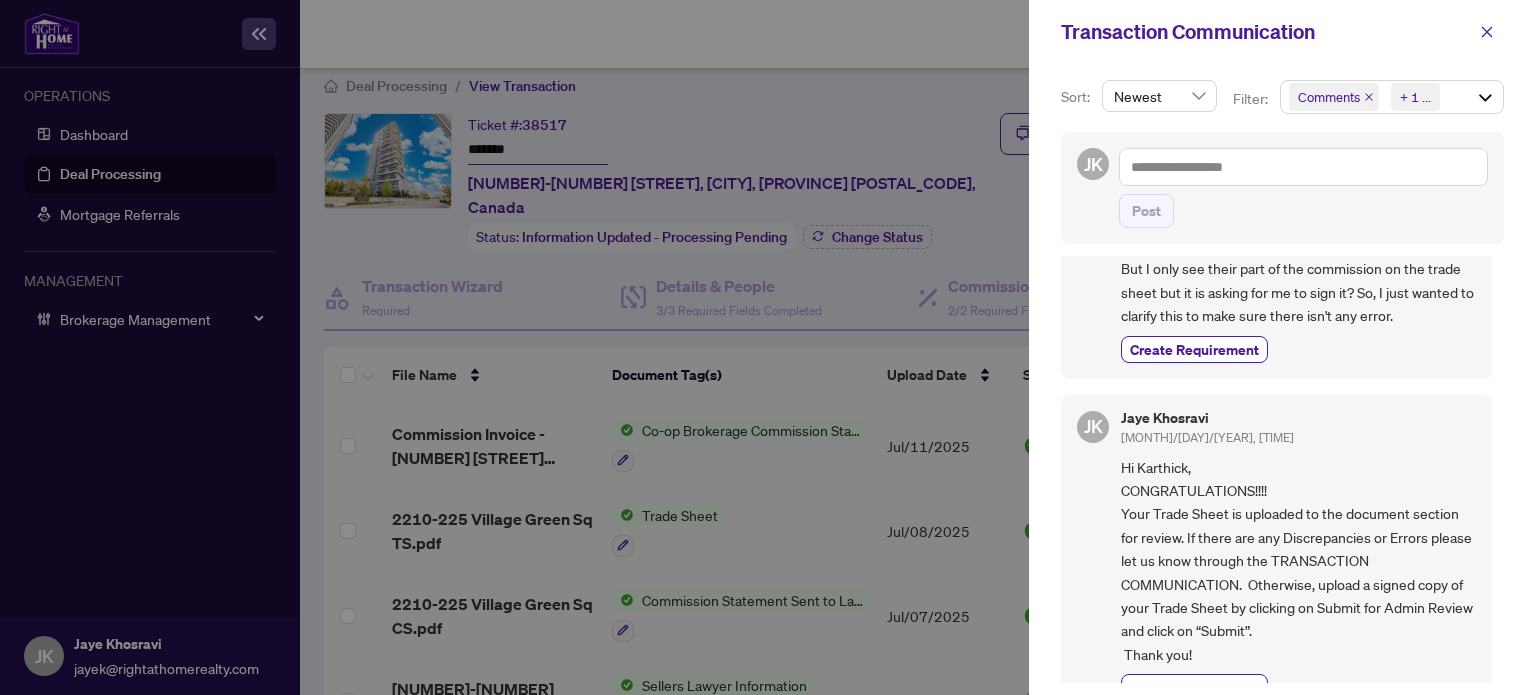 scroll, scrollTop: 1137, scrollLeft: 0, axis: vertical 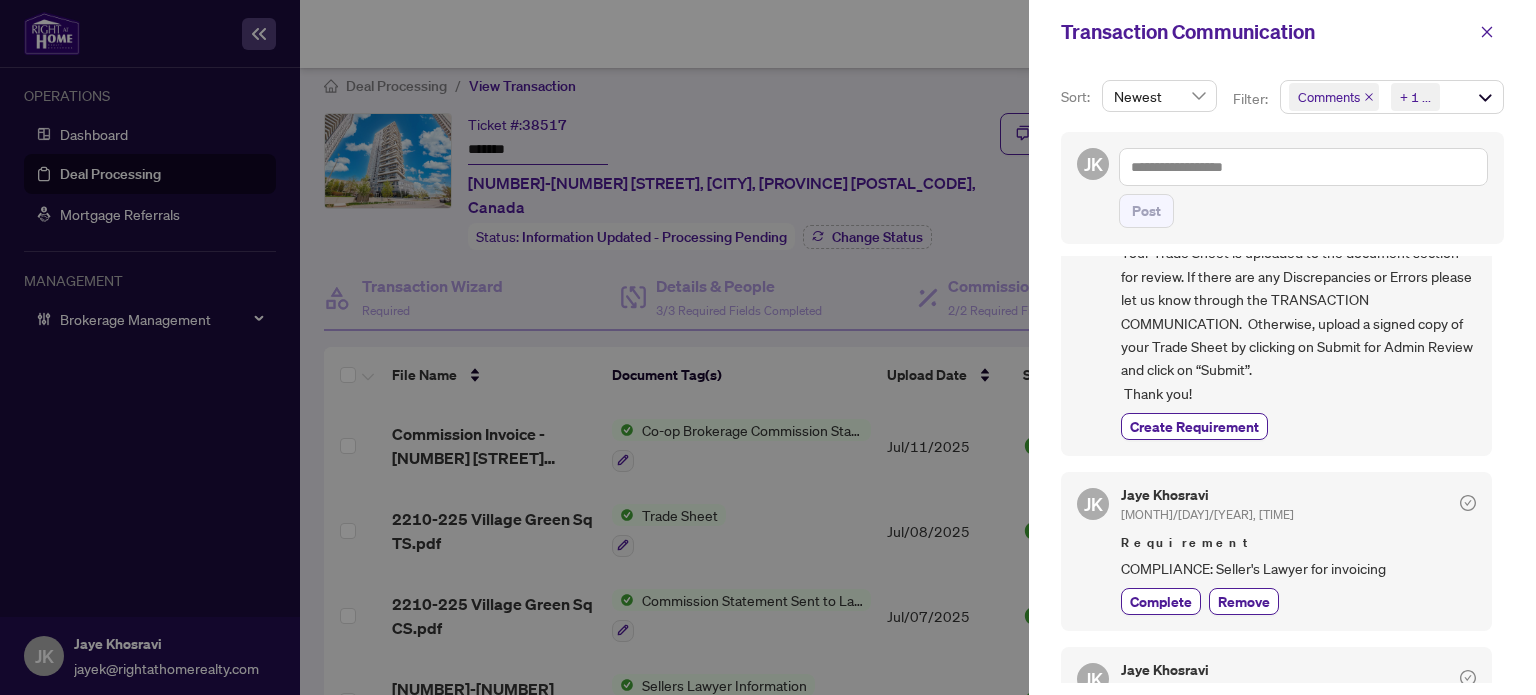 click on "Comments Requirements + 1 ..." at bounding box center (1392, 97) 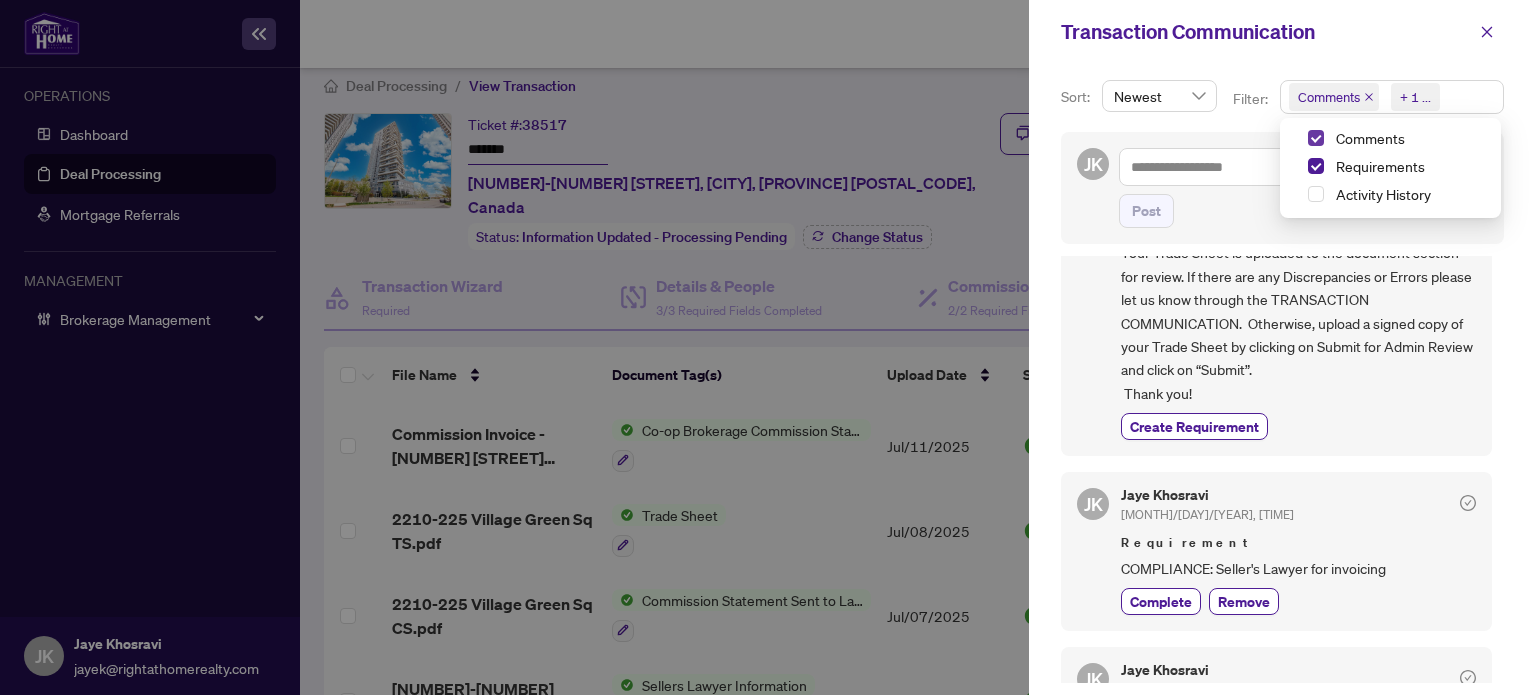 click at bounding box center [1316, 138] 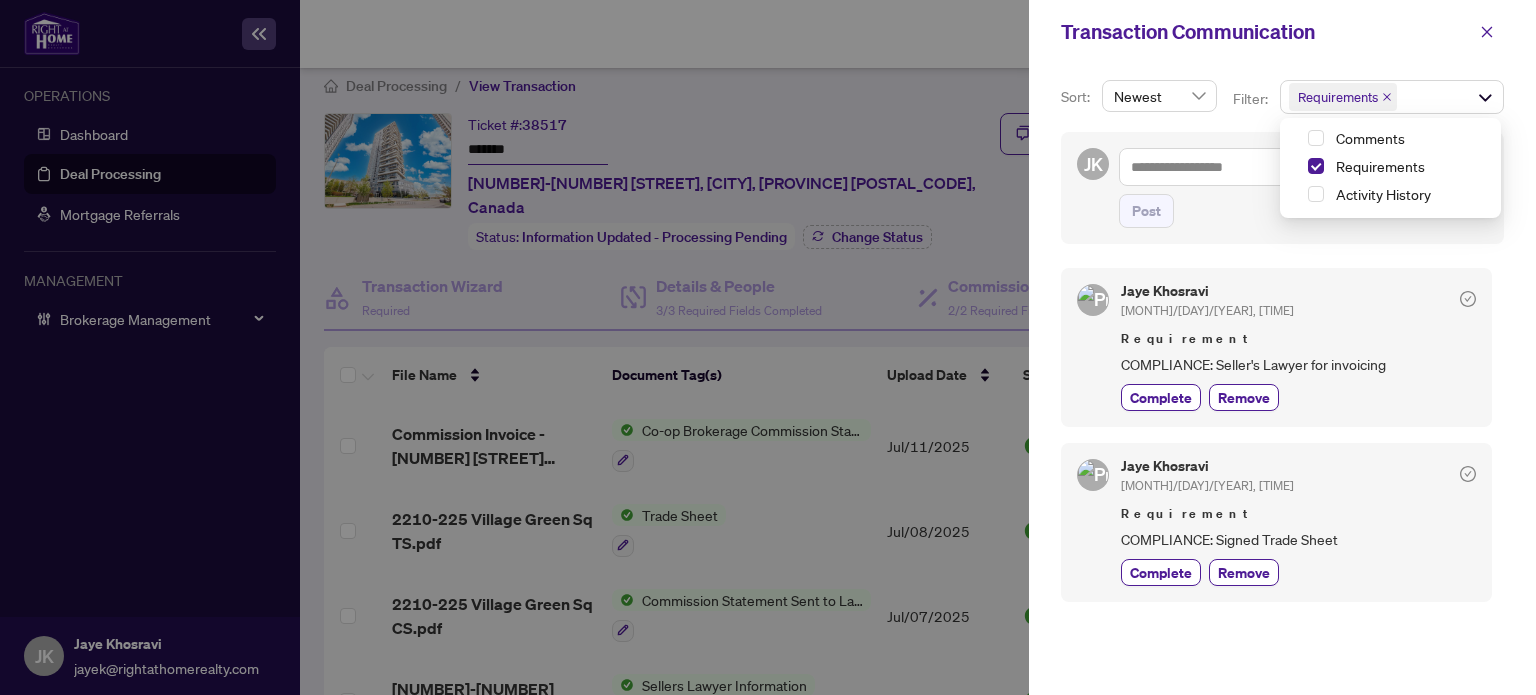 scroll, scrollTop: 0, scrollLeft: 0, axis: both 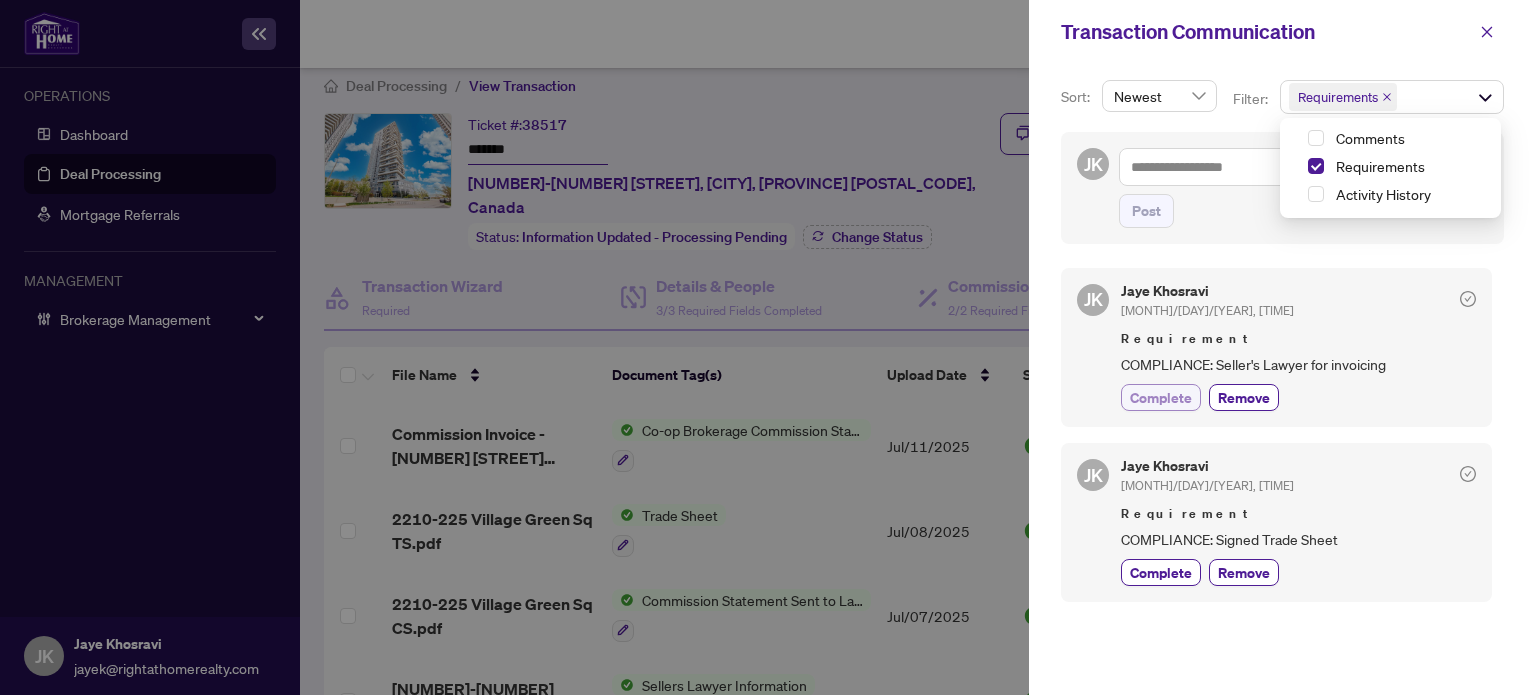 click on "Complete" at bounding box center (1161, 397) 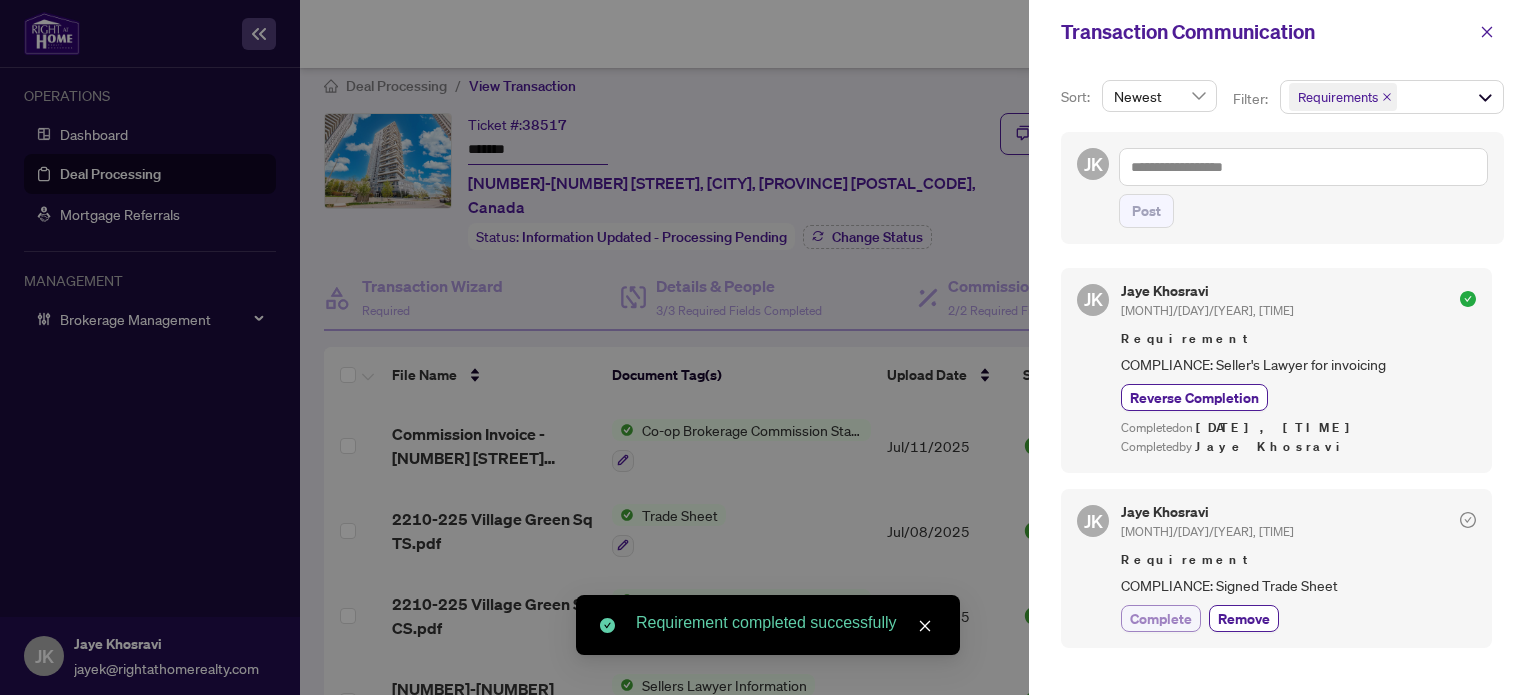 click on "Complete" at bounding box center (1161, 618) 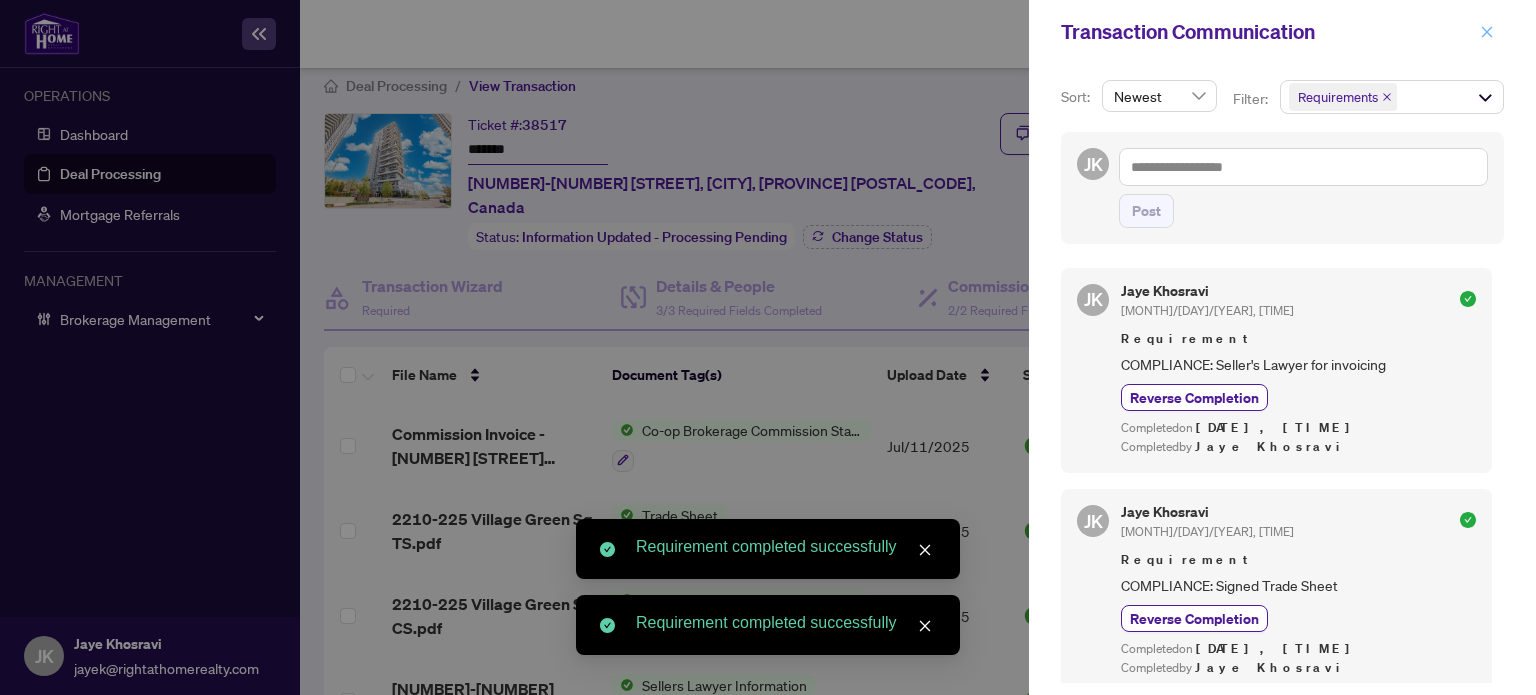 click at bounding box center (1487, 32) 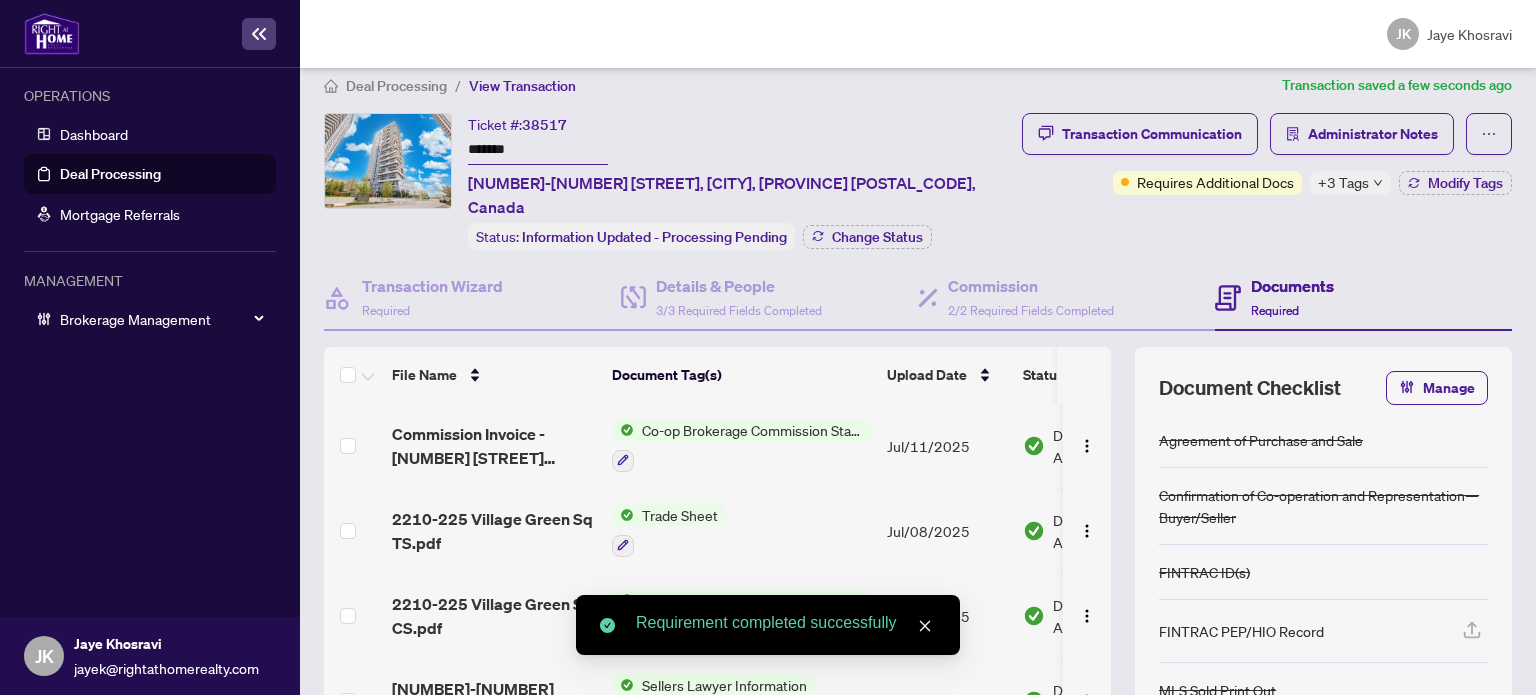 click on "+3 Tags" at bounding box center (1343, 182) 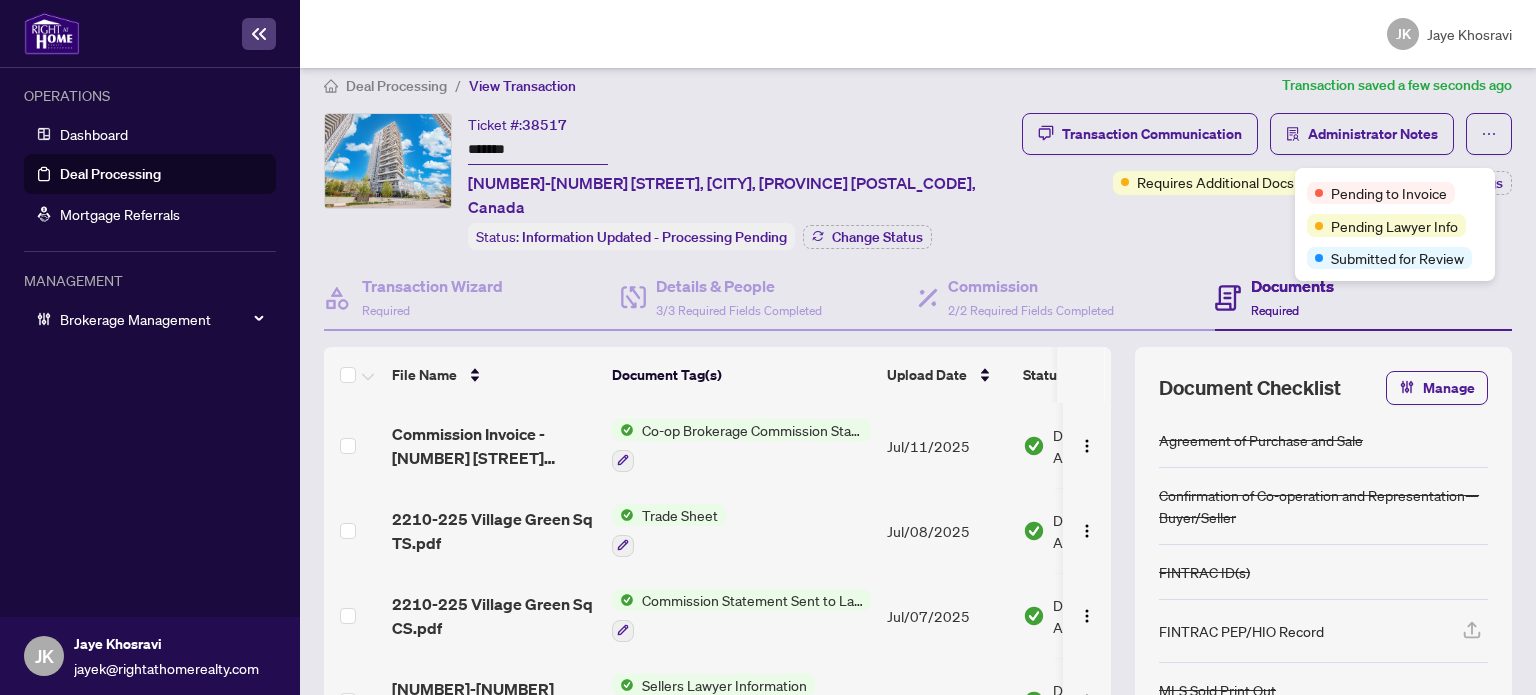 click on "Transaction Communication Administrator Notes Requires Additional Docs +3 Tags Modify Tags" at bounding box center (1267, 181) 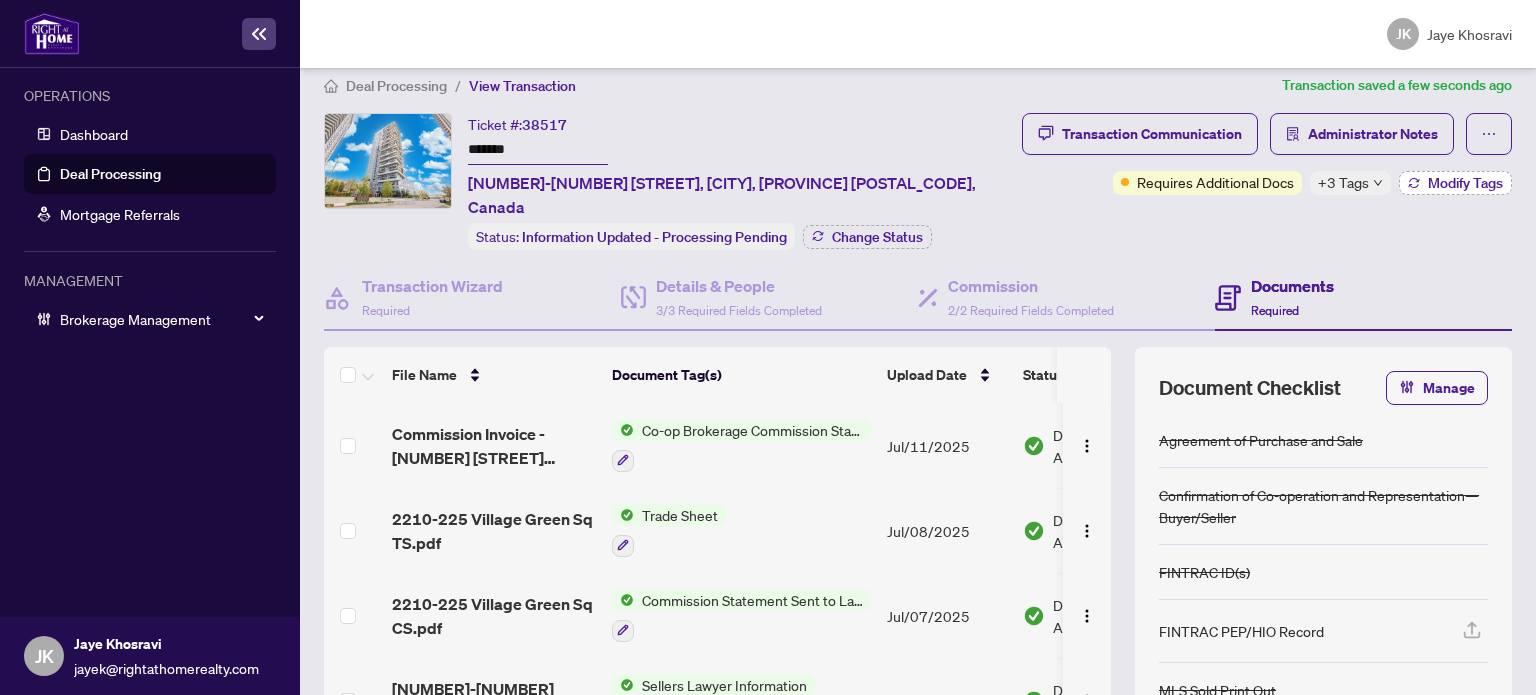 click on "Modify Tags" at bounding box center (1465, 183) 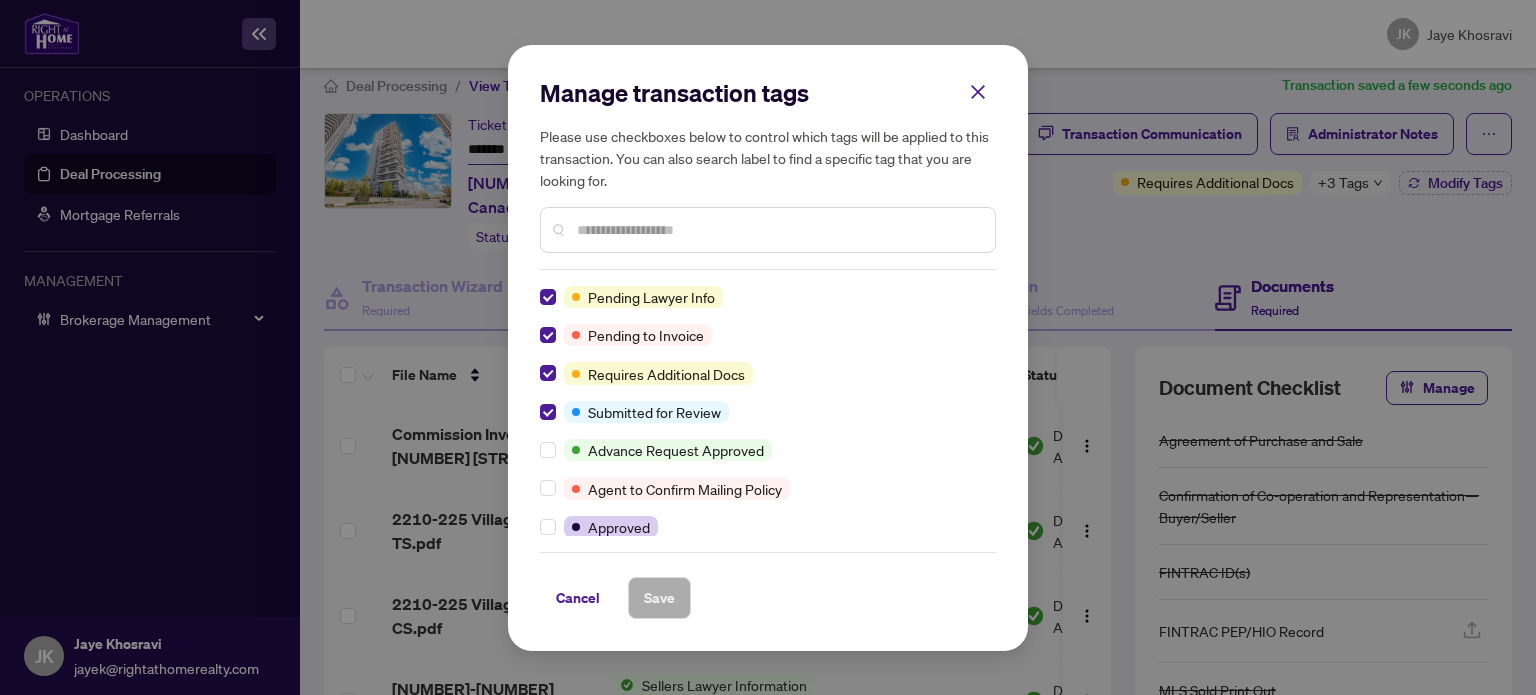 click on "Pending Lawyer Info Pending to Invoice Requires Additional Docs Submitted for Review Advance Request Approved Agent to Confirm Mailing Policy Approved BV Cheque(s) Issued Cancellation Requested Cancelled ClawBack Closed Concierge Transaction Deposit Submitted Draft Duplicate Transaction Final Trade Final Trade - Completed FINTRAC Non-compliant Manager Review Mutual Release Mutual Release Approved Mutual Release Completed Non-compliant Partial Payment Received Partially Paid Payment Received Pending Confirmation of Closing Pending Deposit Pending Further Deposit Pending Payment Pending Trade to be sent Problem Transaction Received Confirmation of Closing Received Mailing Policy Confirmation Requested Confirmation of Closing Requested Status of Commission Requires Cheque Clearance RTD Cheque(s) Issued Suspended Suspension Requested Team Deal With Payroll" at bounding box center [768, 411] 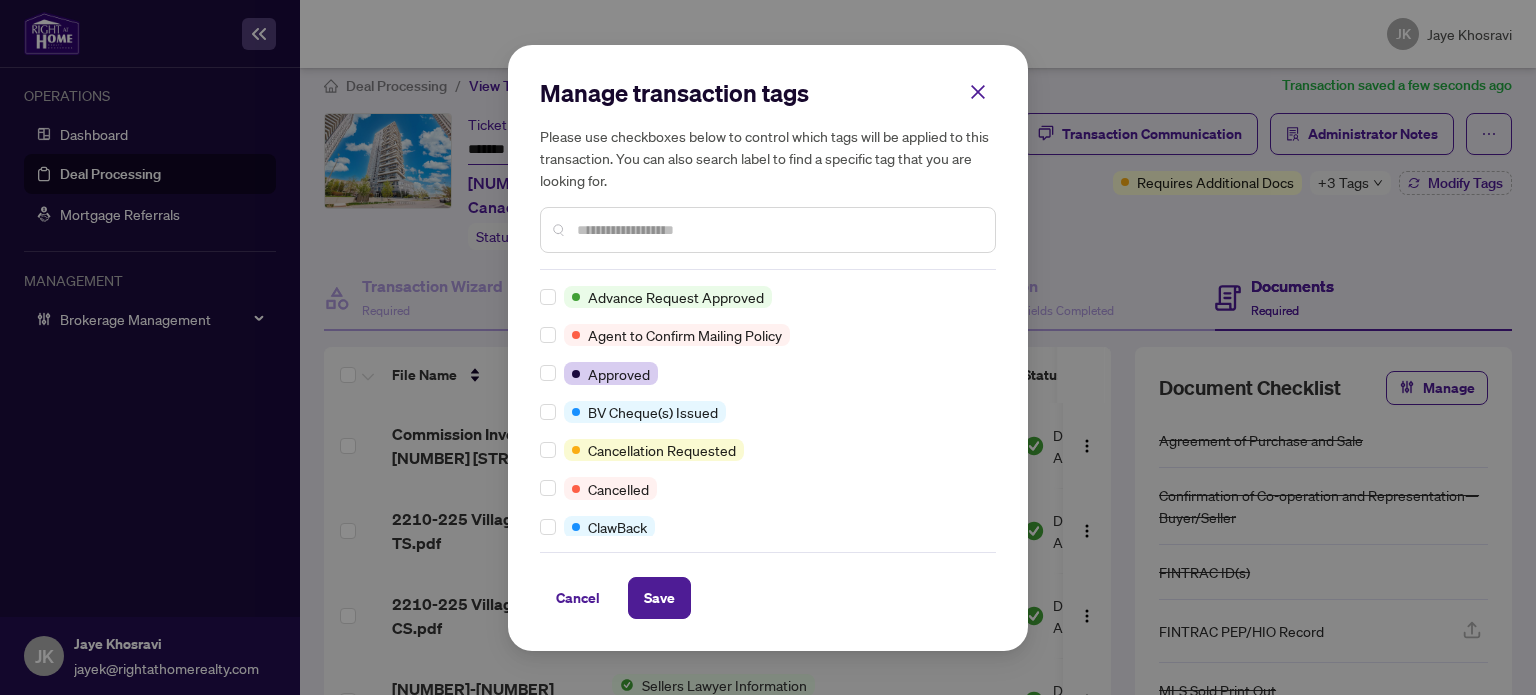 scroll, scrollTop: 0, scrollLeft: 0, axis: both 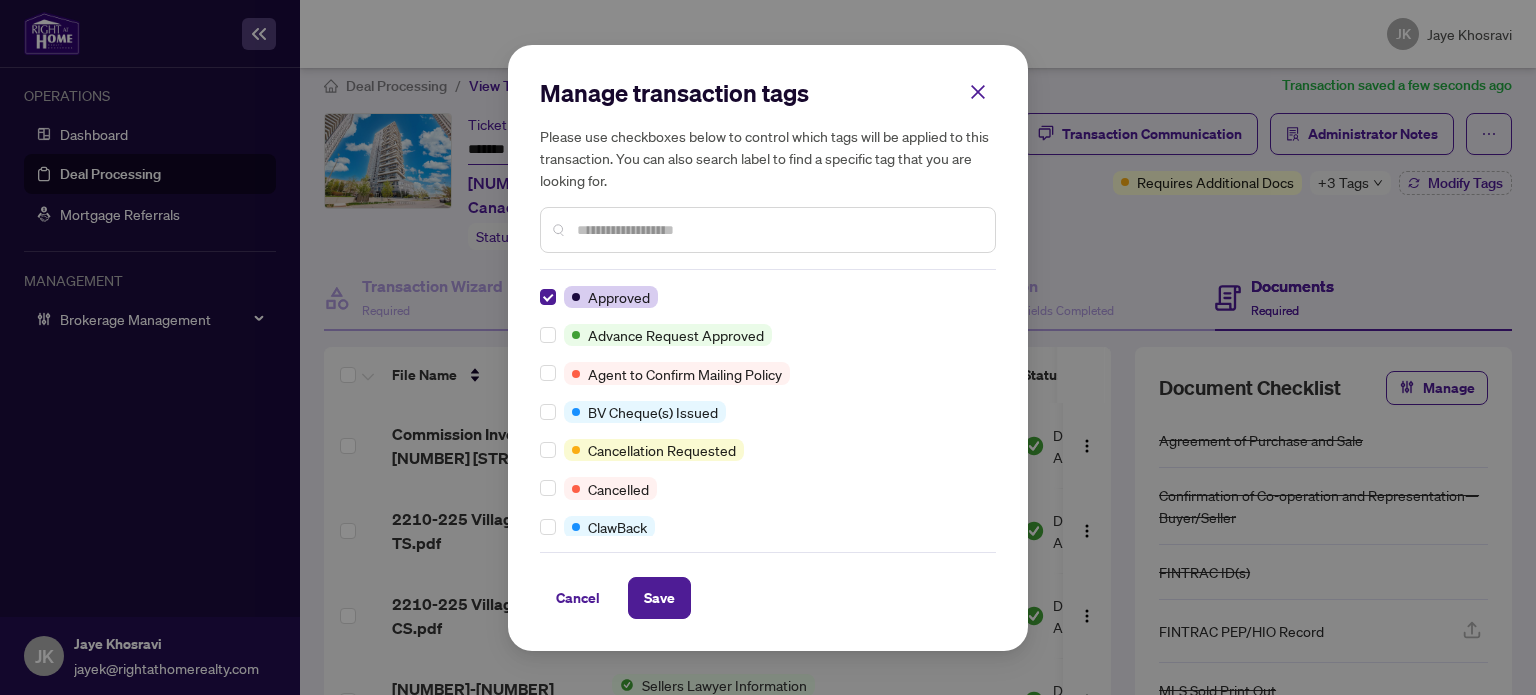 click at bounding box center (778, 230) 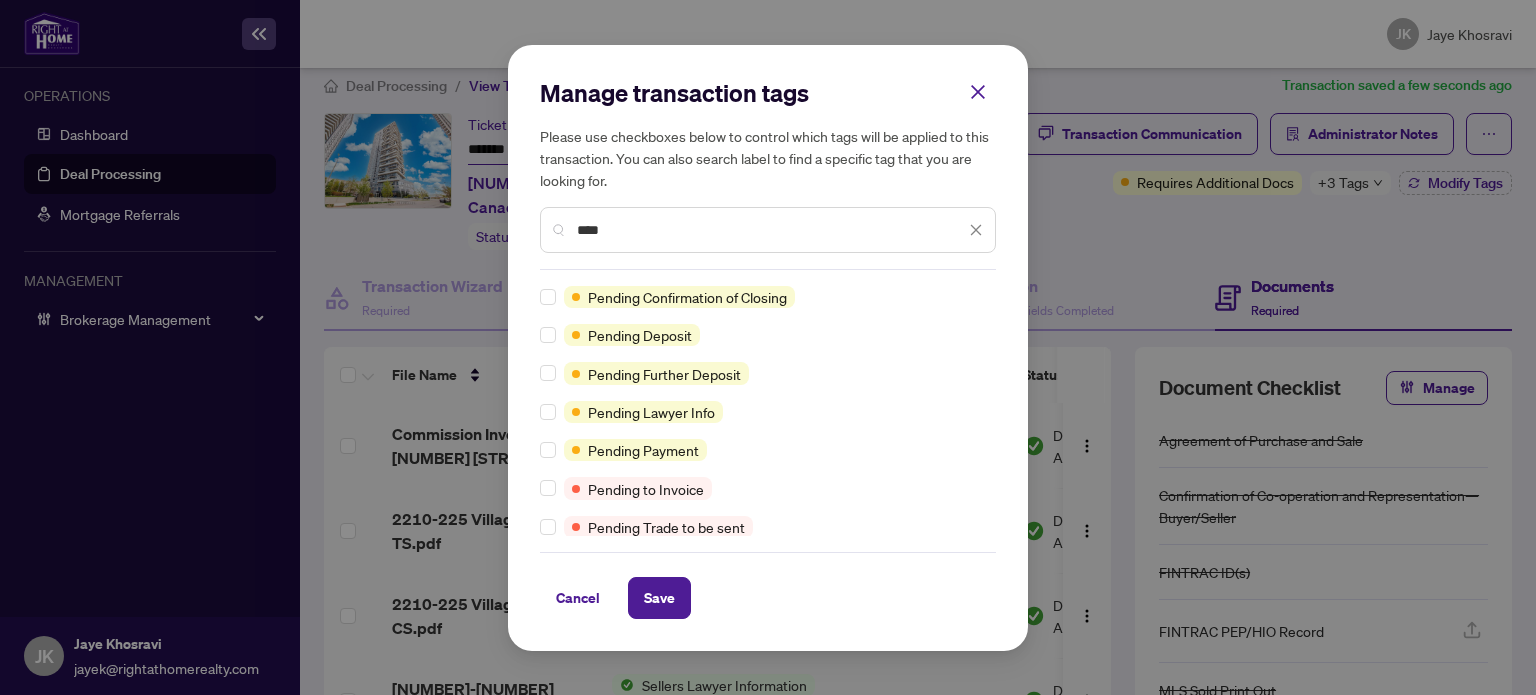 type on "****" 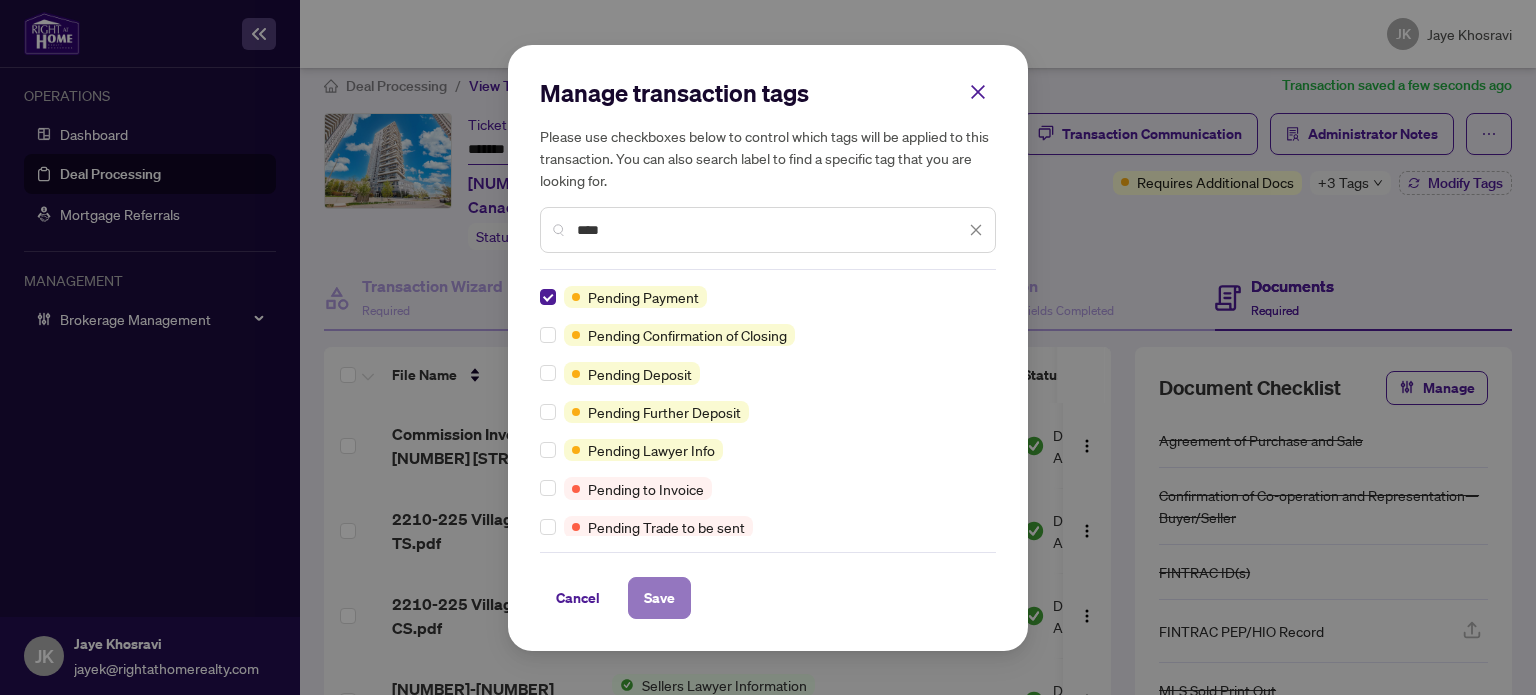 click on "Save" at bounding box center [659, 598] 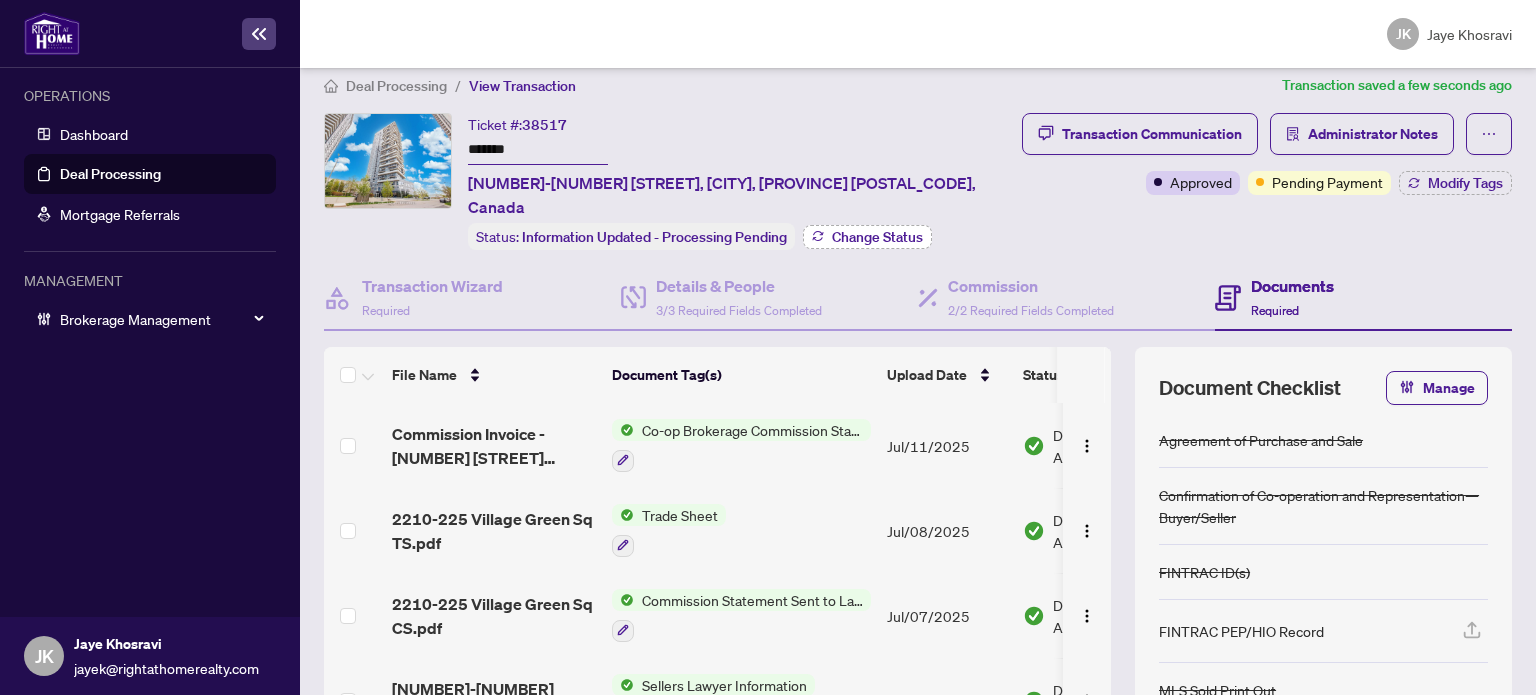 click on "Change Status" at bounding box center [877, 237] 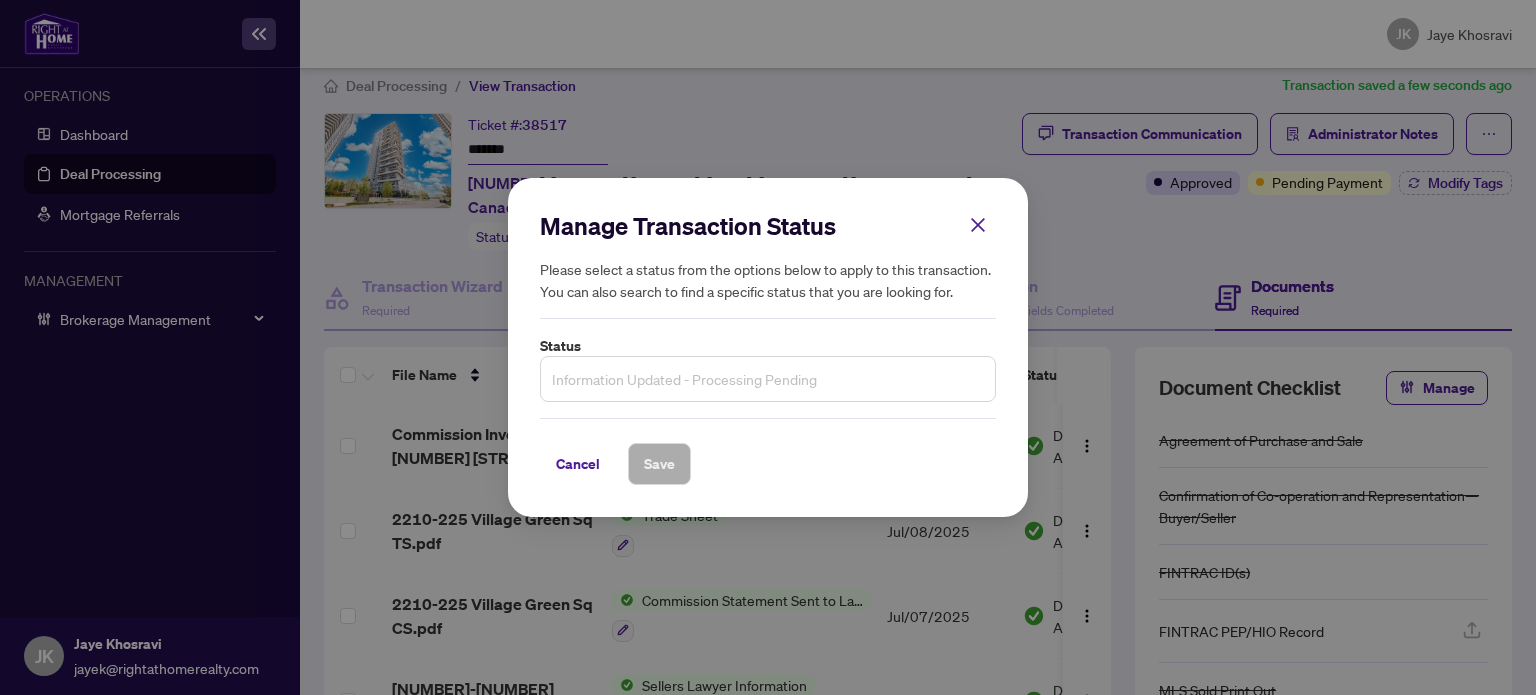 click on "Information Updated - Processing Pending" at bounding box center (768, 379) 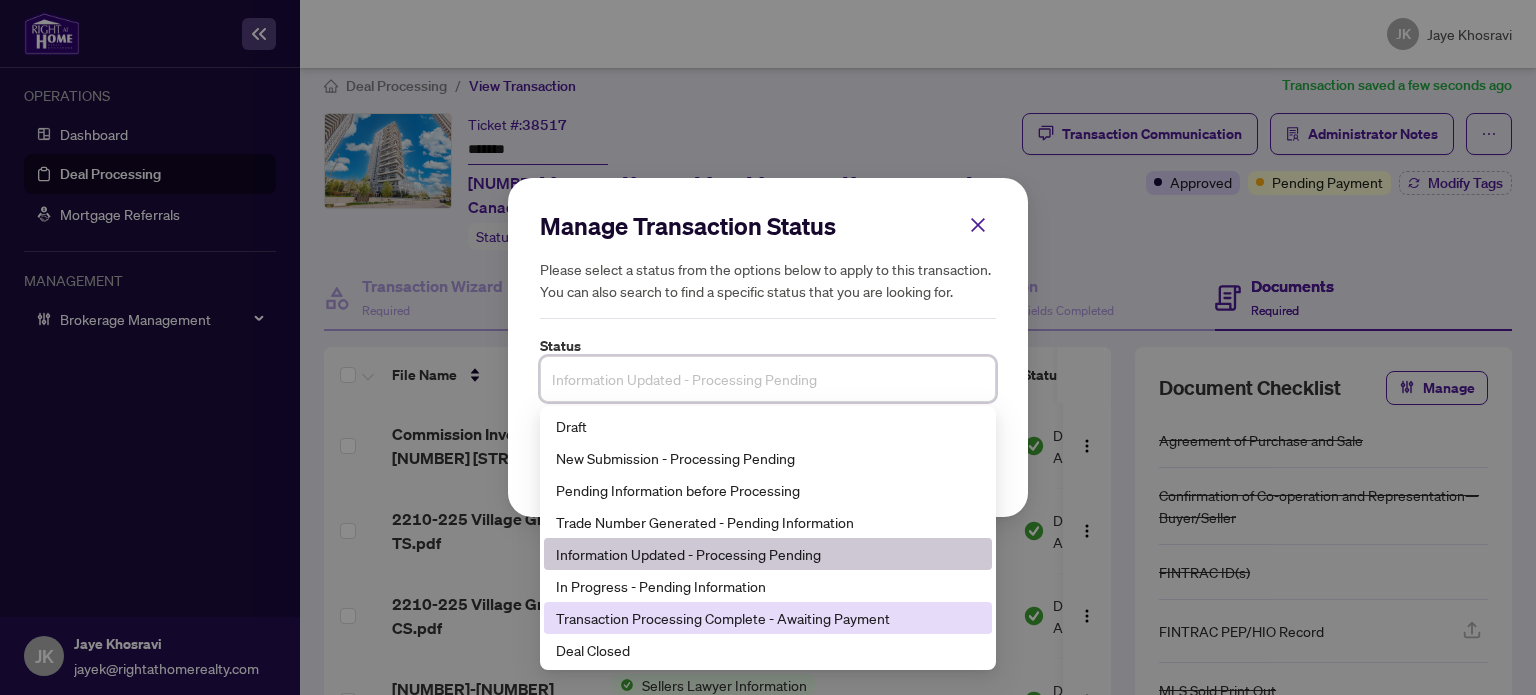 click on "Transaction Processing Complete - Awaiting Payment" at bounding box center [768, 618] 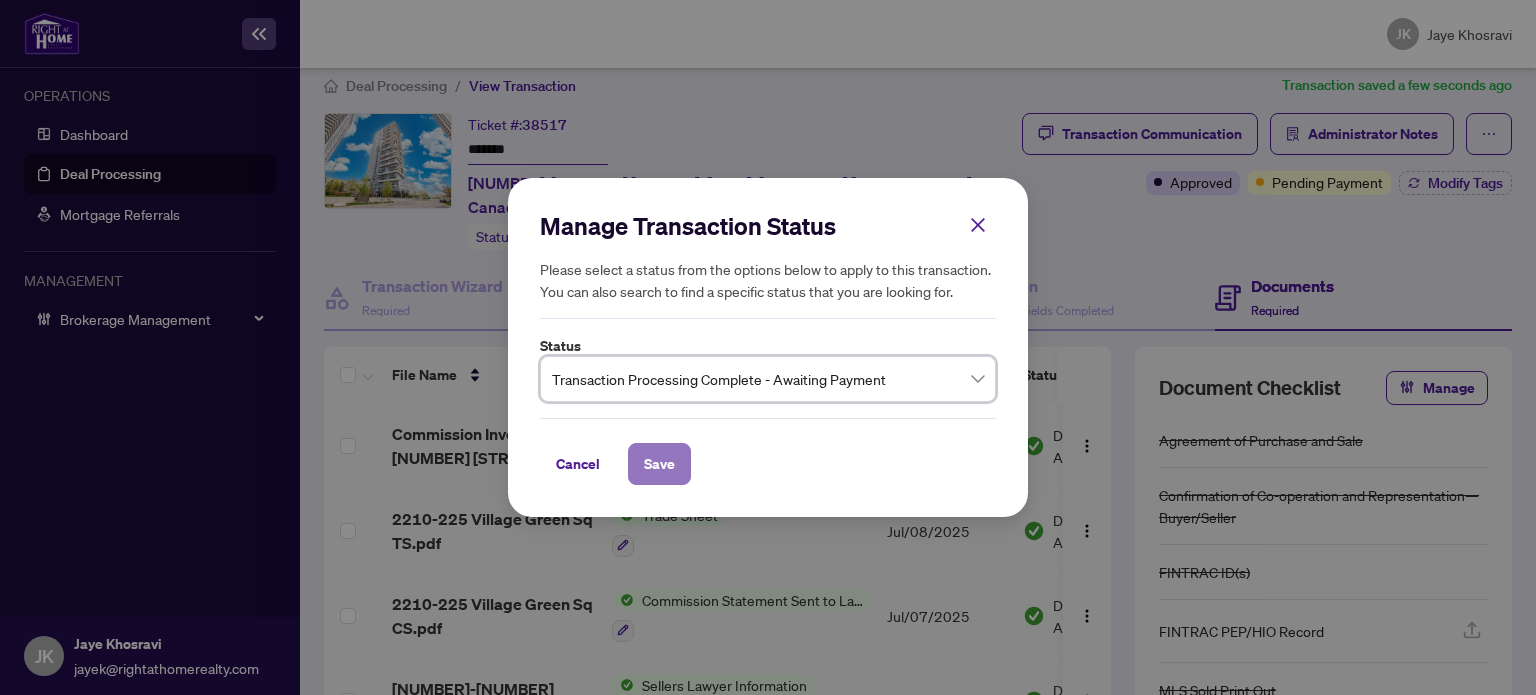 click on "Save" at bounding box center (659, 464) 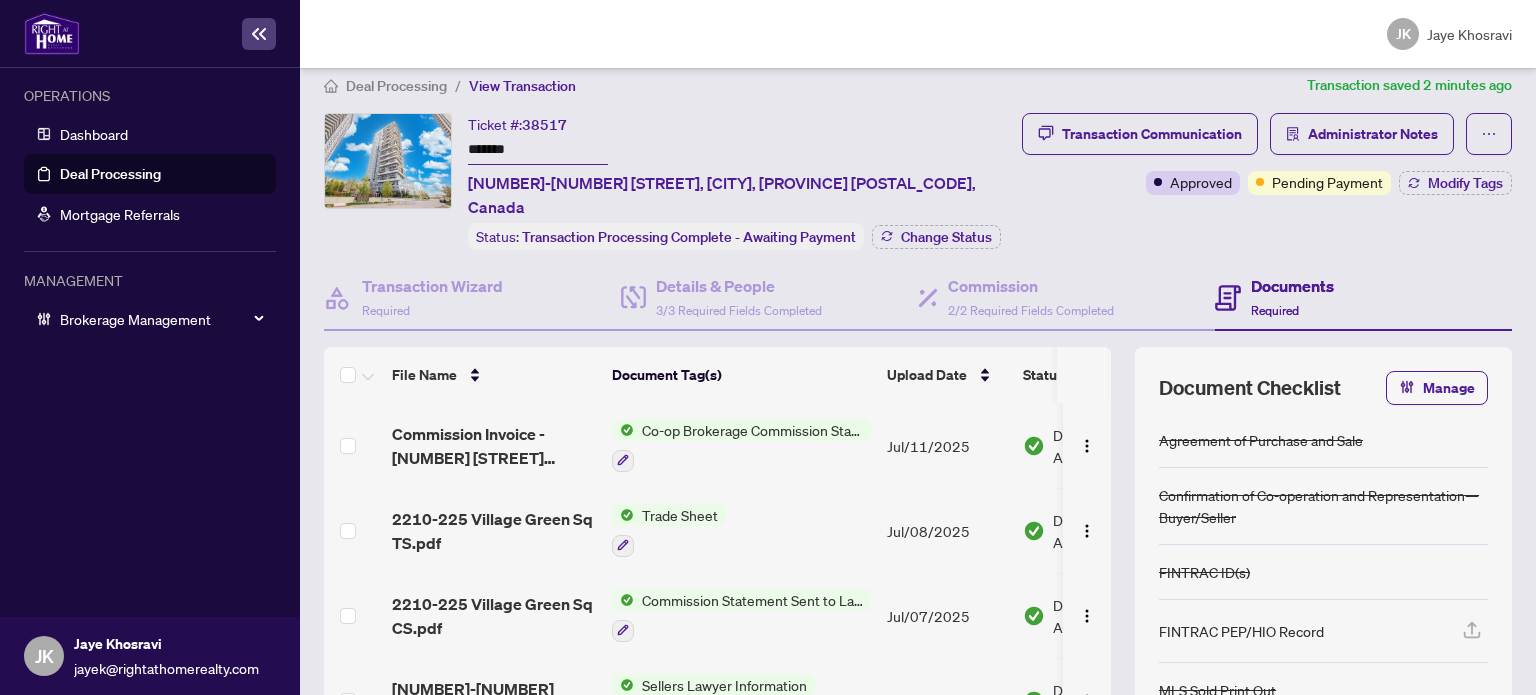click on "Deal Processing" at bounding box center [110, 174] 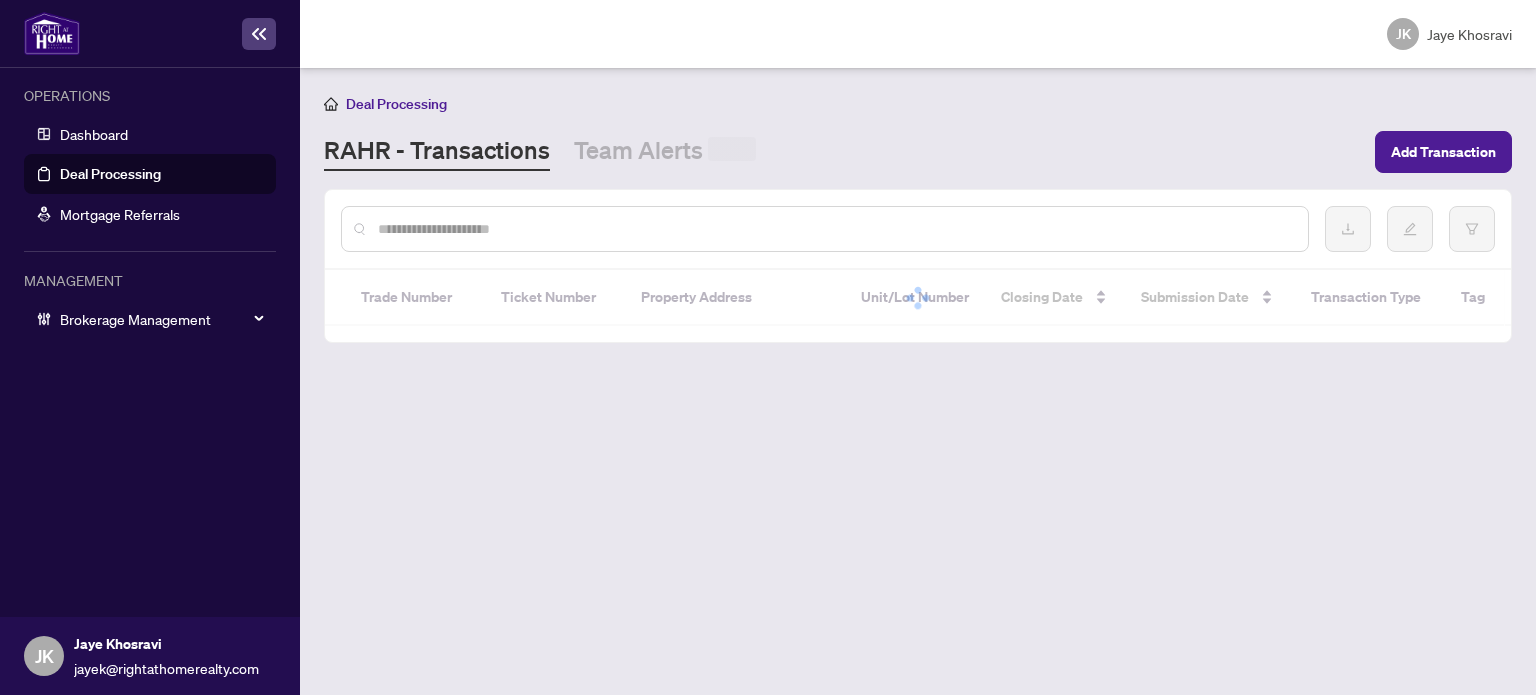 scroll, scrollTop: 0, scrollLeft: 0, axis: both 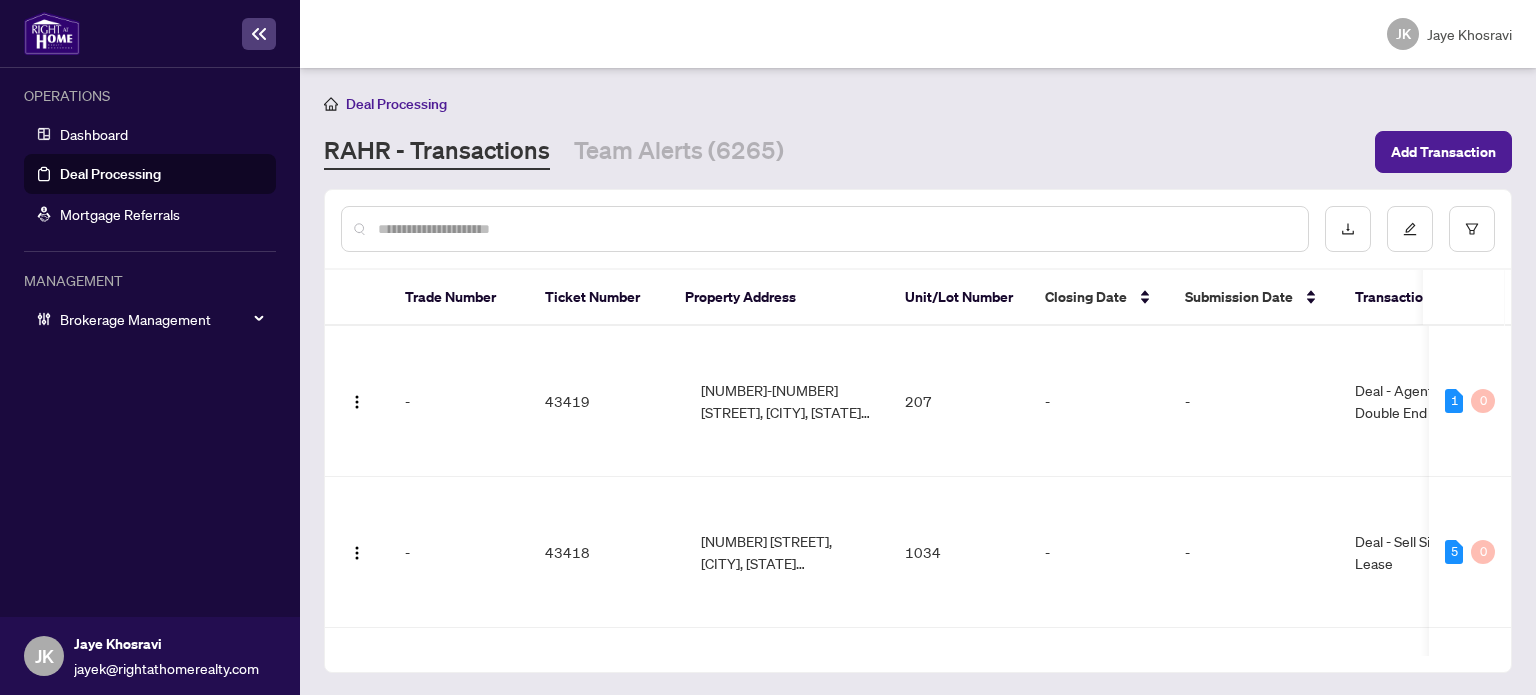 click at bounding box center (835, 229) 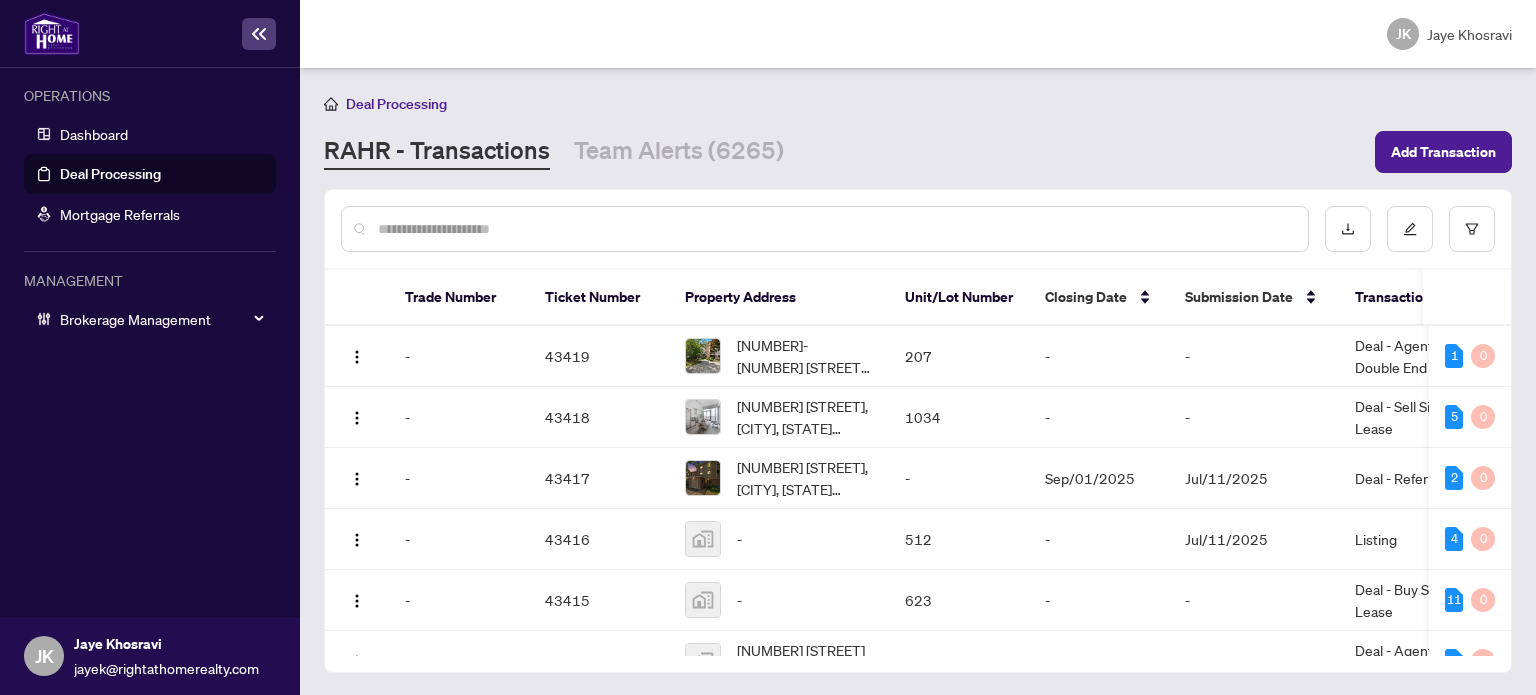 click at bounding box center [835, 229] 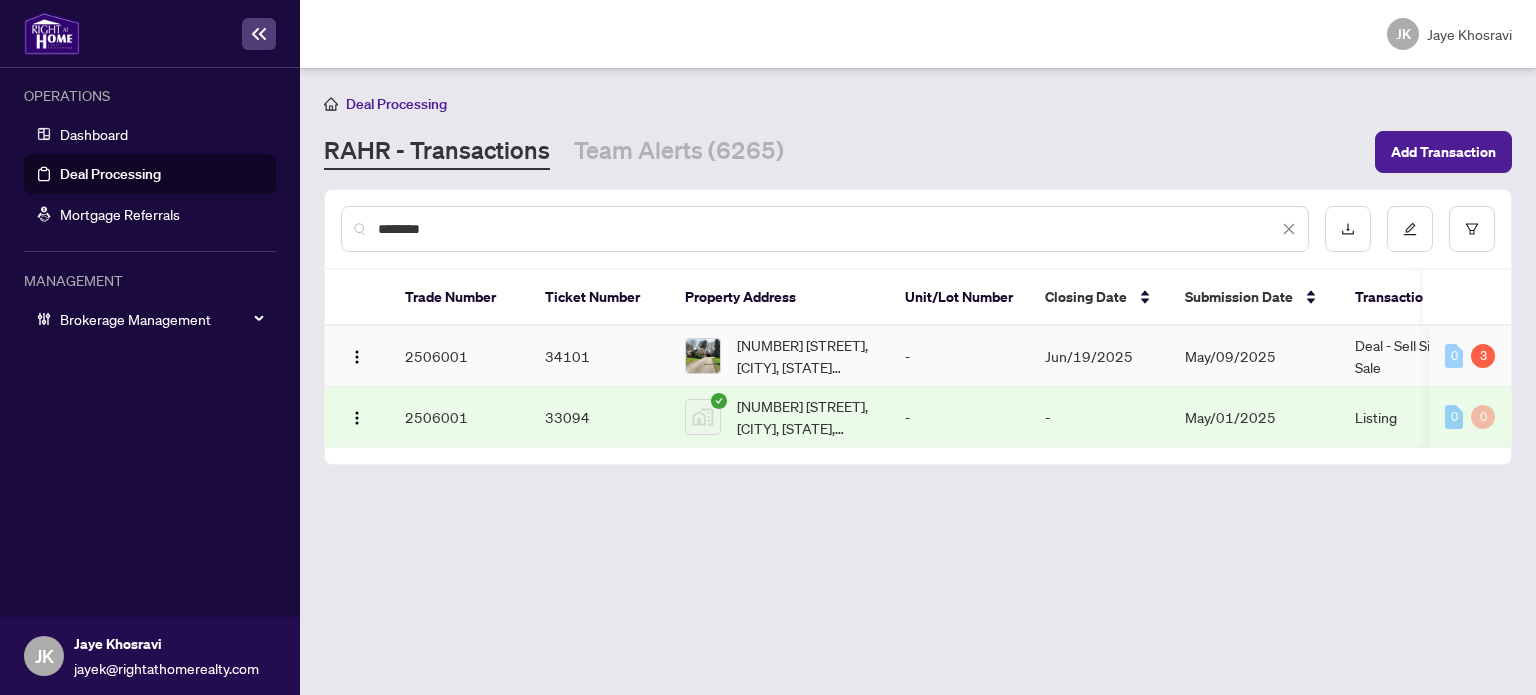 type on "********" 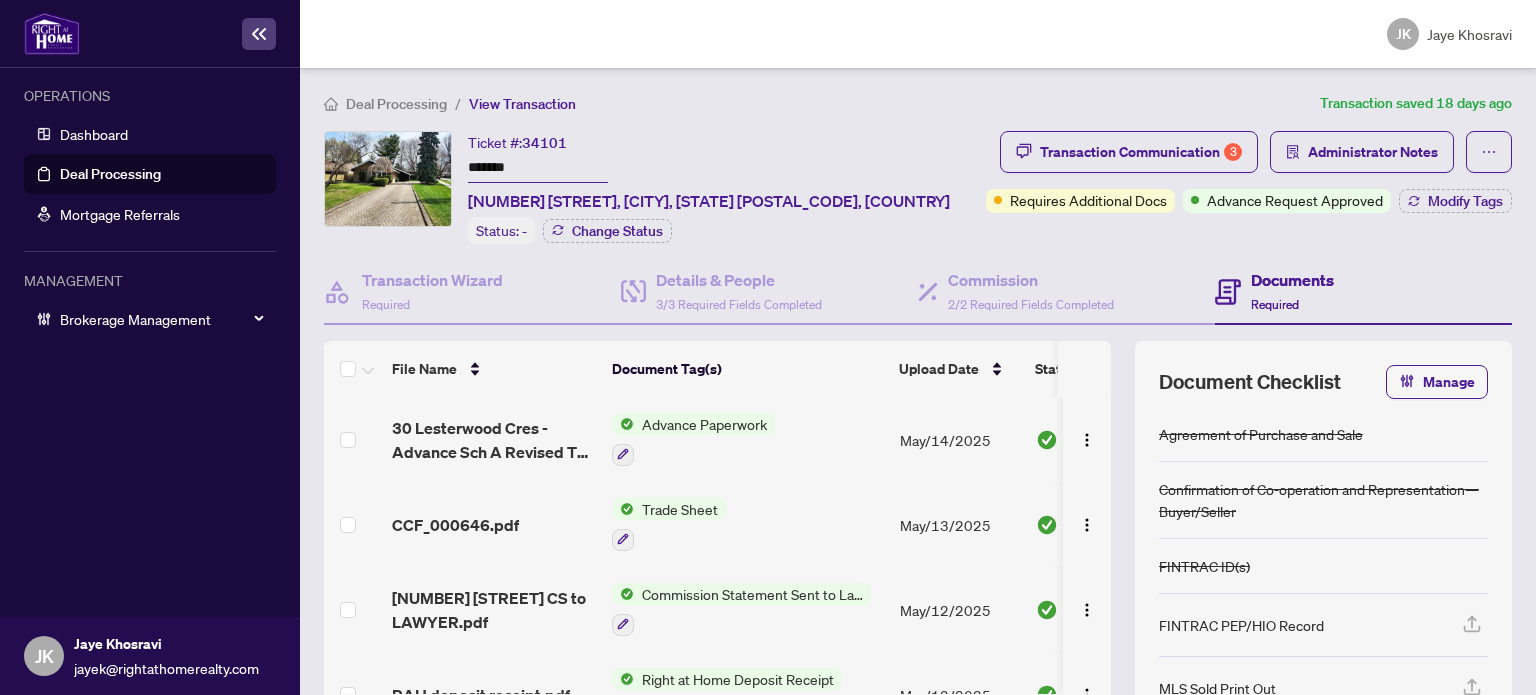 scroll, scrollTop: 172, scrollLeft: 0, axis: vertical 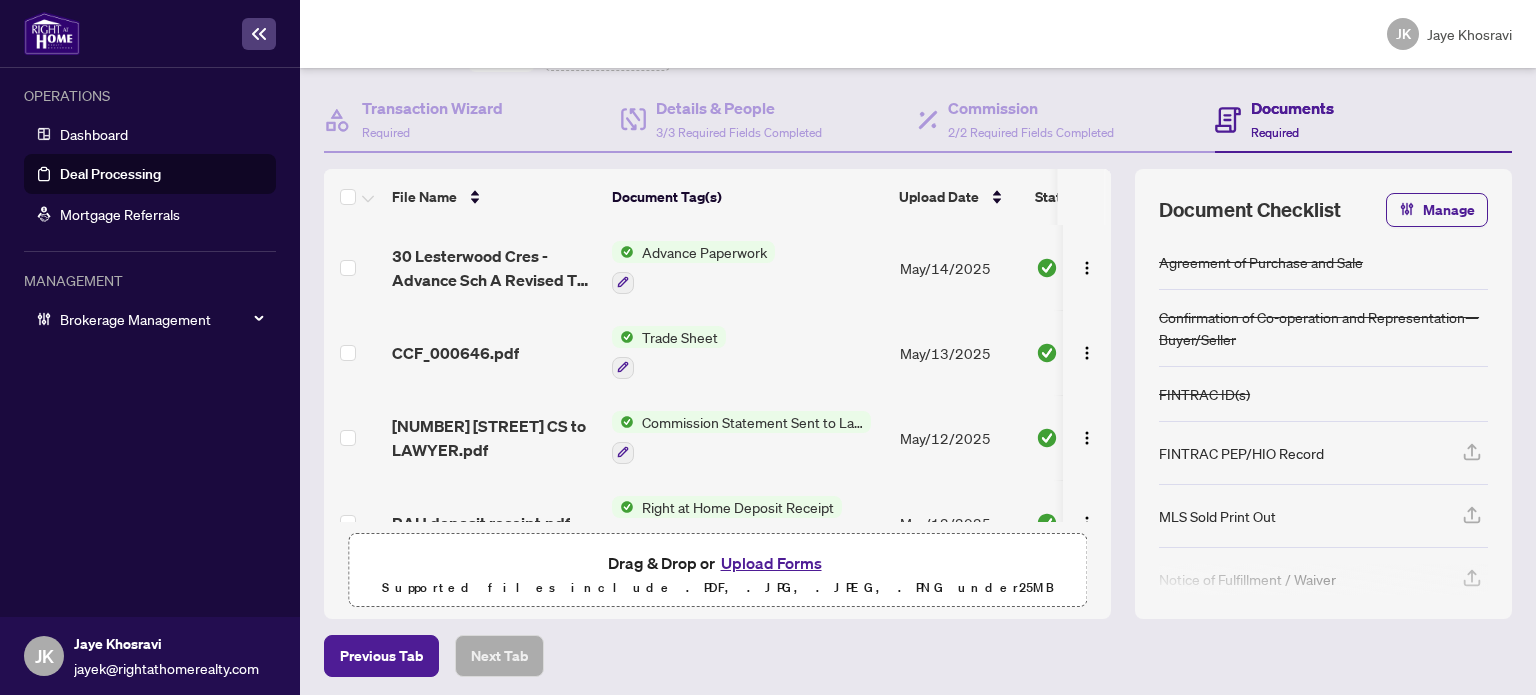 click on "OPERATIONS Dashboard Deal Processing Mortgage Referrals MANAGEMENT Brokerage Management" at bounding box center [150, 342] 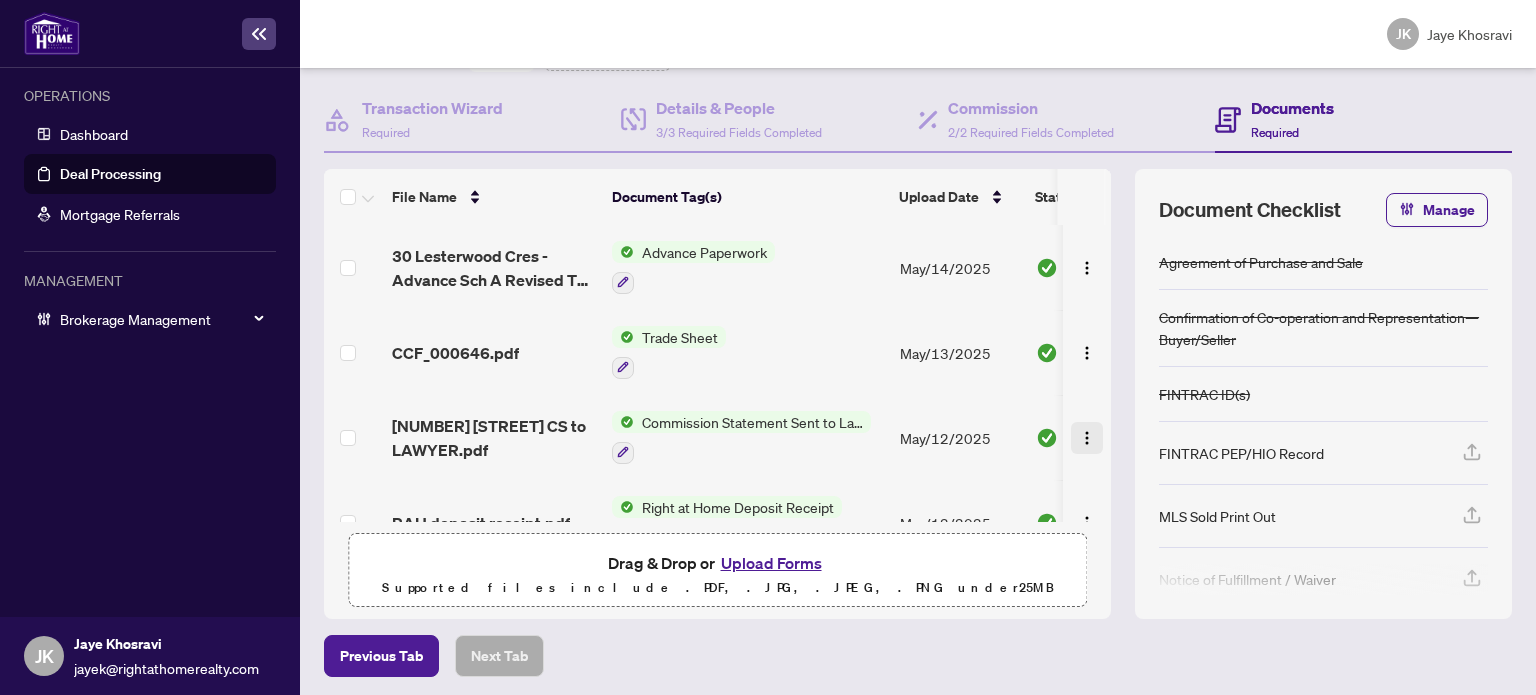 click at bounding box center (1087, 438) 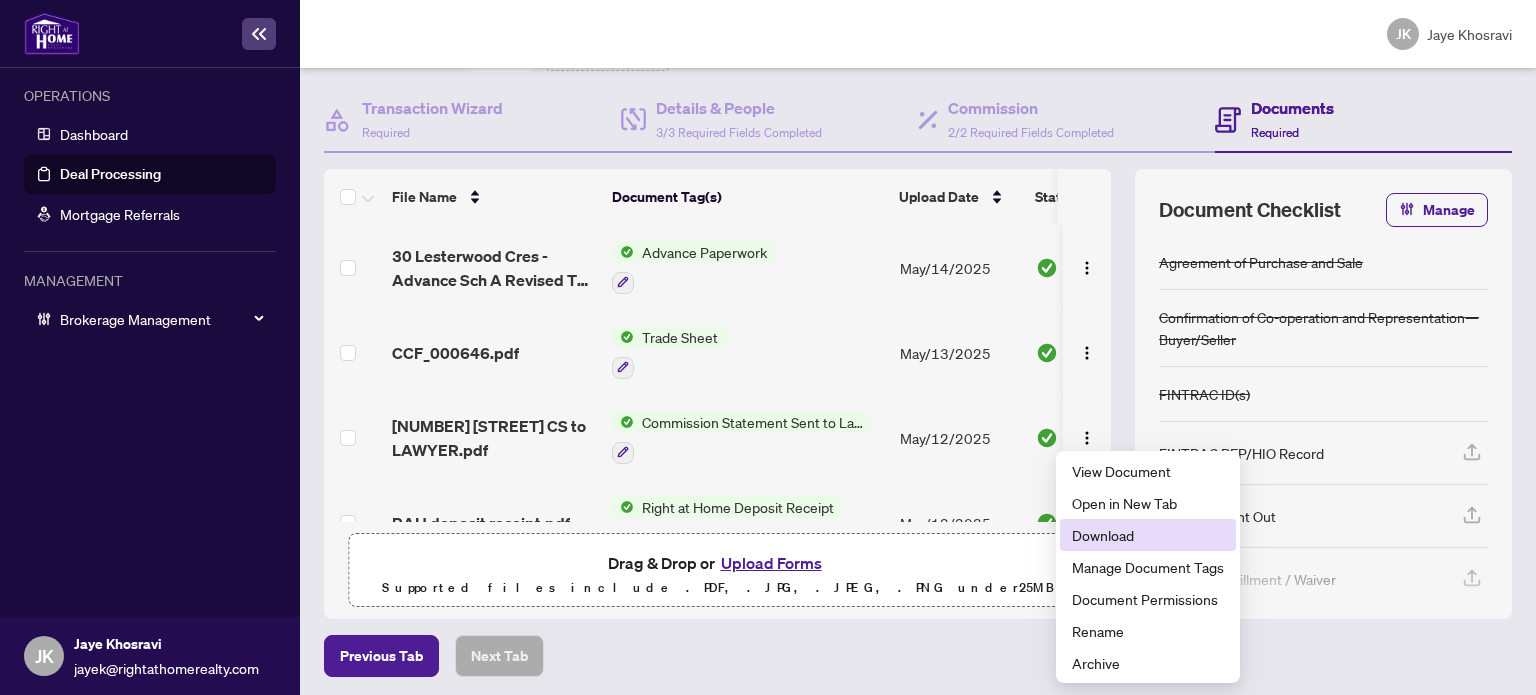 click on "Download" at bounding box center (1148, 535) 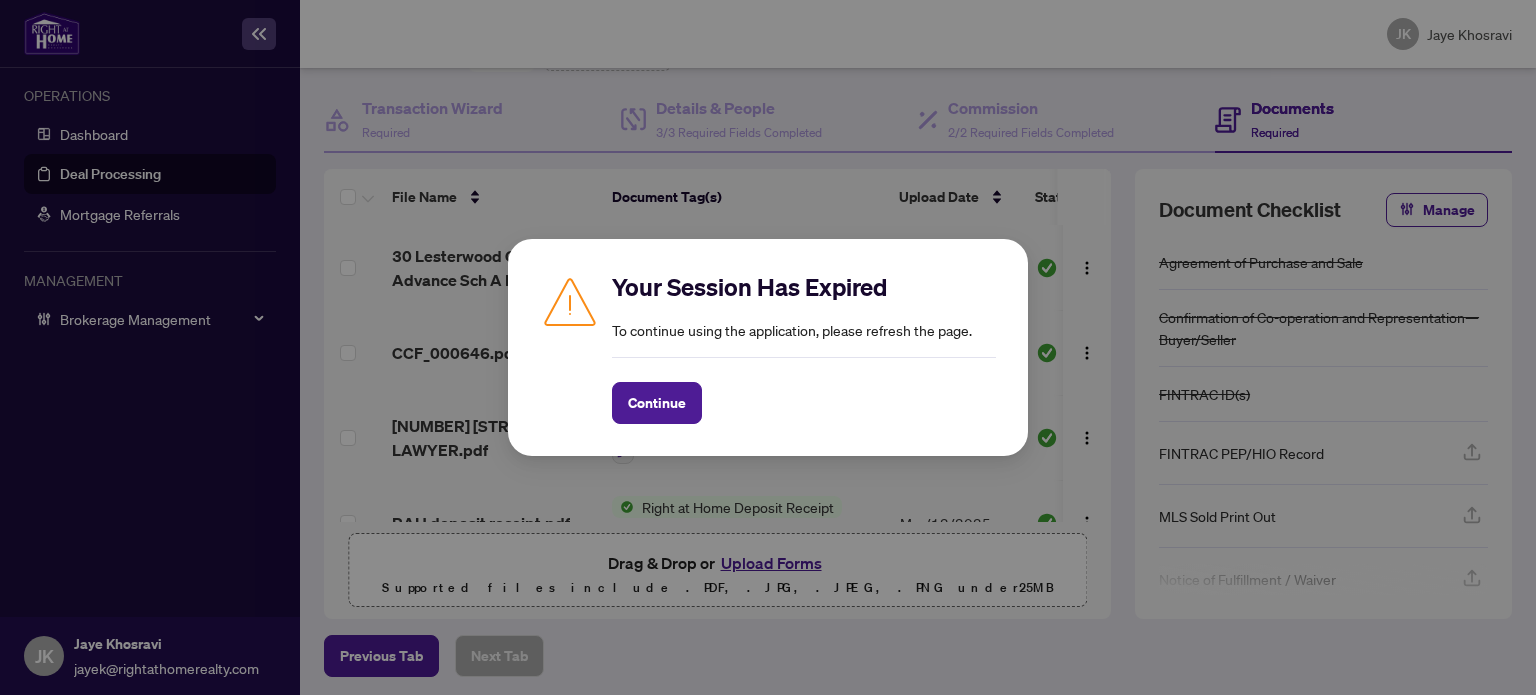 click on "Your Session Has Expired To continue using the application, please refresh the page. Continue Cancel OK" at bounding box center [768, 347] 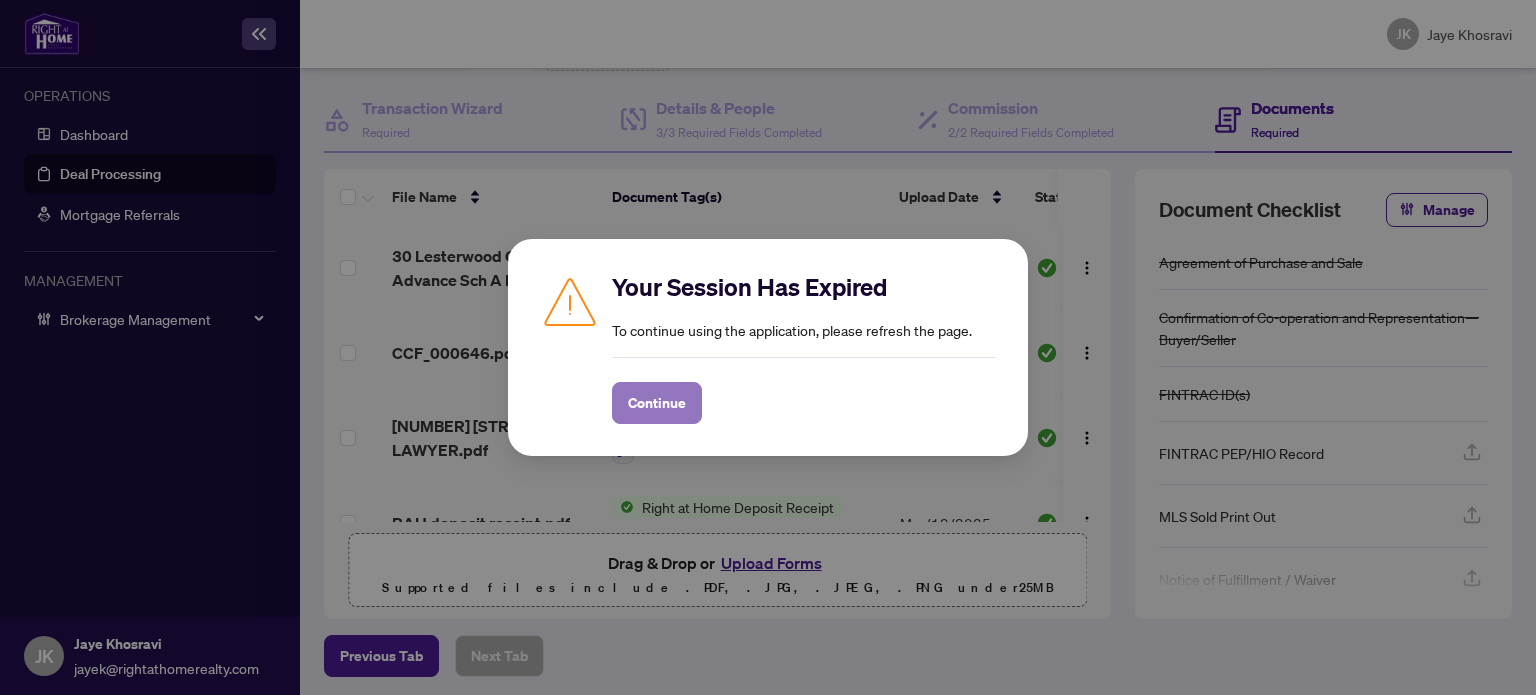 click on "Continue" at bounding box center [657, 403] 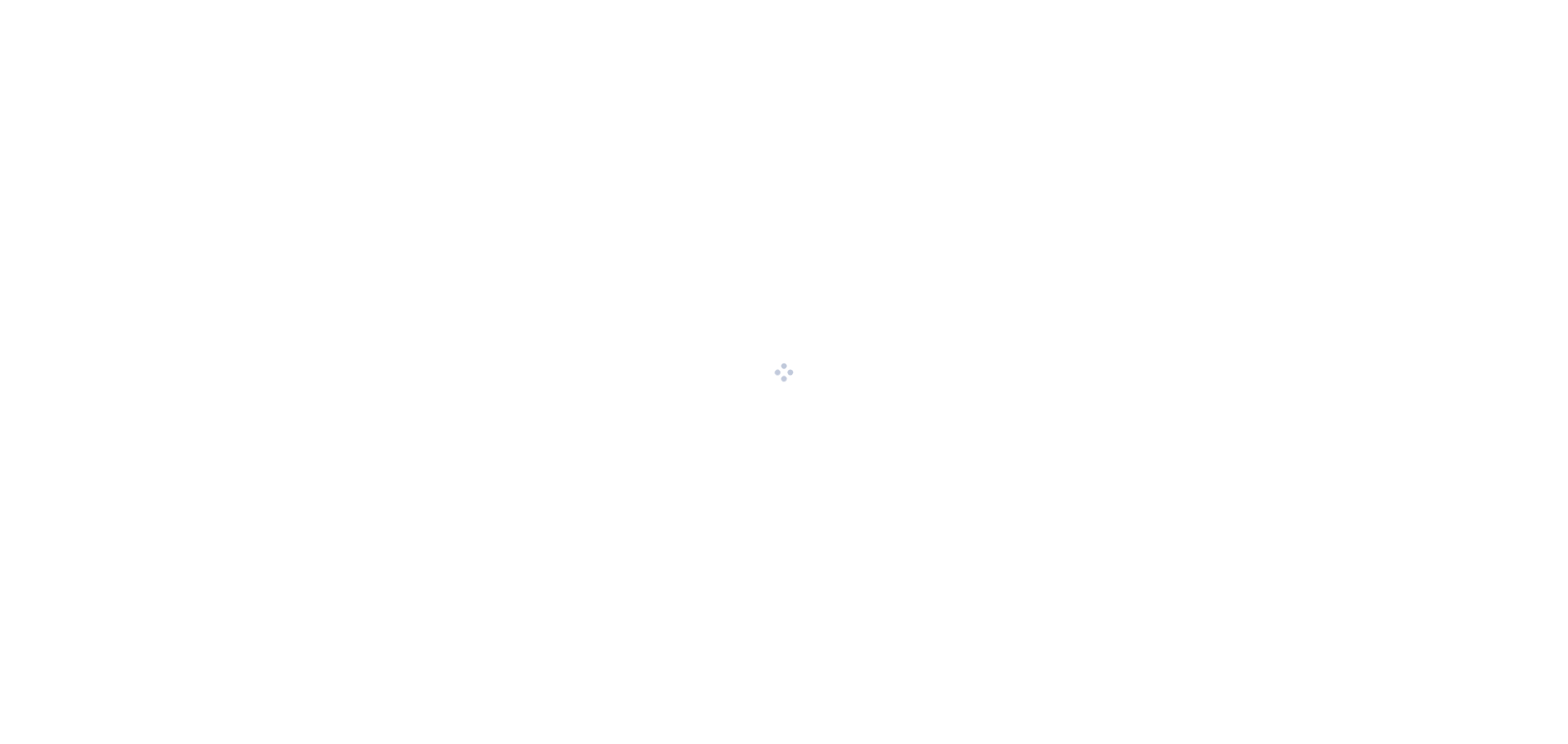 scroll, scrollTop: 0, scrollLeft: 0, axis: both 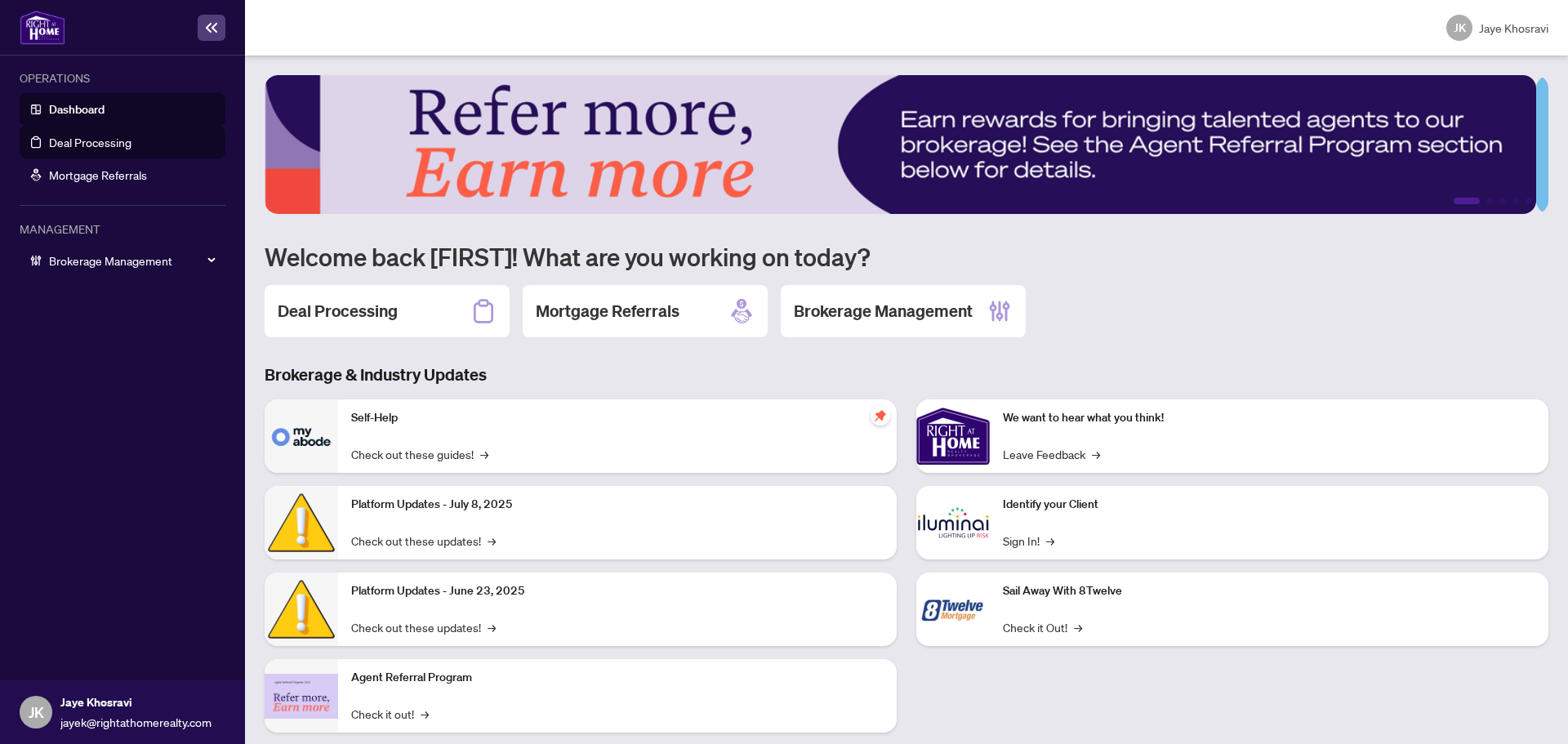 click on "Deal Processing" at bounding box center (90, 142) 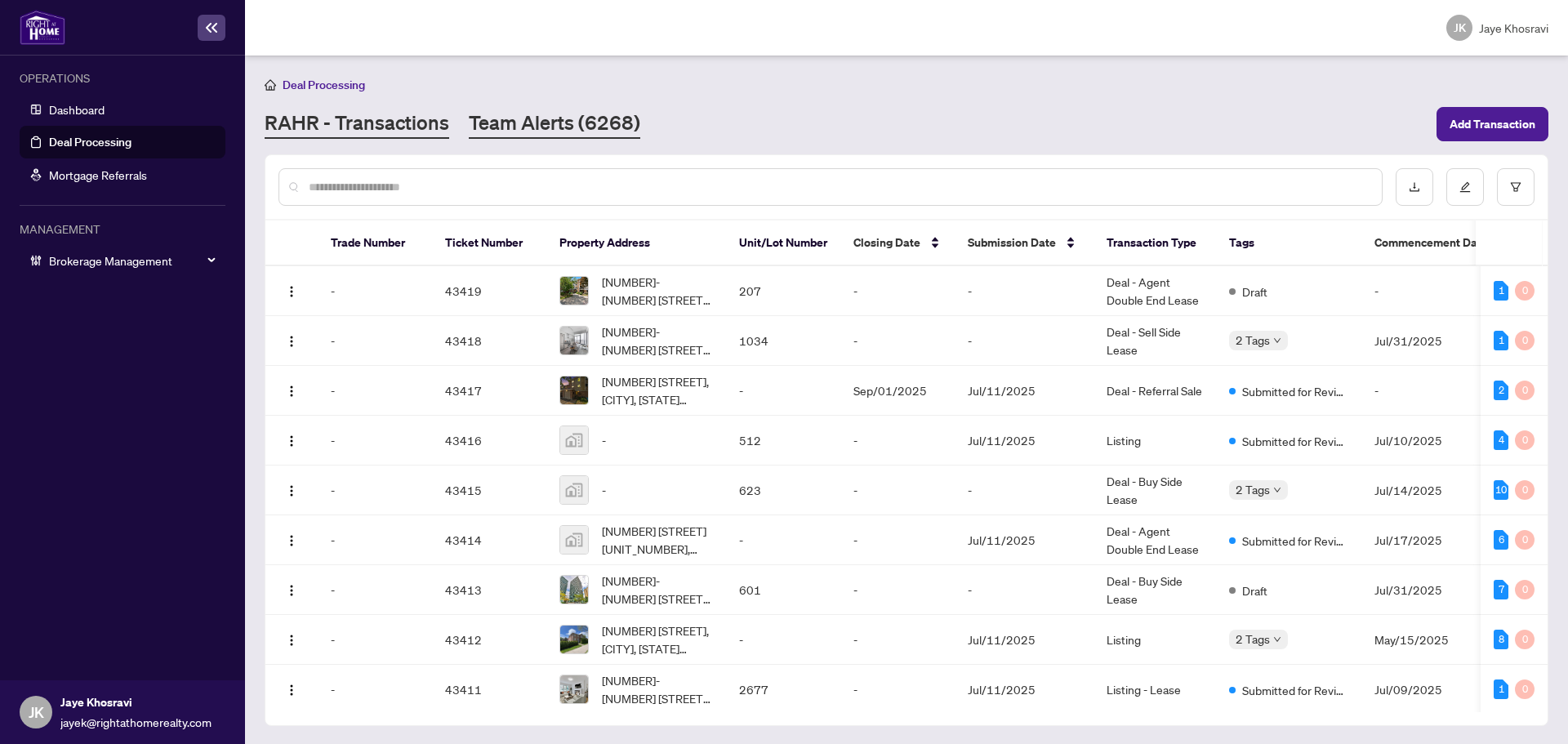click on "Team Alerts   (6268)" at bounding box center (555, 124) 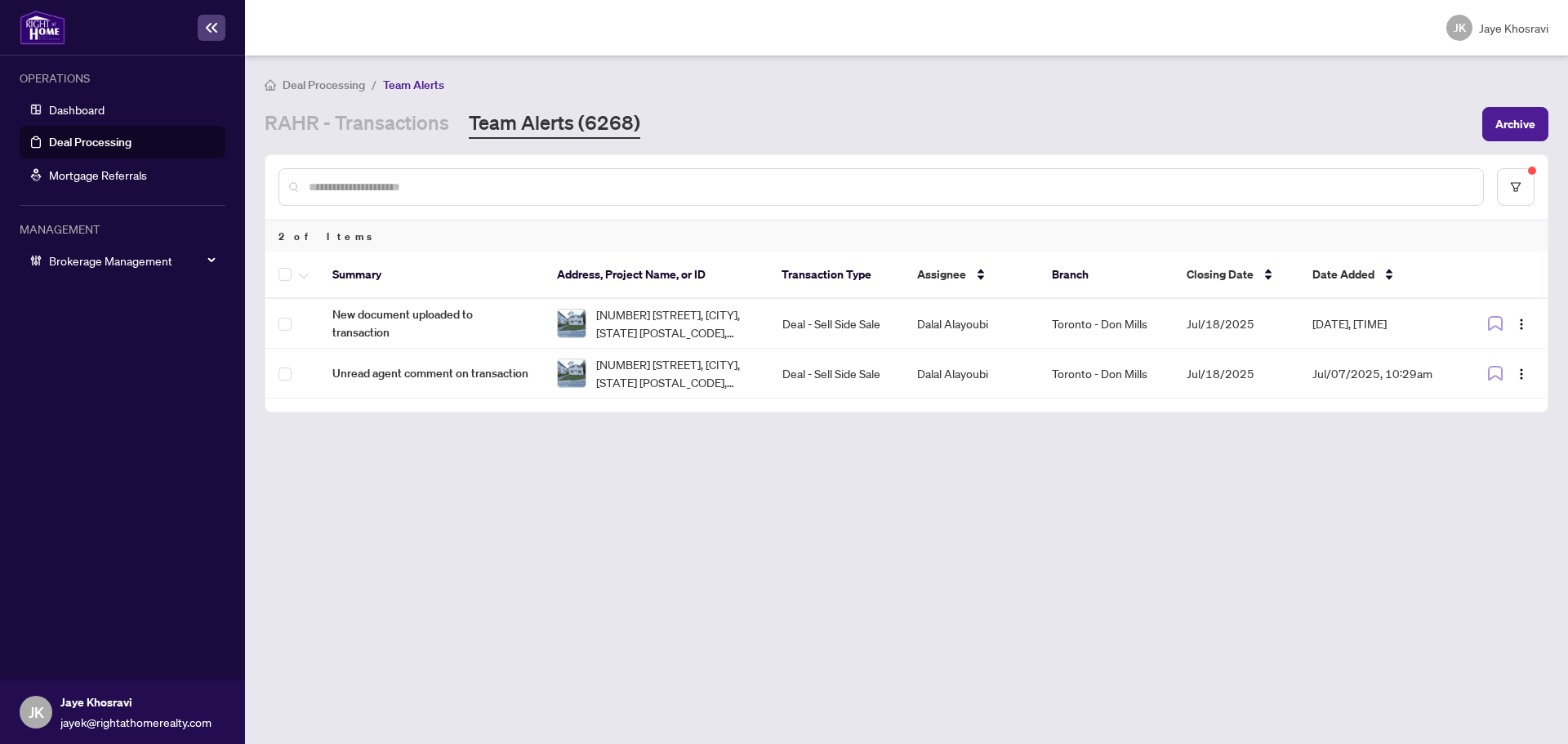 click at bounding box center (889, 187) 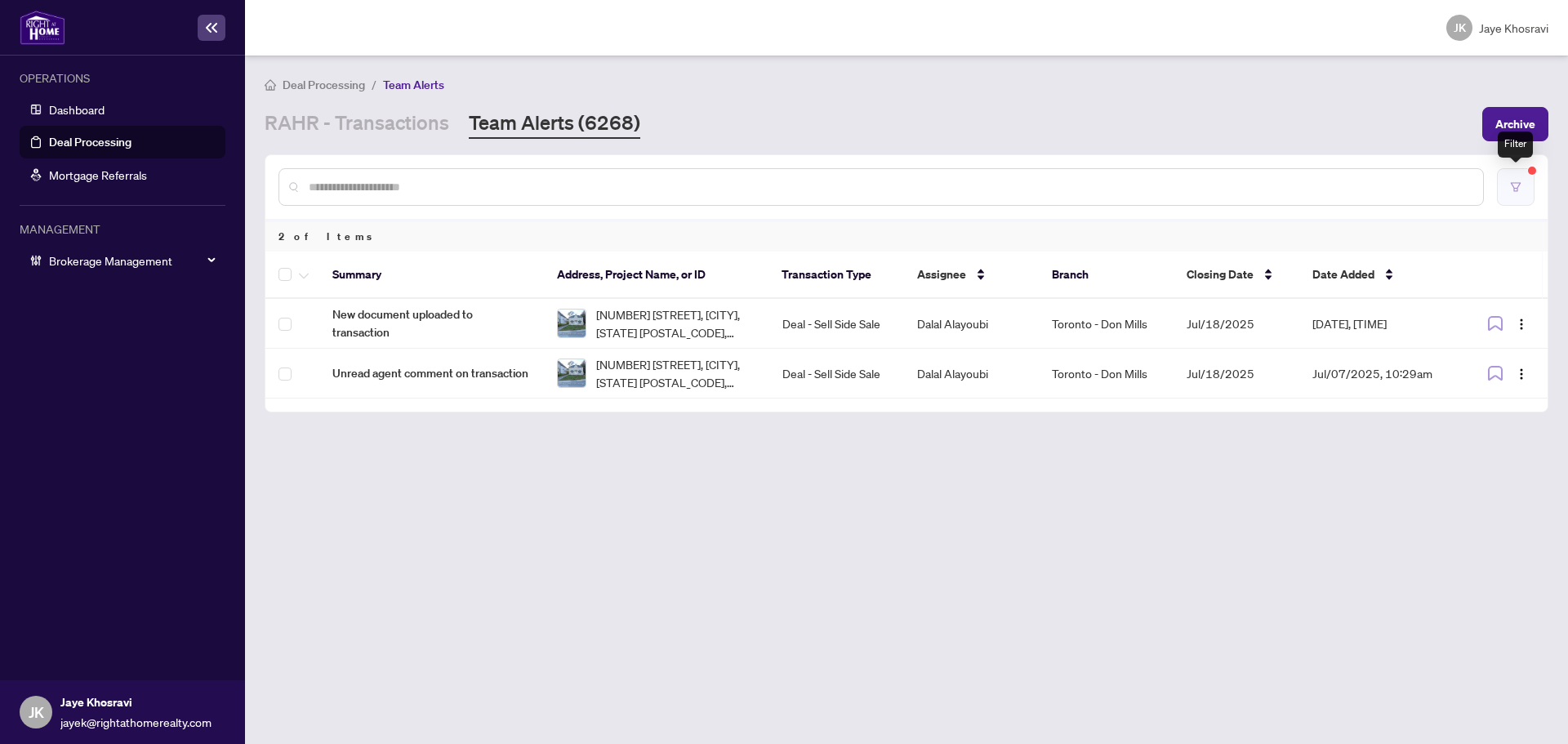 click at bounding box center [1516, 187] 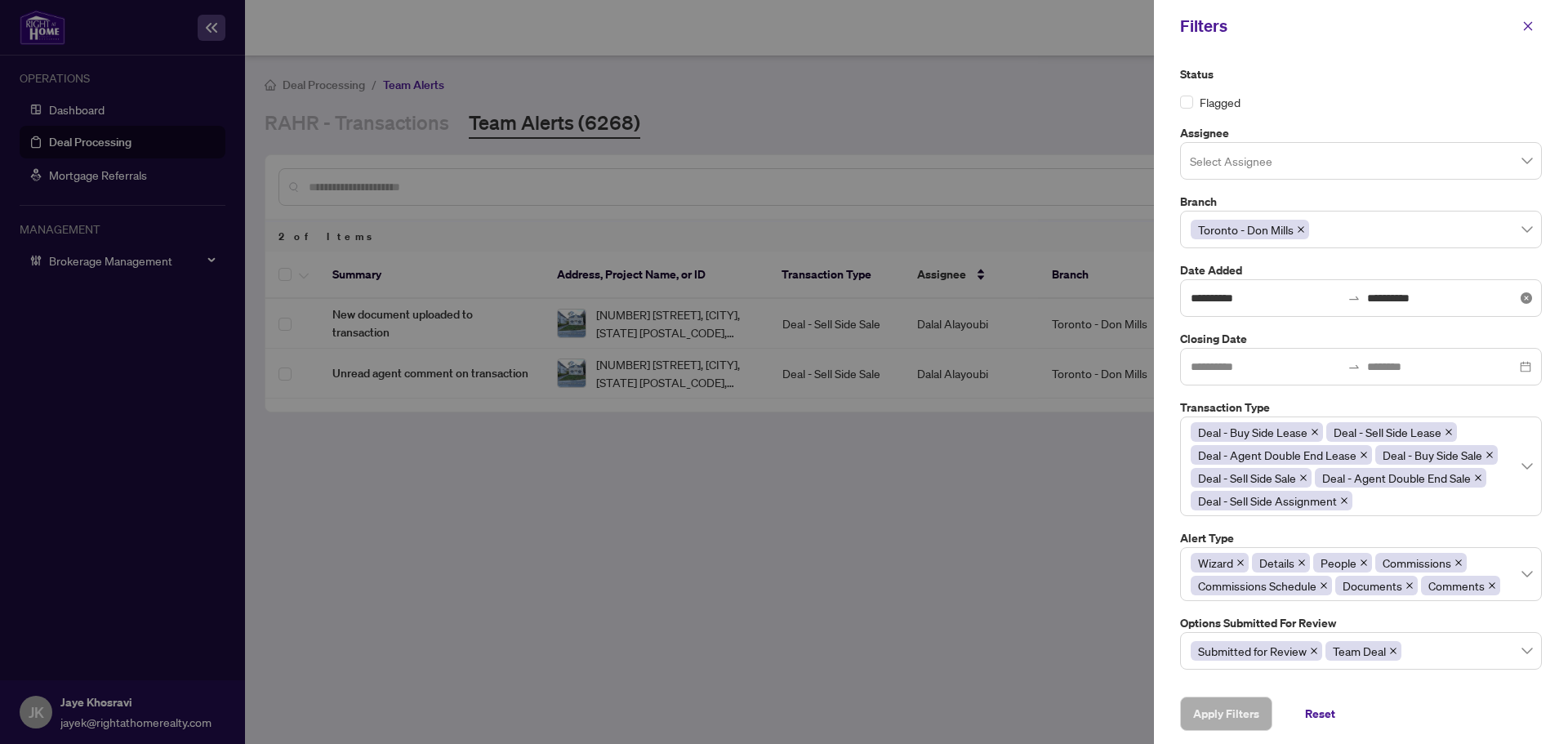 click on "**********" at bounding box center [1361, 298] 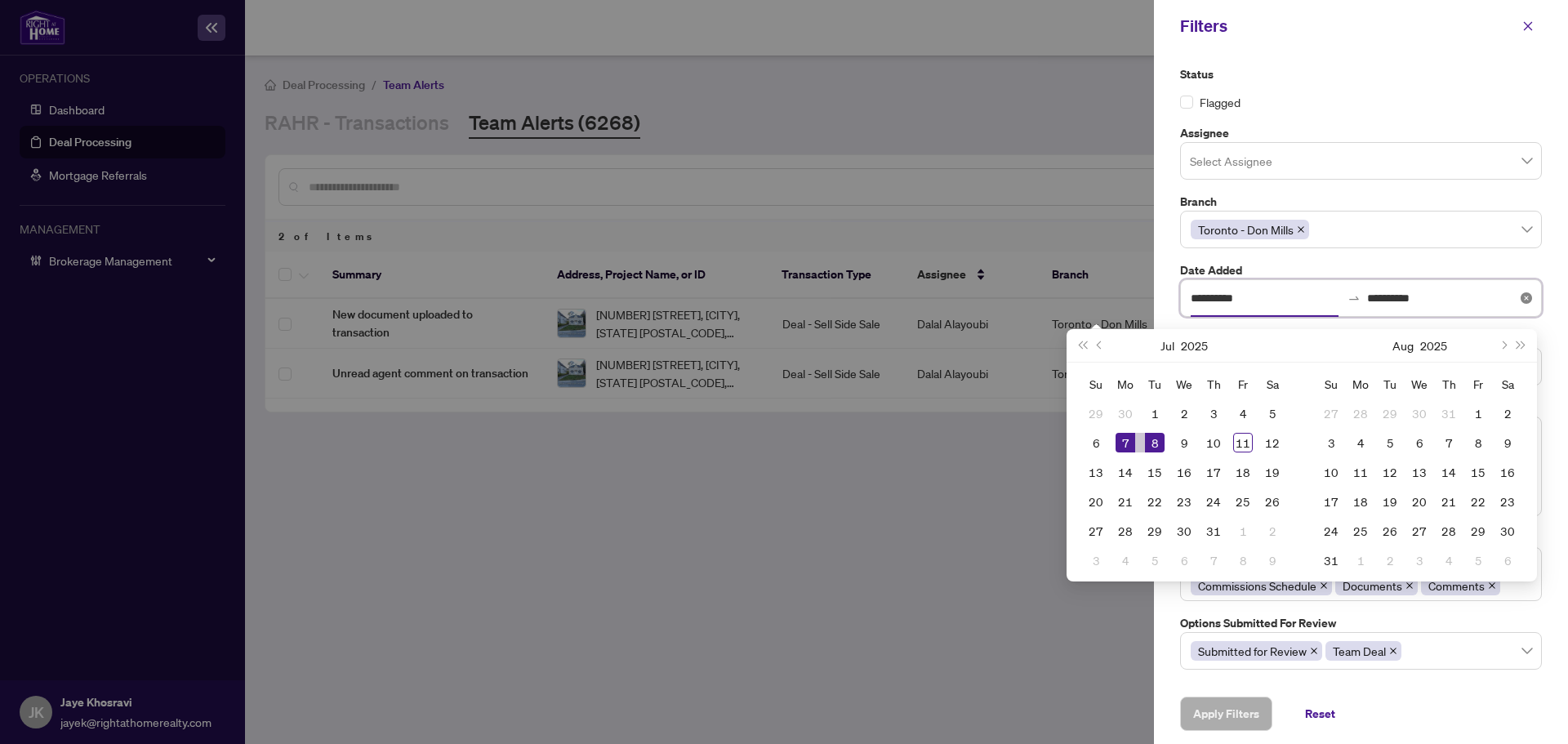 click 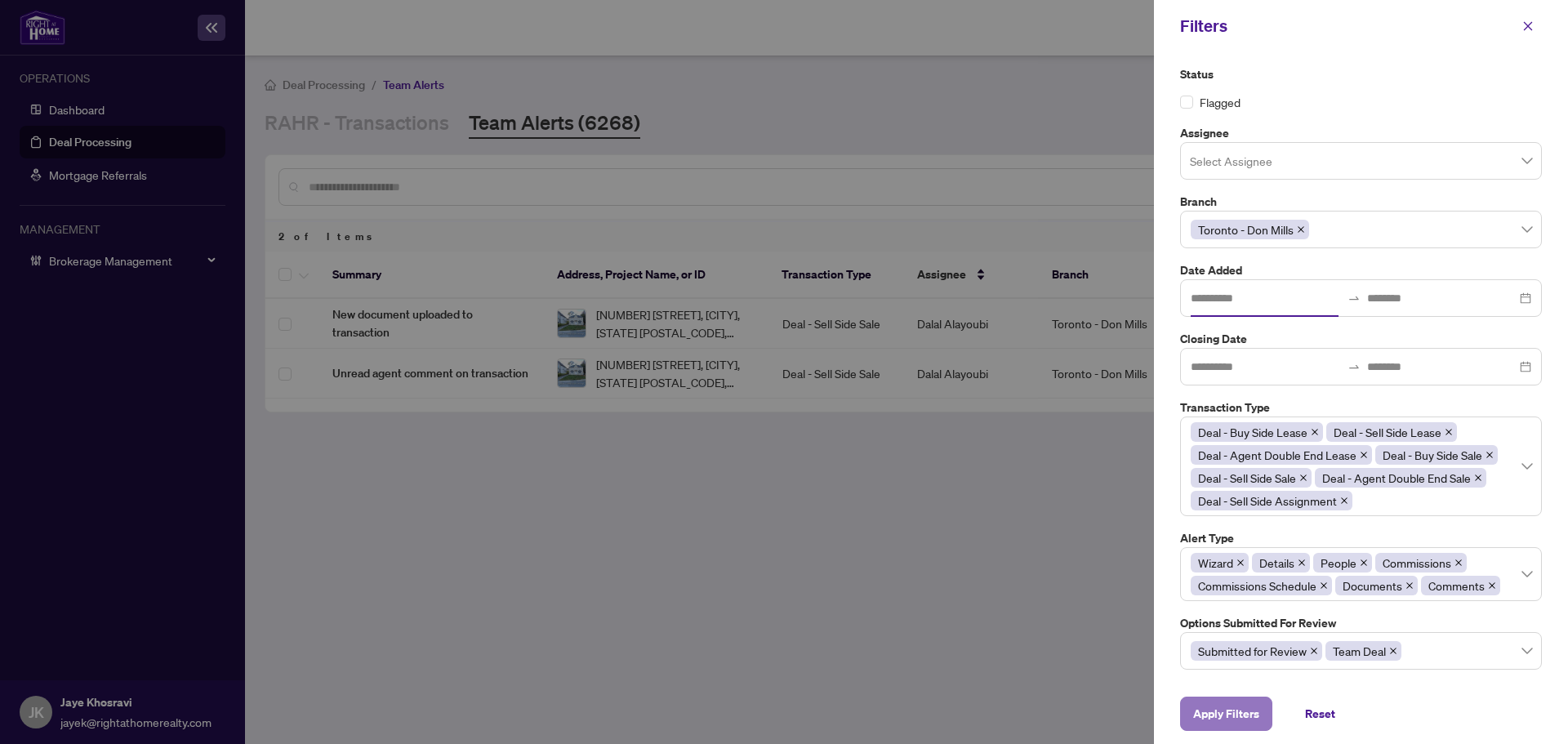 click on "Apply Filters" at bounding box center [1226, 714] 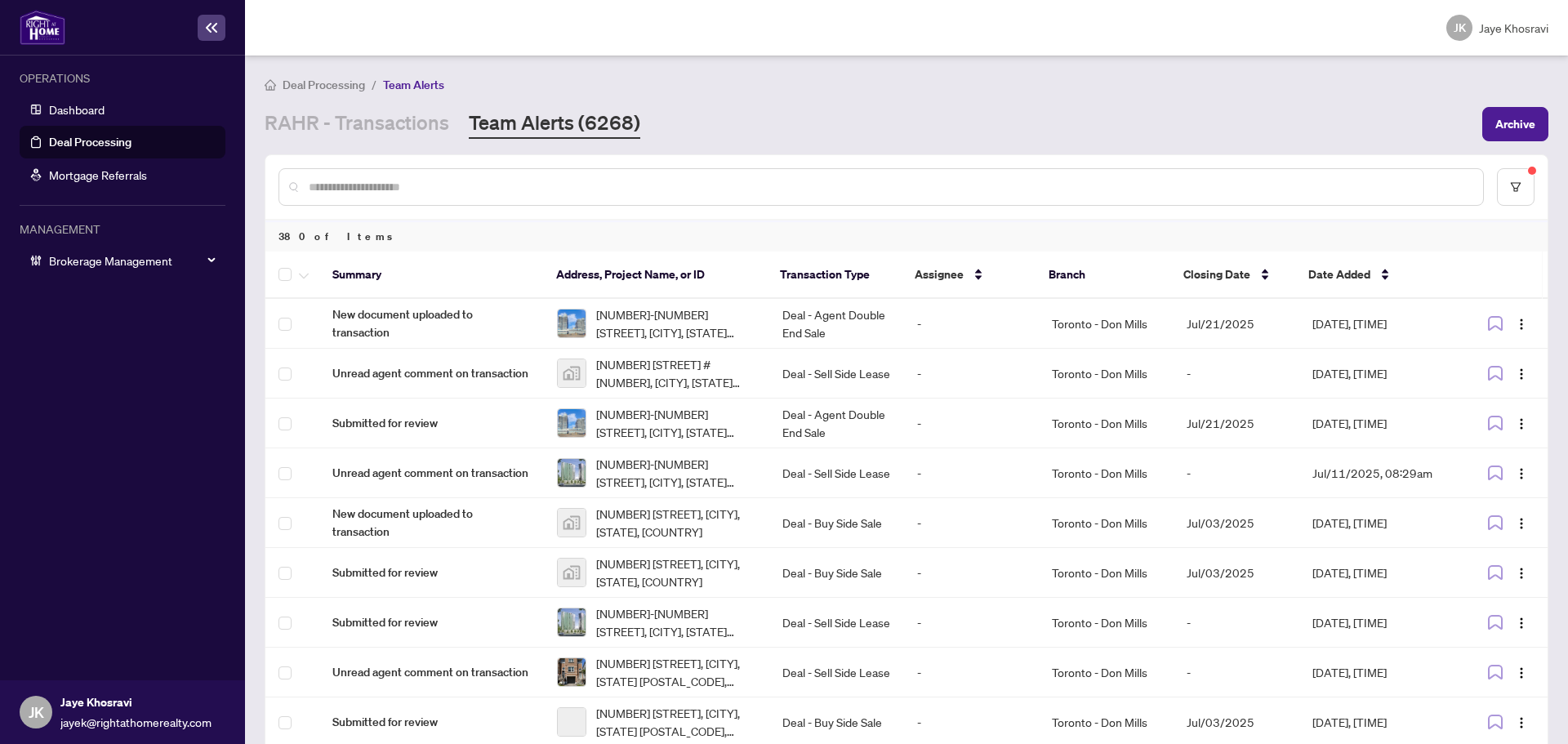 click at bounding box center [881, 187] 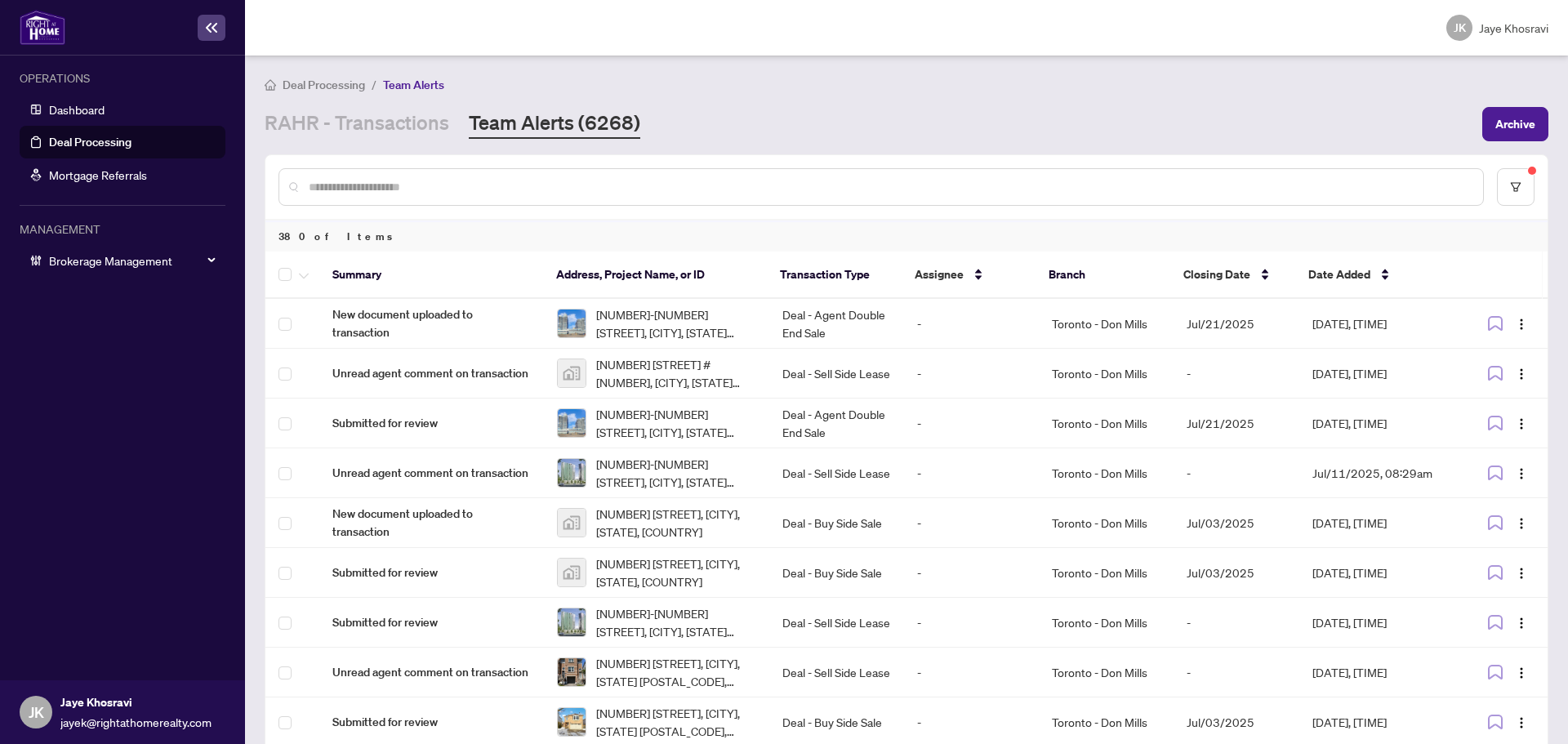click at bounding box center (906, 187) 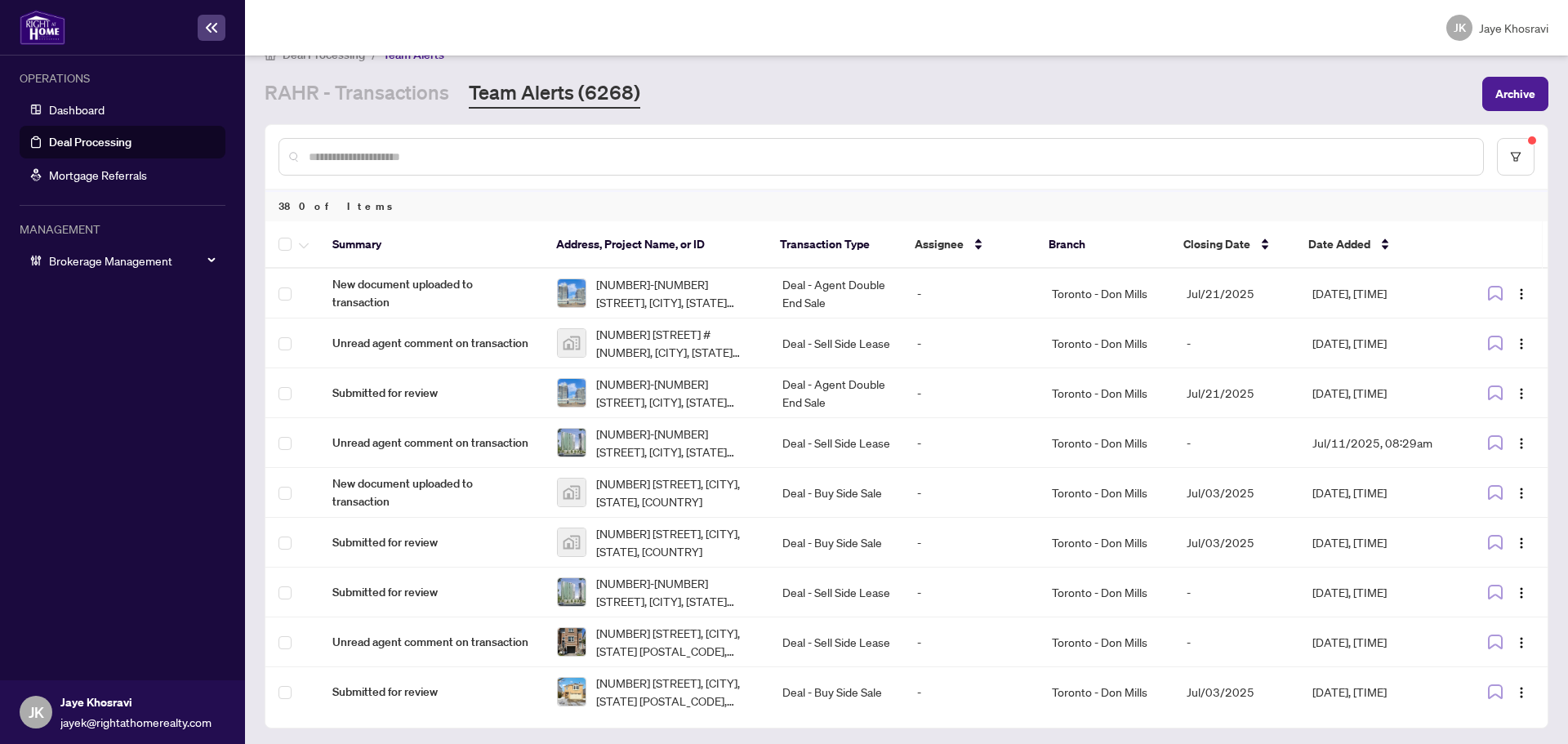 scroll, scrollTop: 33, scrollLeft: 0, axis: vertical 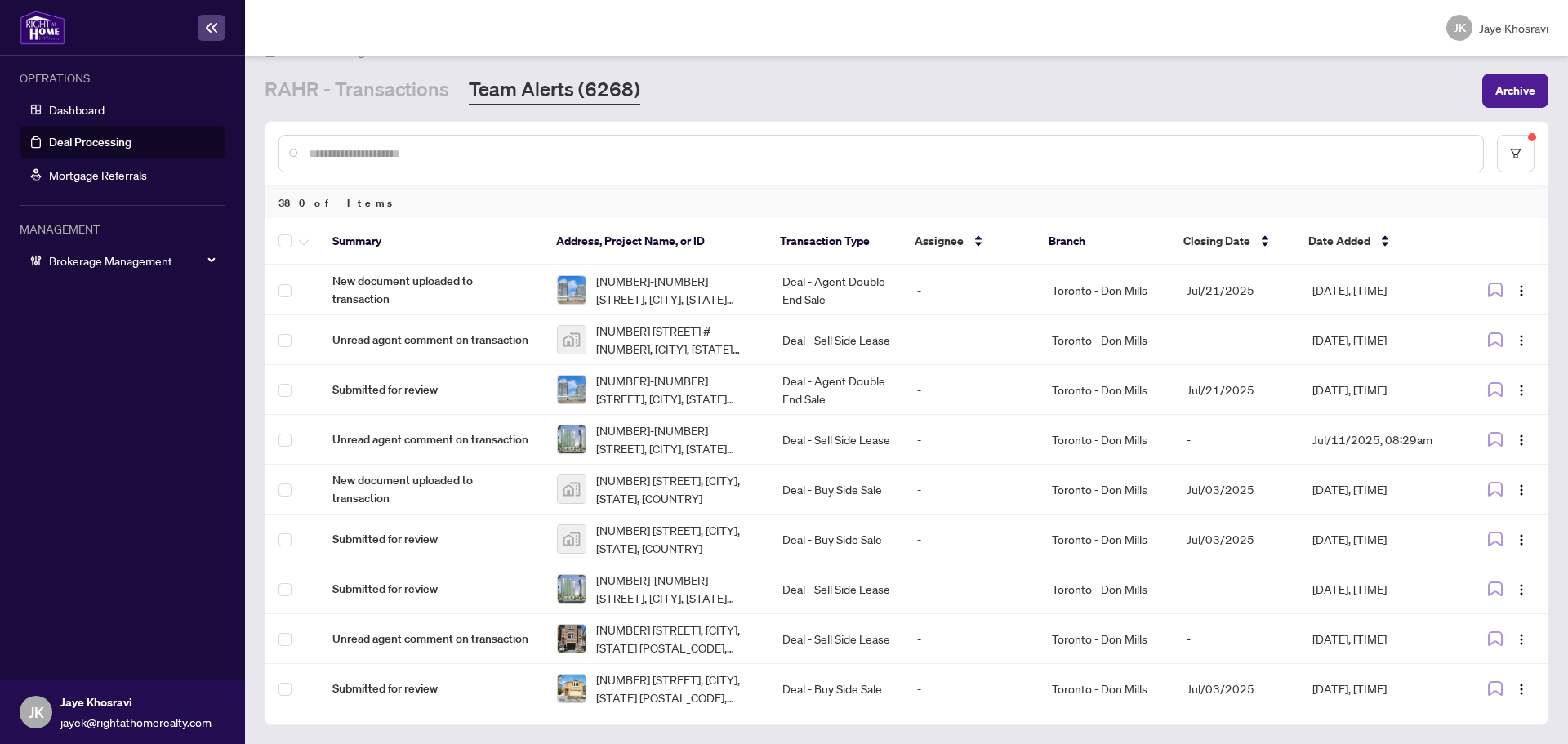 click at bounding box center (889, 154) 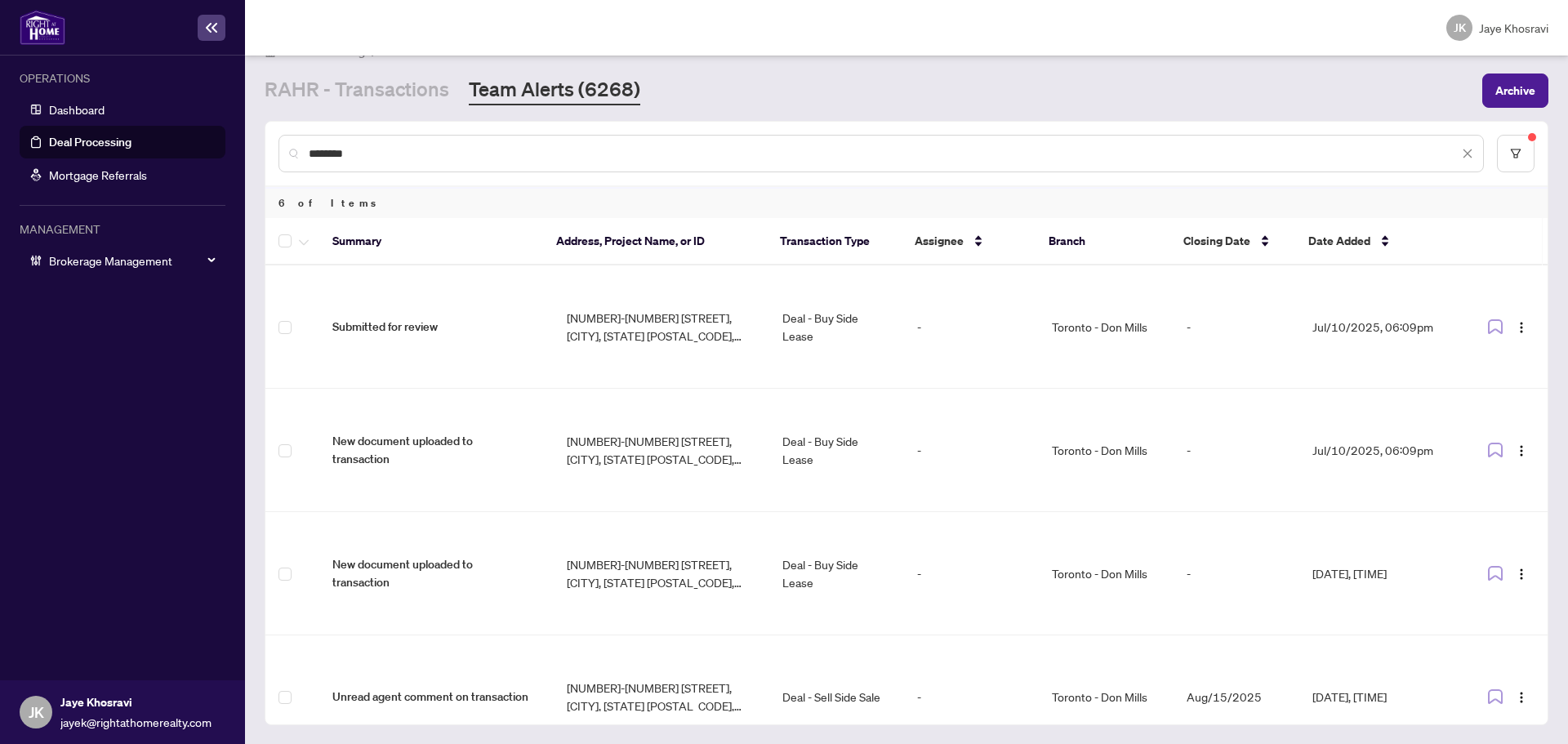 scroll, scrollTop: 0, scrollLeft: 0, axis: both 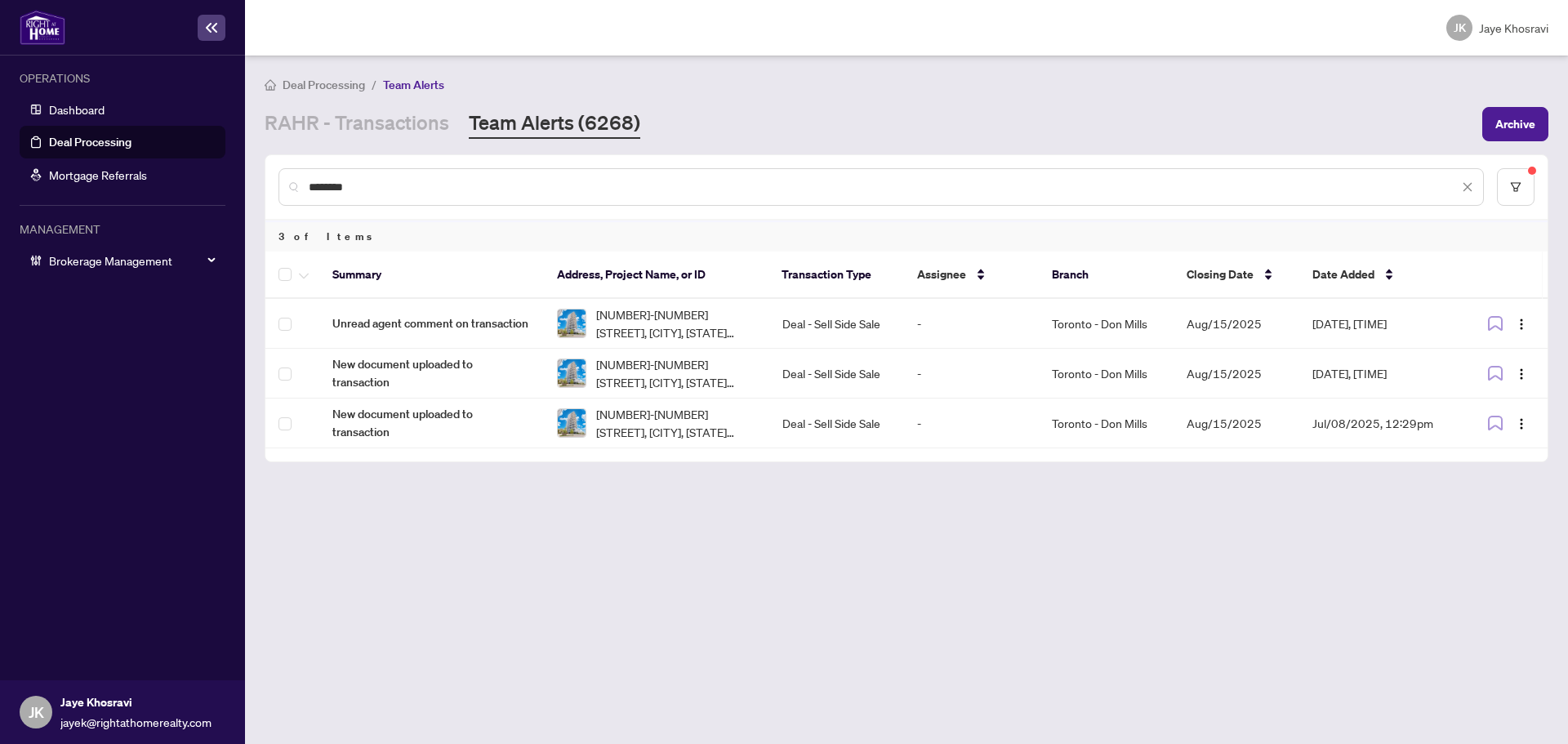 type on "********" 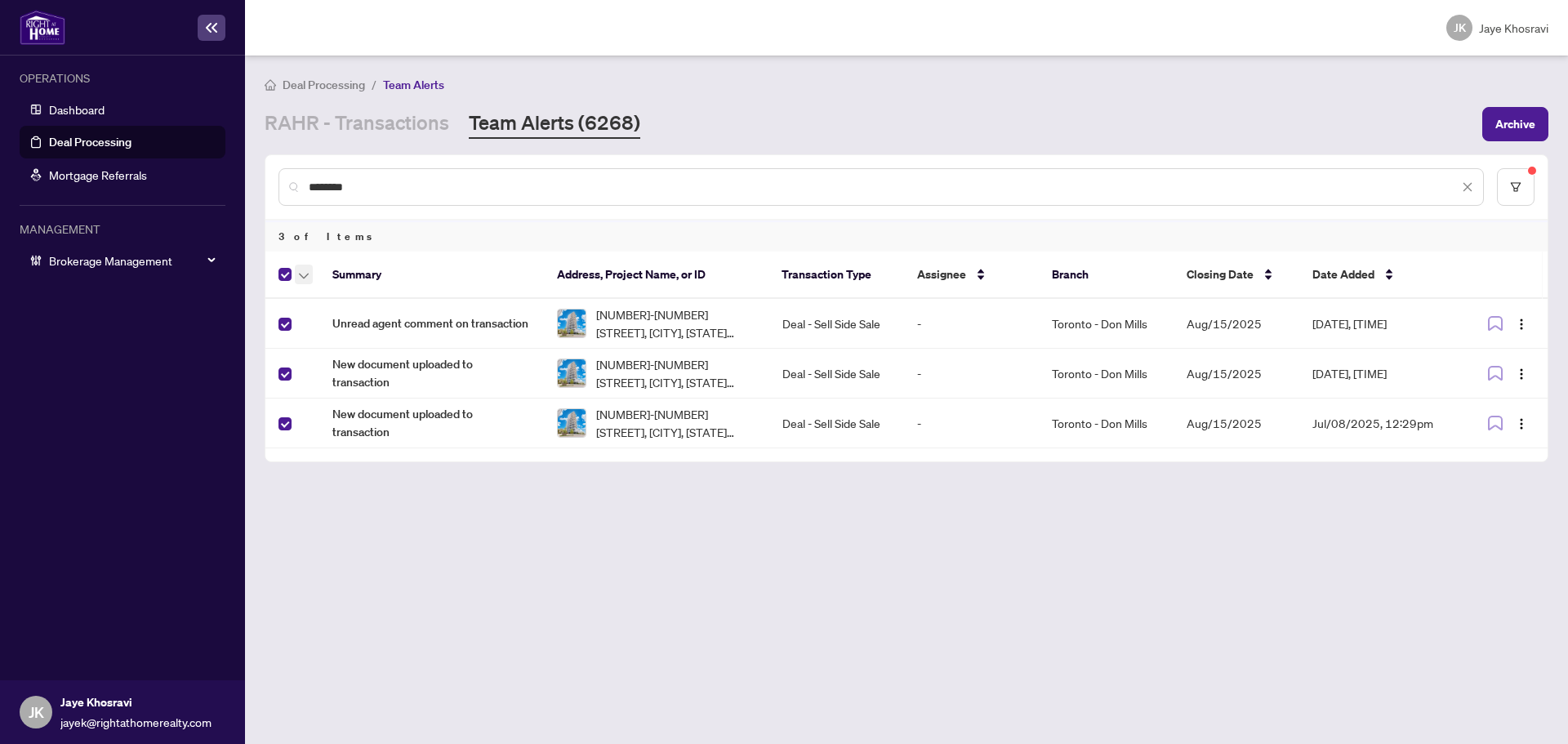 click 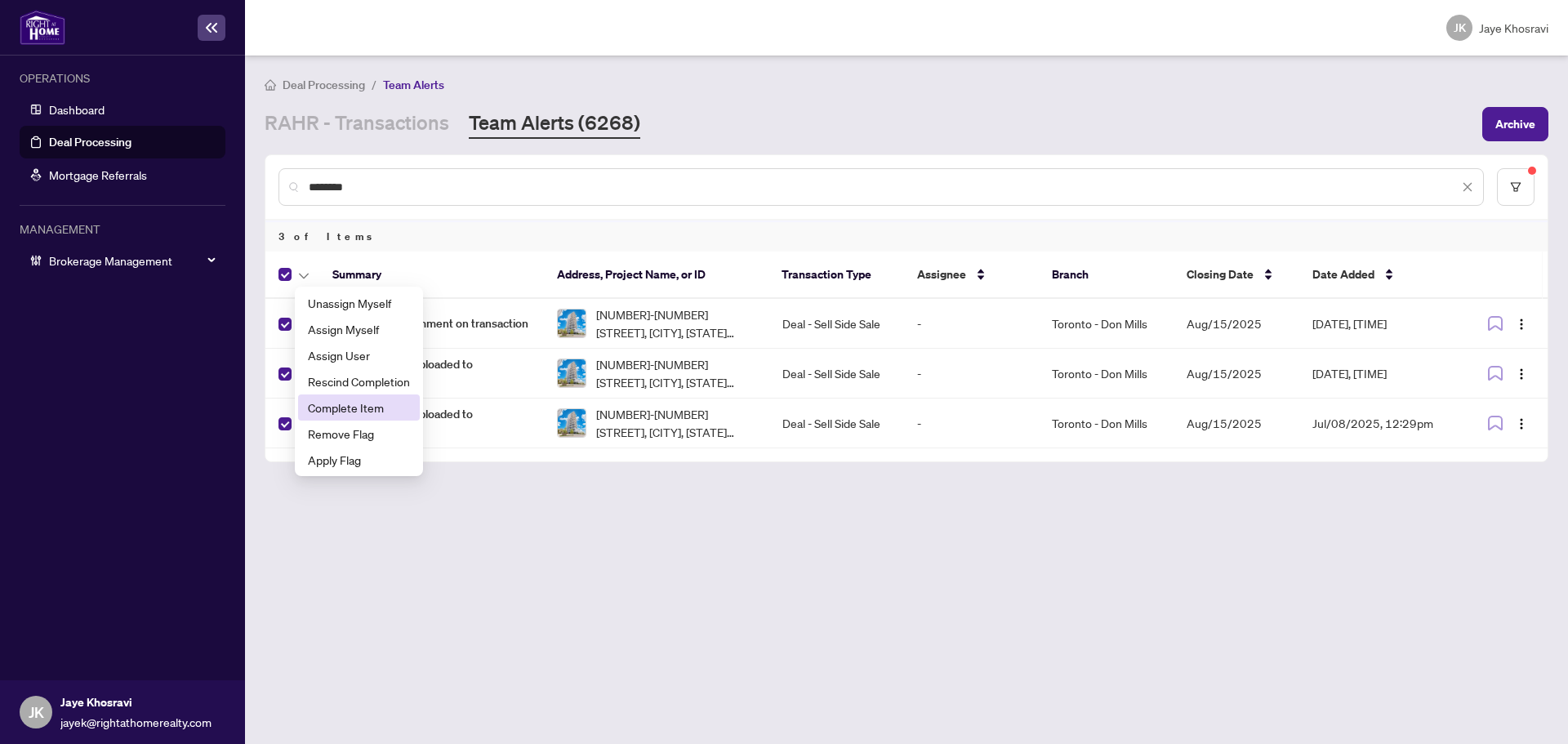 click on "Complete Item" at bounding box center [359, 408] 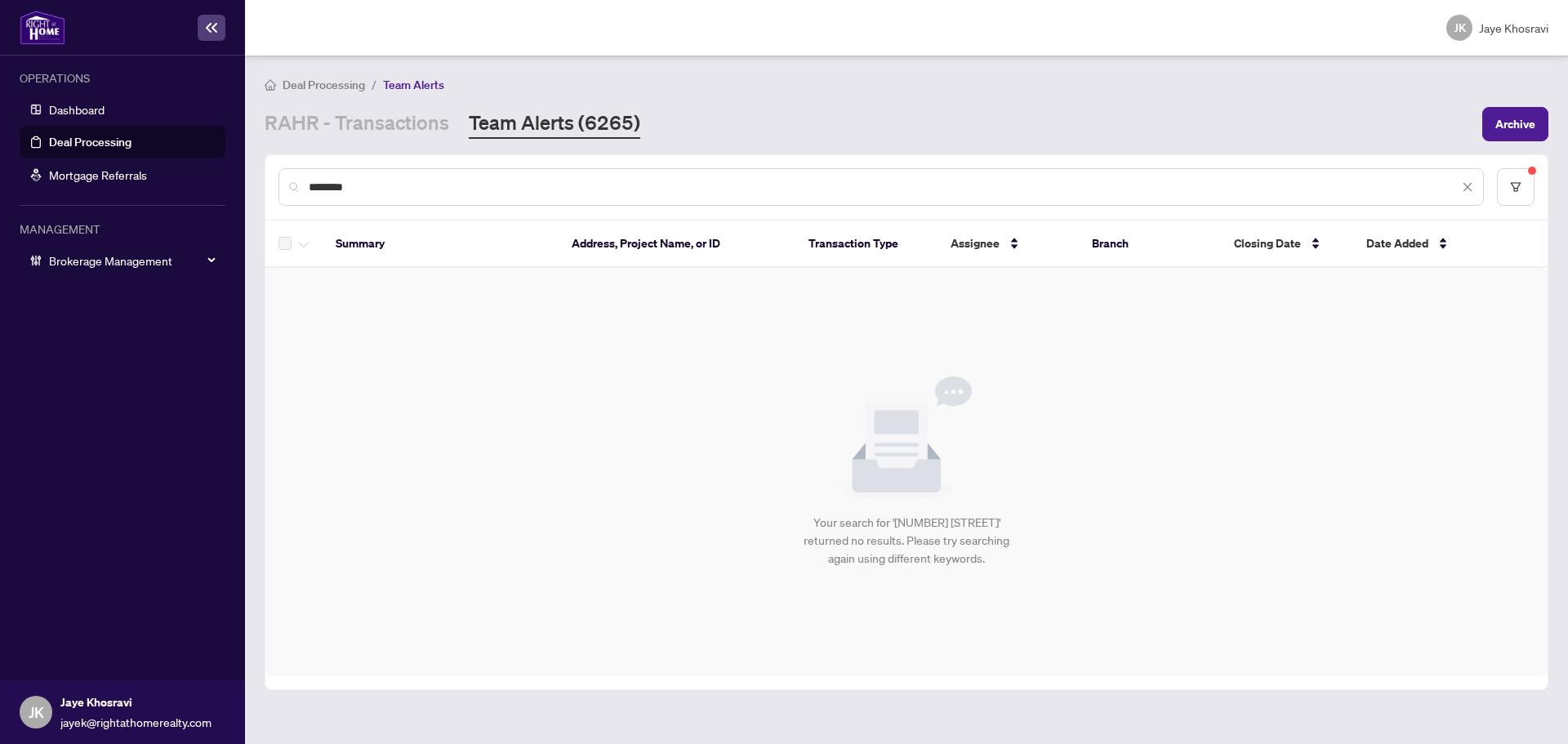 click on "Your search for '225 vill' returned no results. Please try searching again using different keywords." at bounding box center [906, 472] 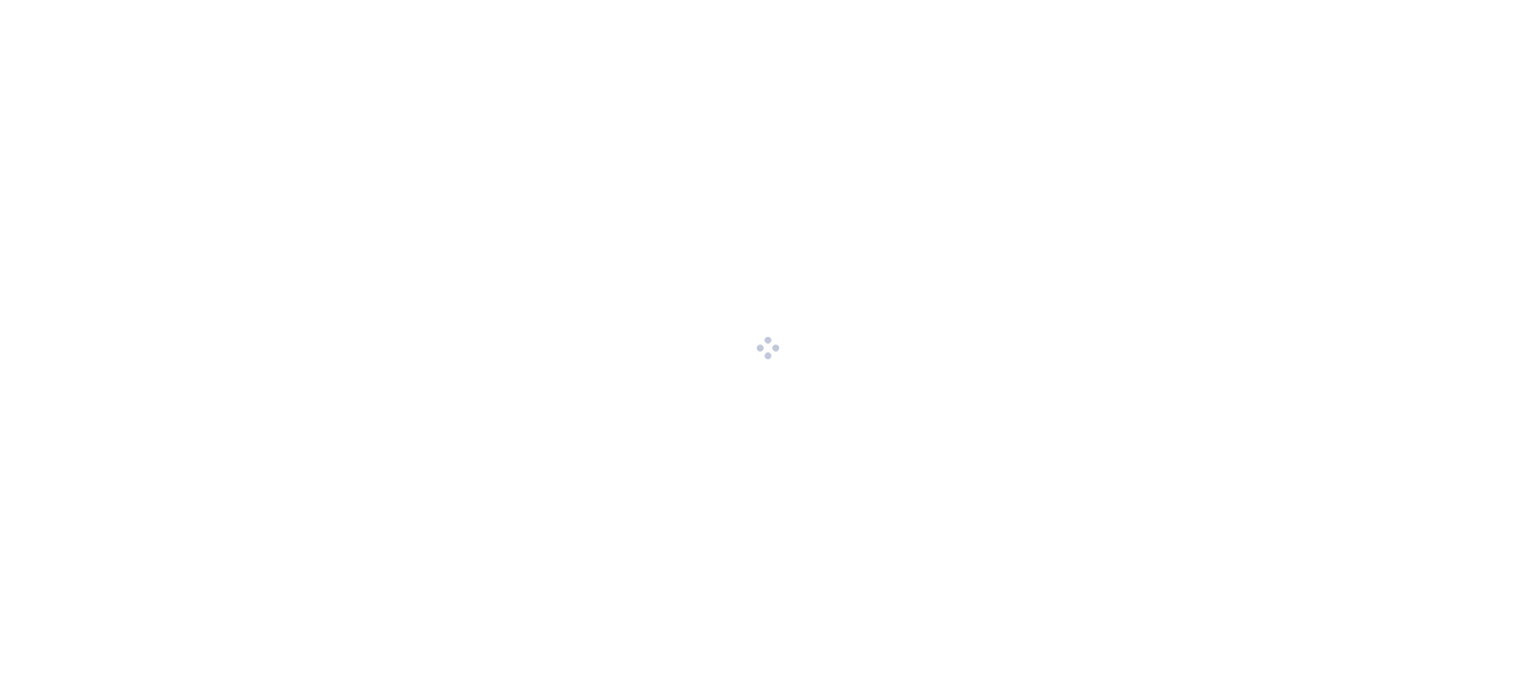 scroll, scrollTop: 0, scrollLeft: 0, axis: both 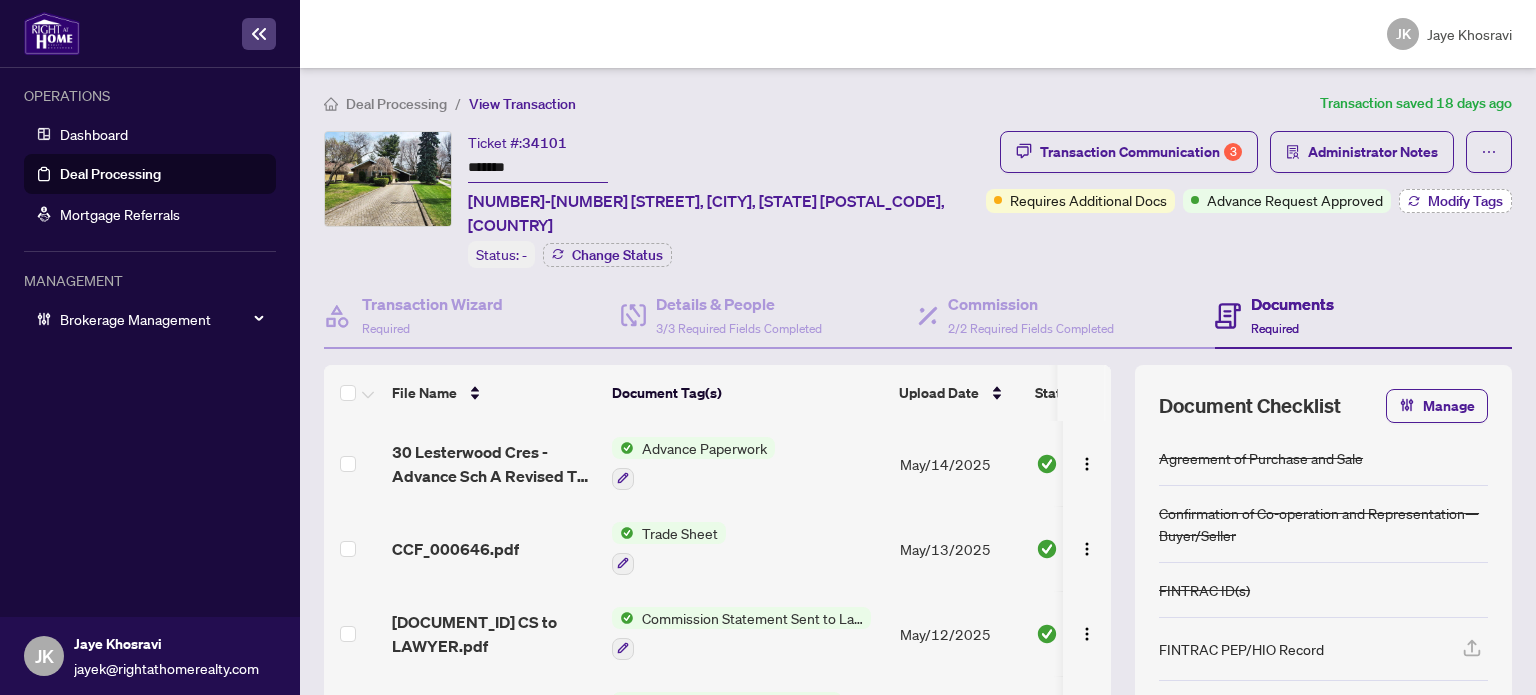 click on "Modify Tags" at bounding box center [1465, 201] 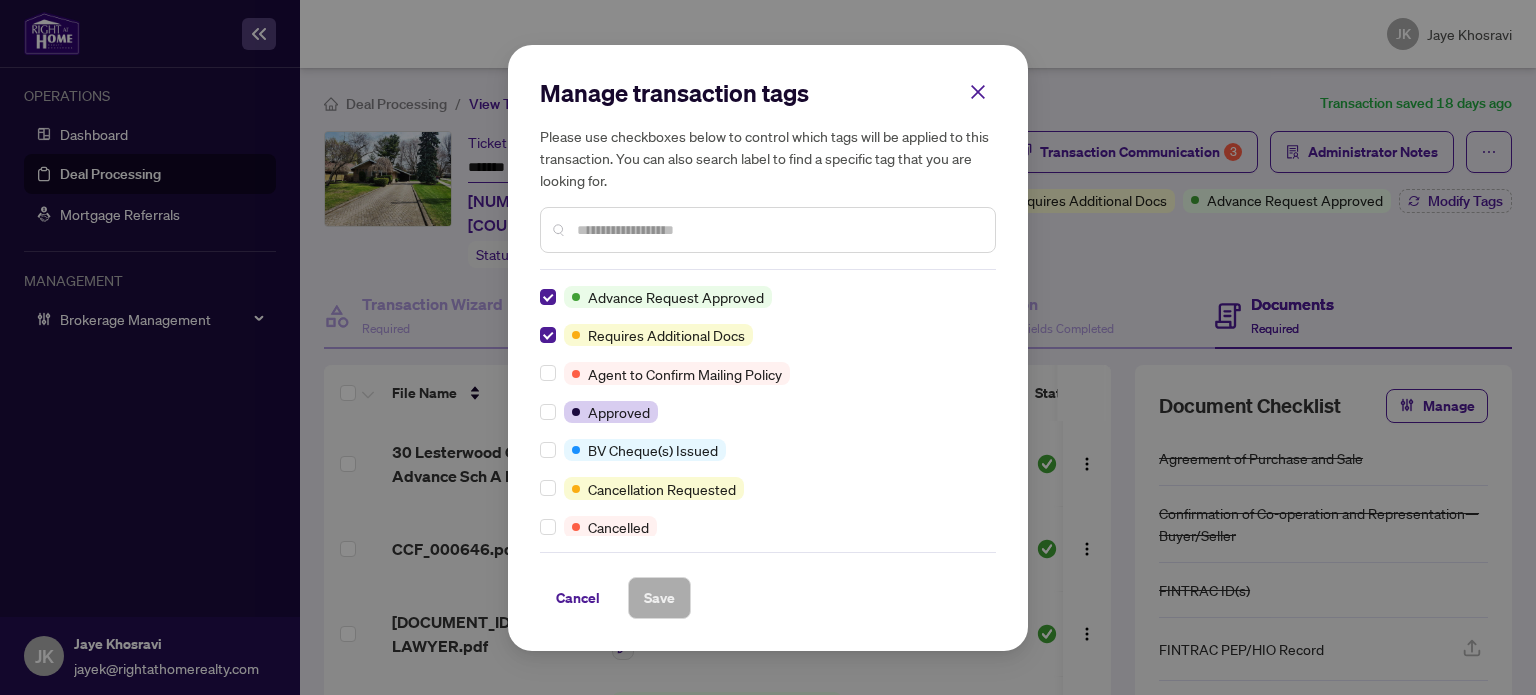 click at bounding box center (778, 230) 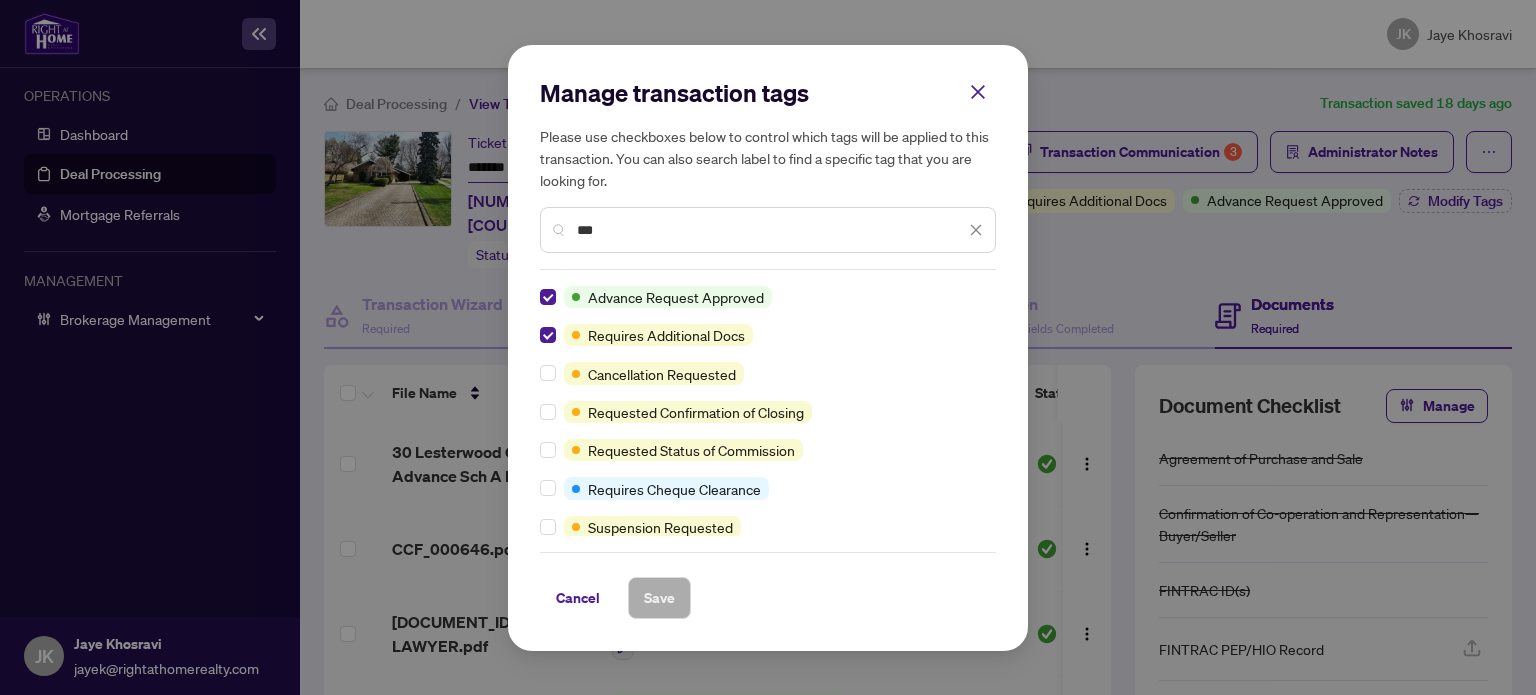 type on "***" 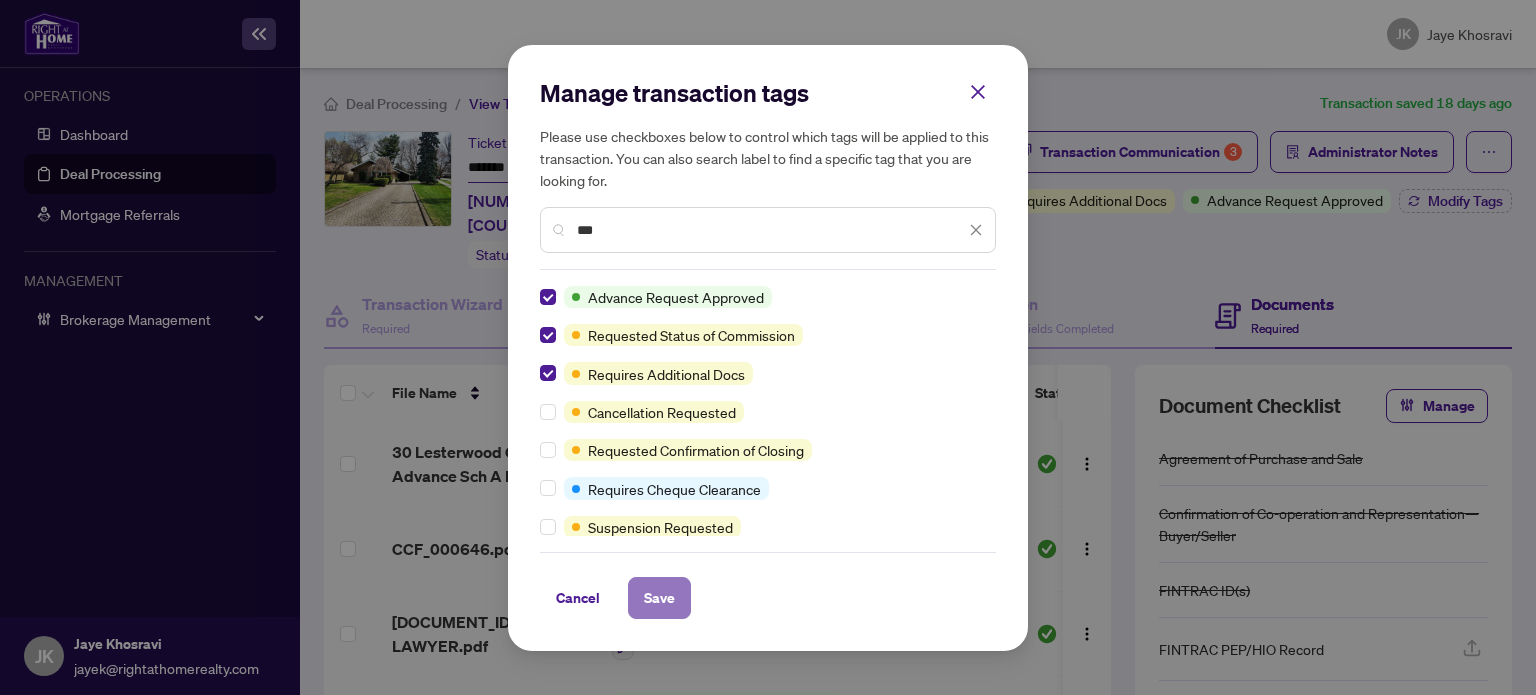 click on "Save" at bounding box center (659, 598) 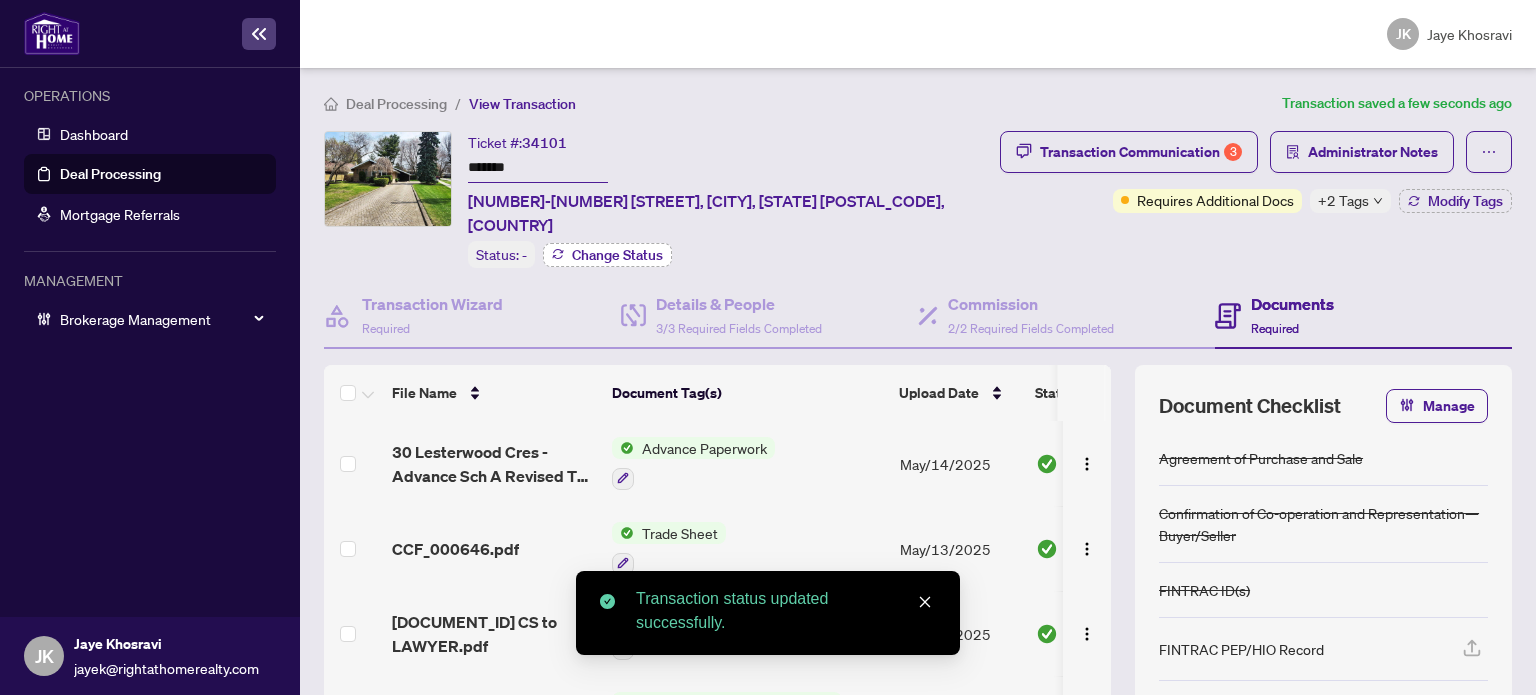 click on "Change Status" at bounding box center [617, 255] 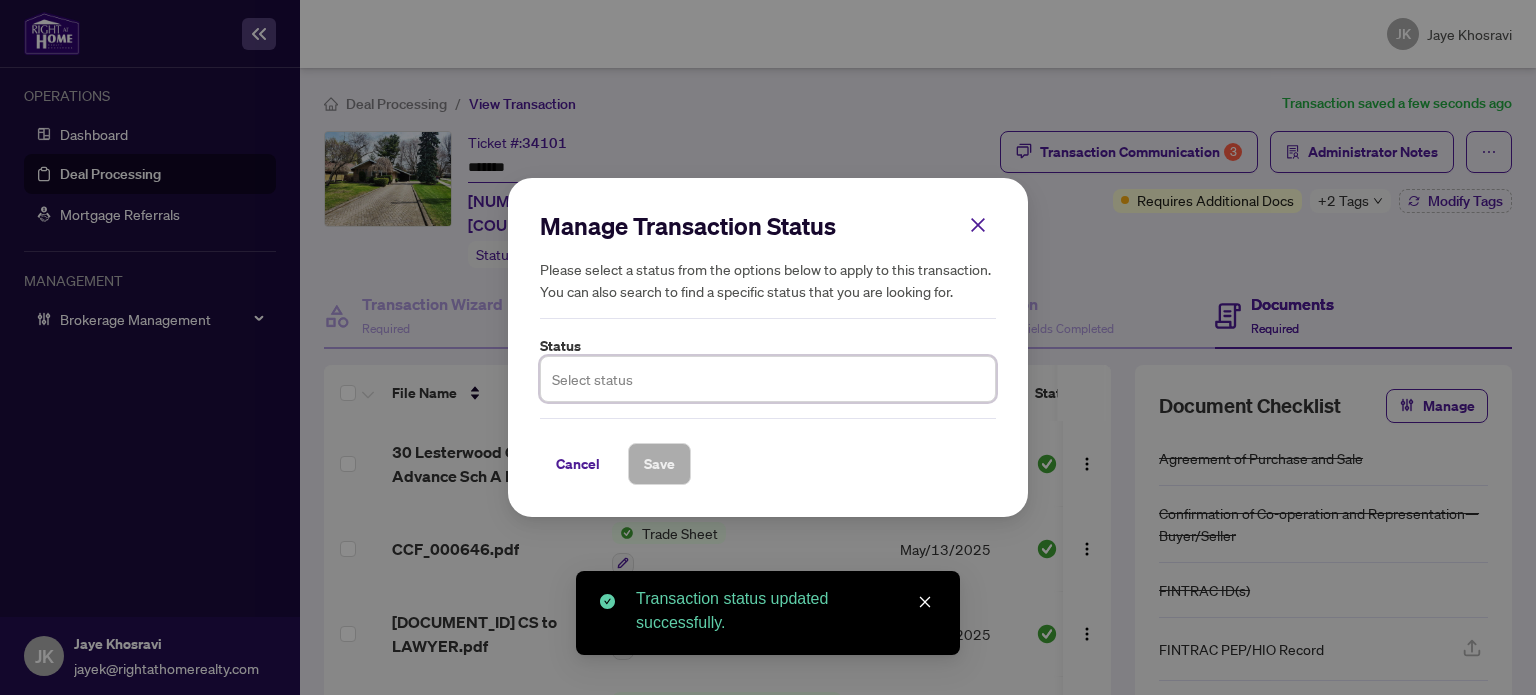 click at bounding box center [768, 379] 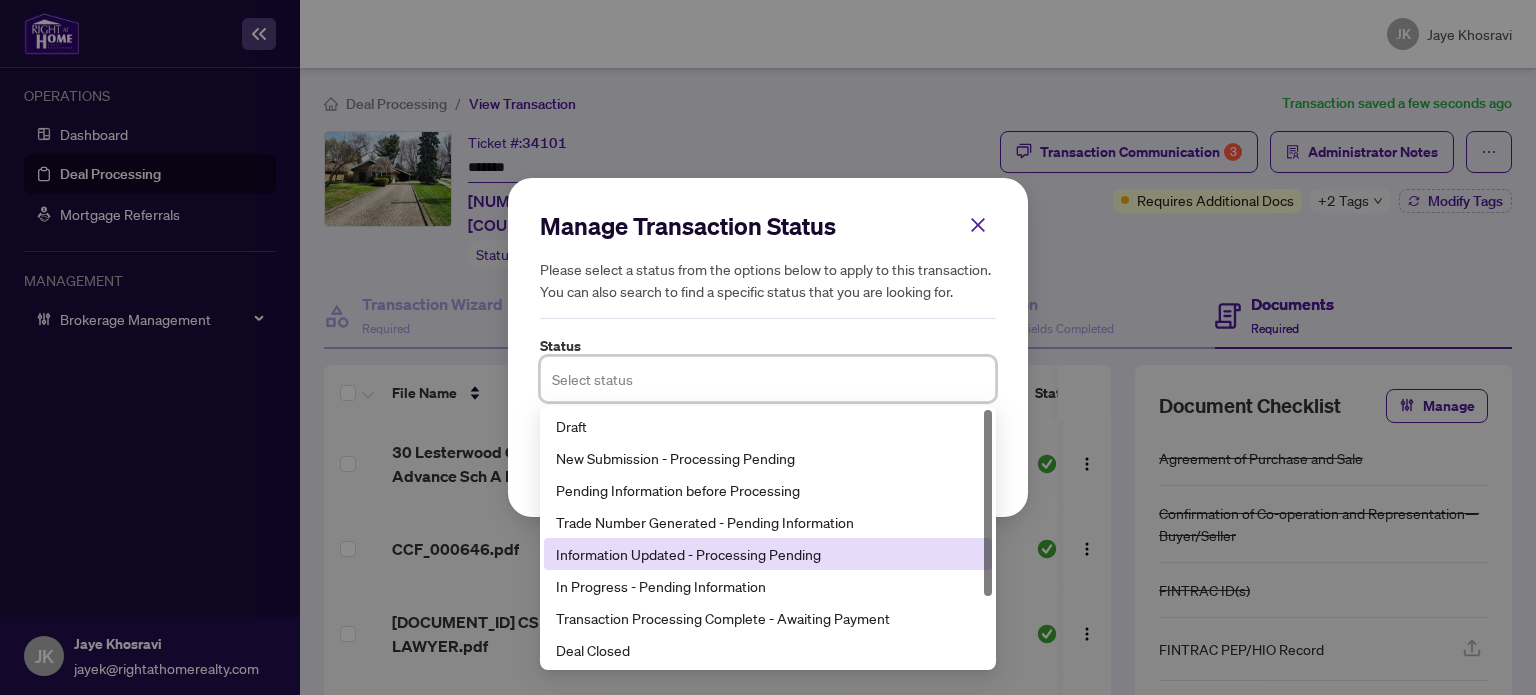 scroll, scrollTop: 96, scrollLeft: 0, axis: vertical 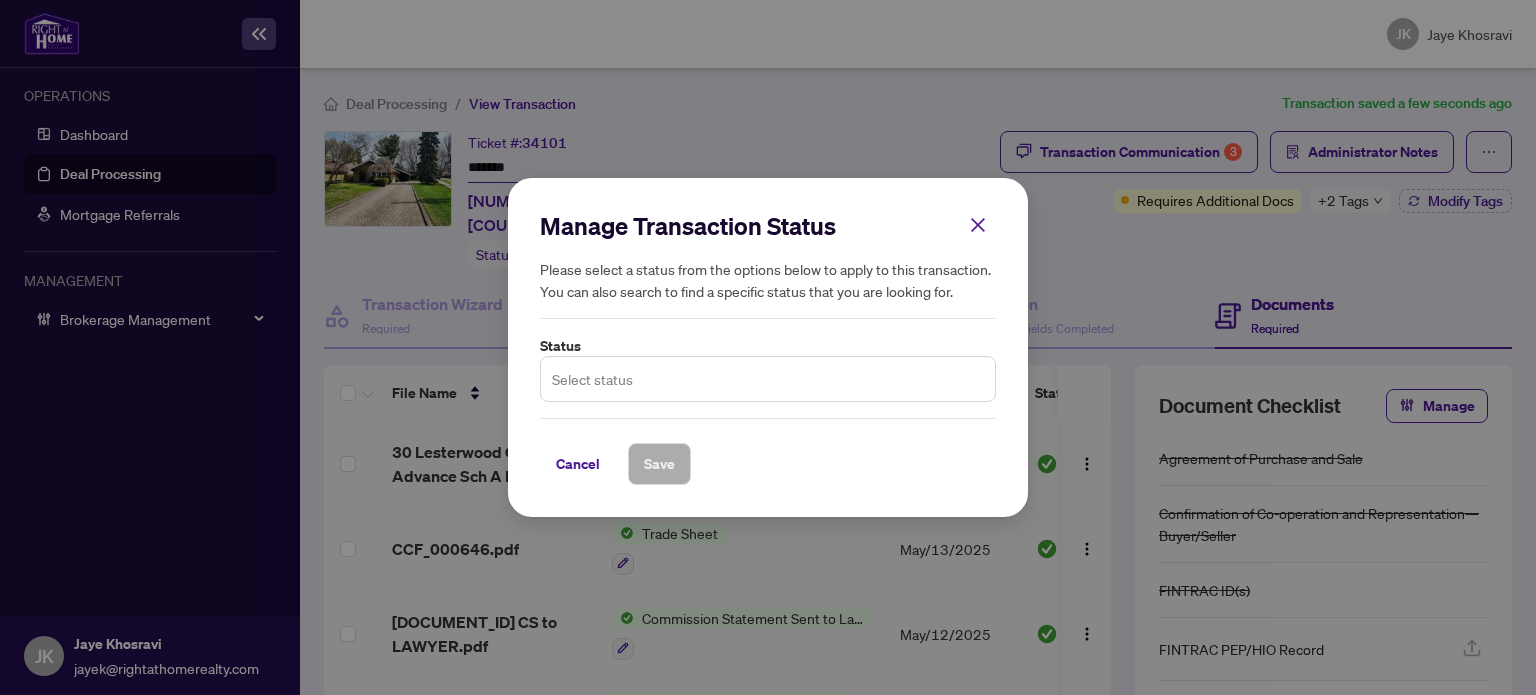drag, startPoint x: 738, startPoint y: 367, endPoint x: 740, endPoint y: 387, distance: 20.09975 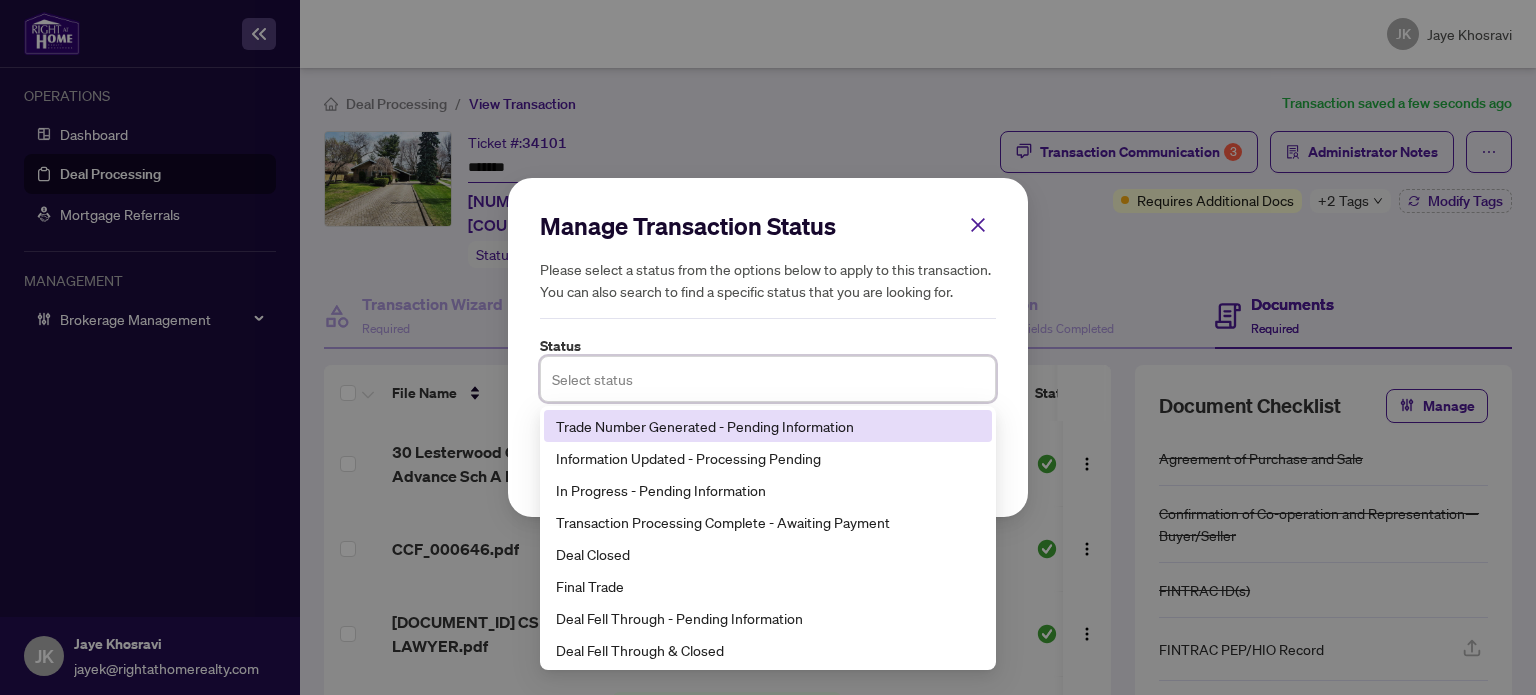 click on "Trade Number Generated - Pending Information" at bounding box center (768, 426) 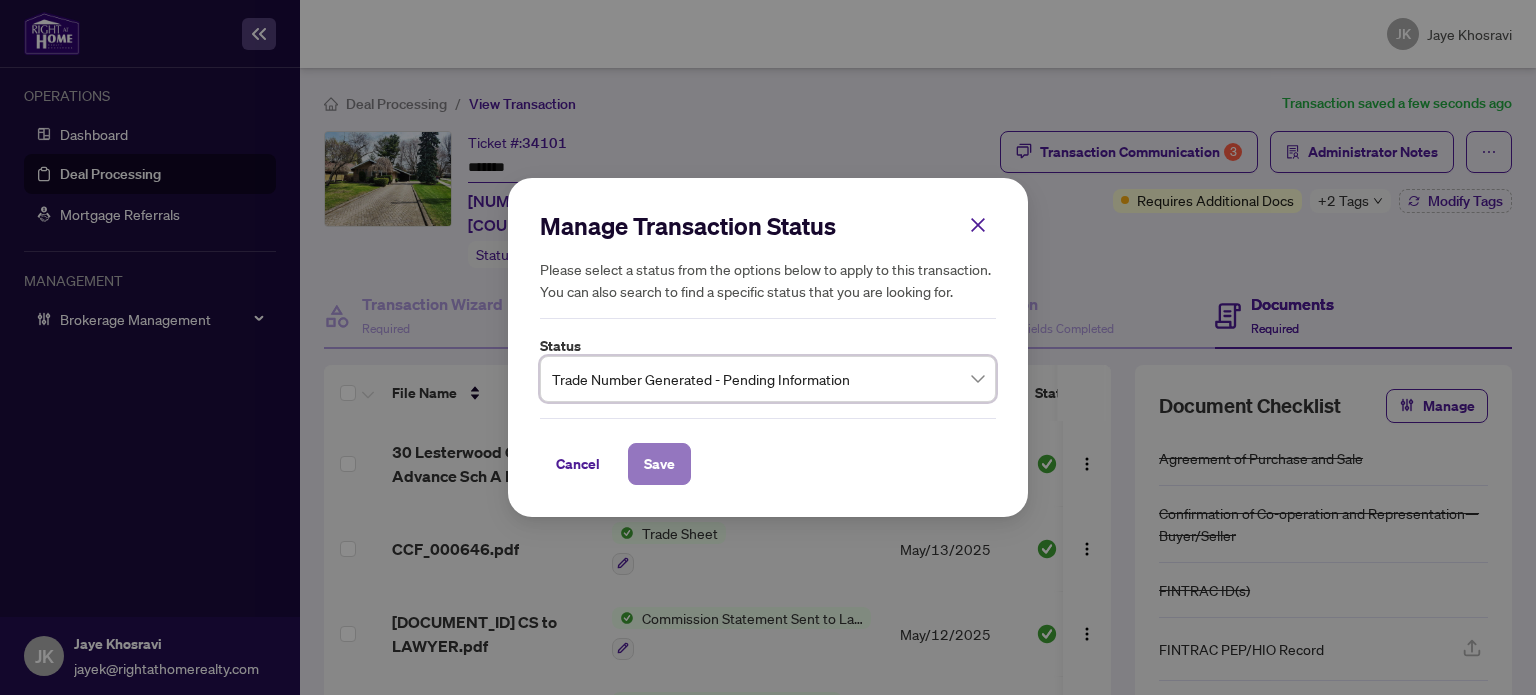 click on "Save" at bounding box center [659, 464] 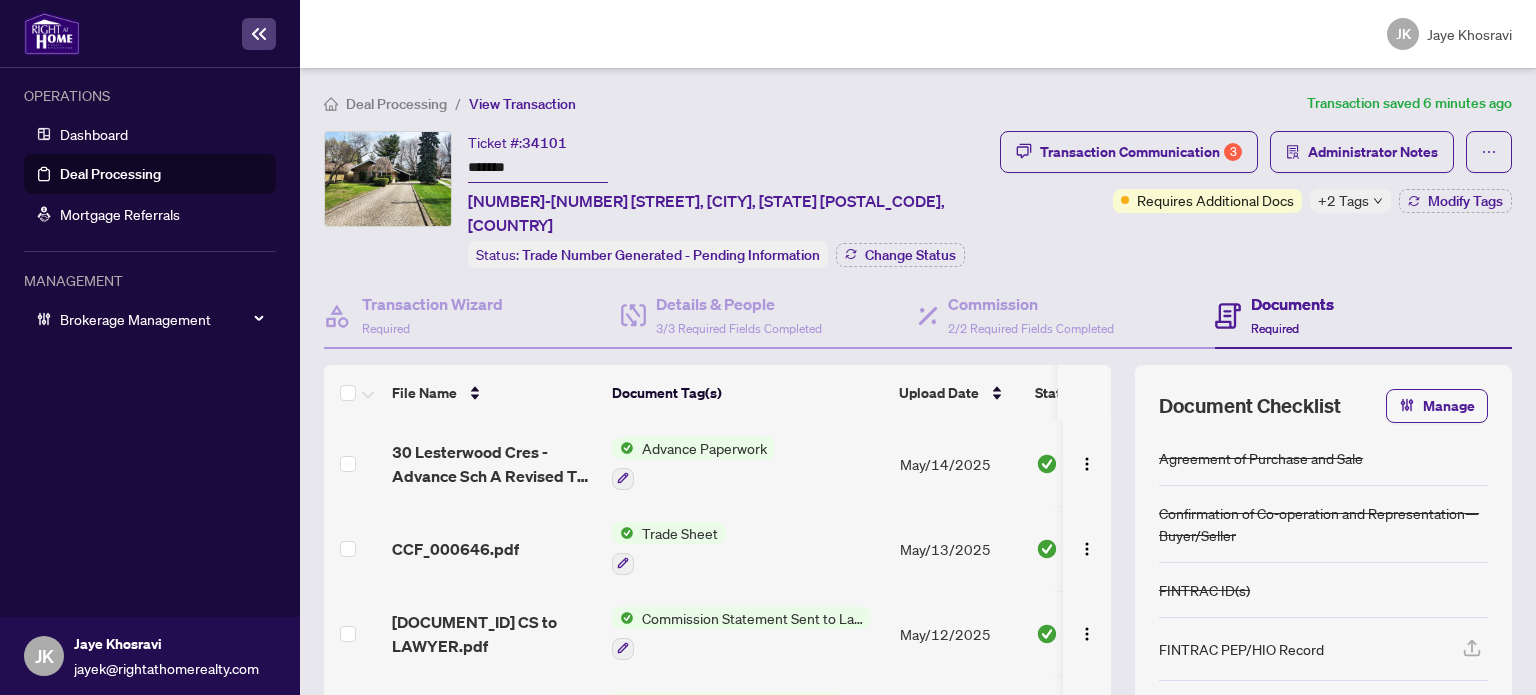 click on "Deal Processing" at bounding box center [110, 174] 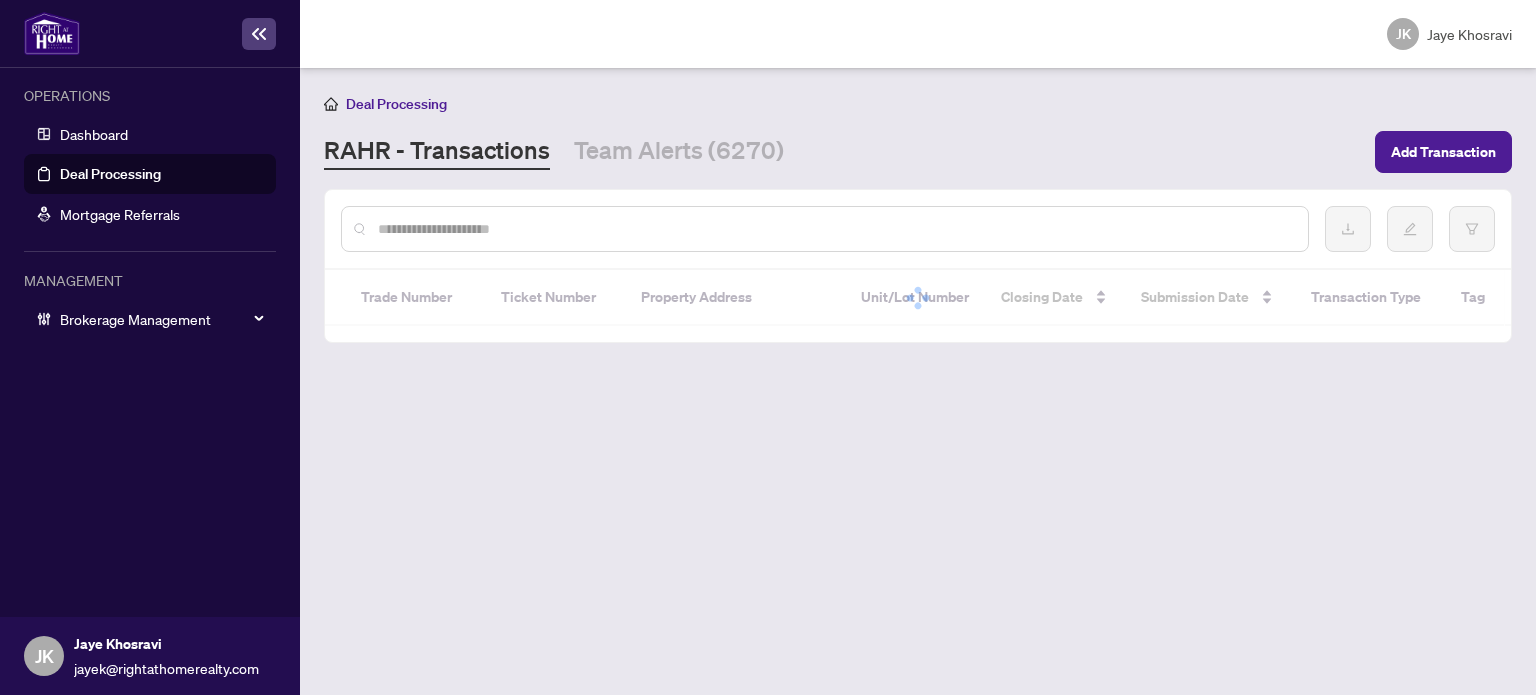 click at bounding box center [835, 229] 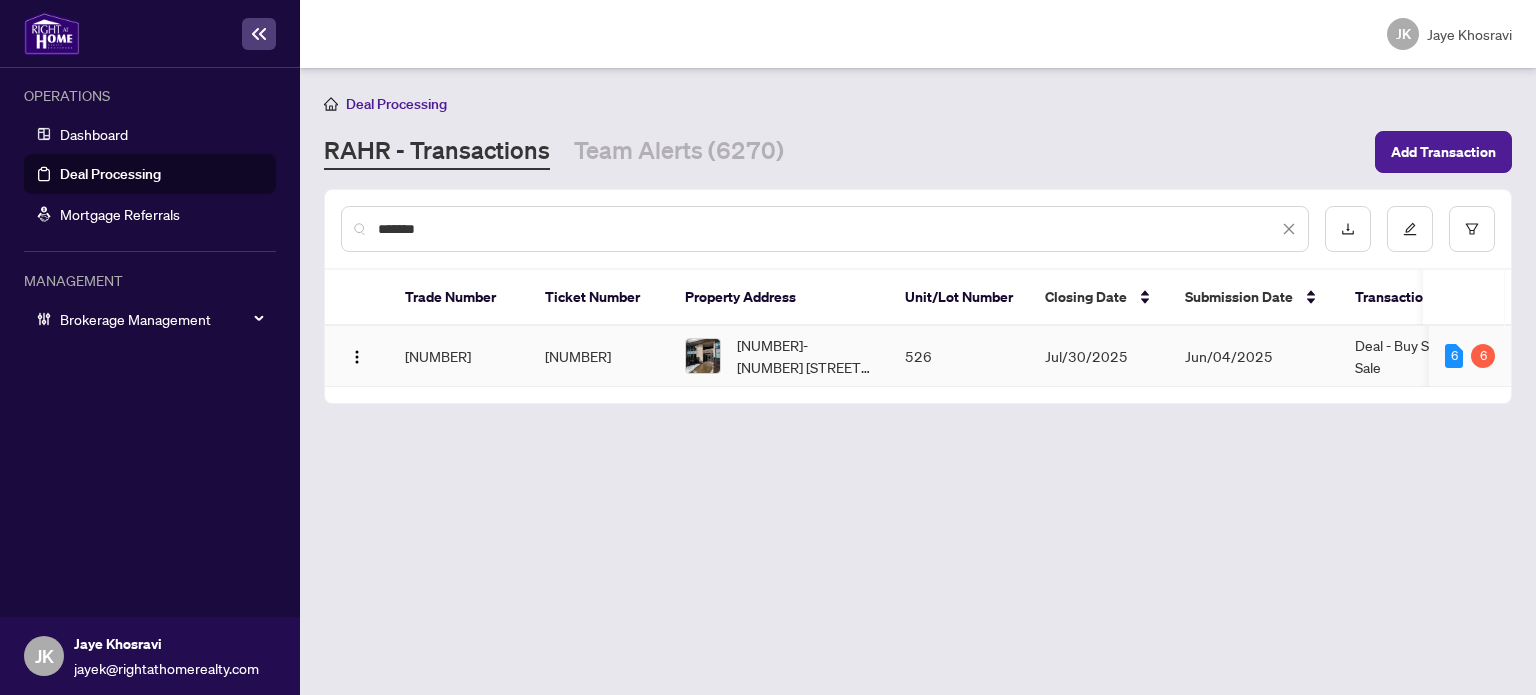 type on "*******" 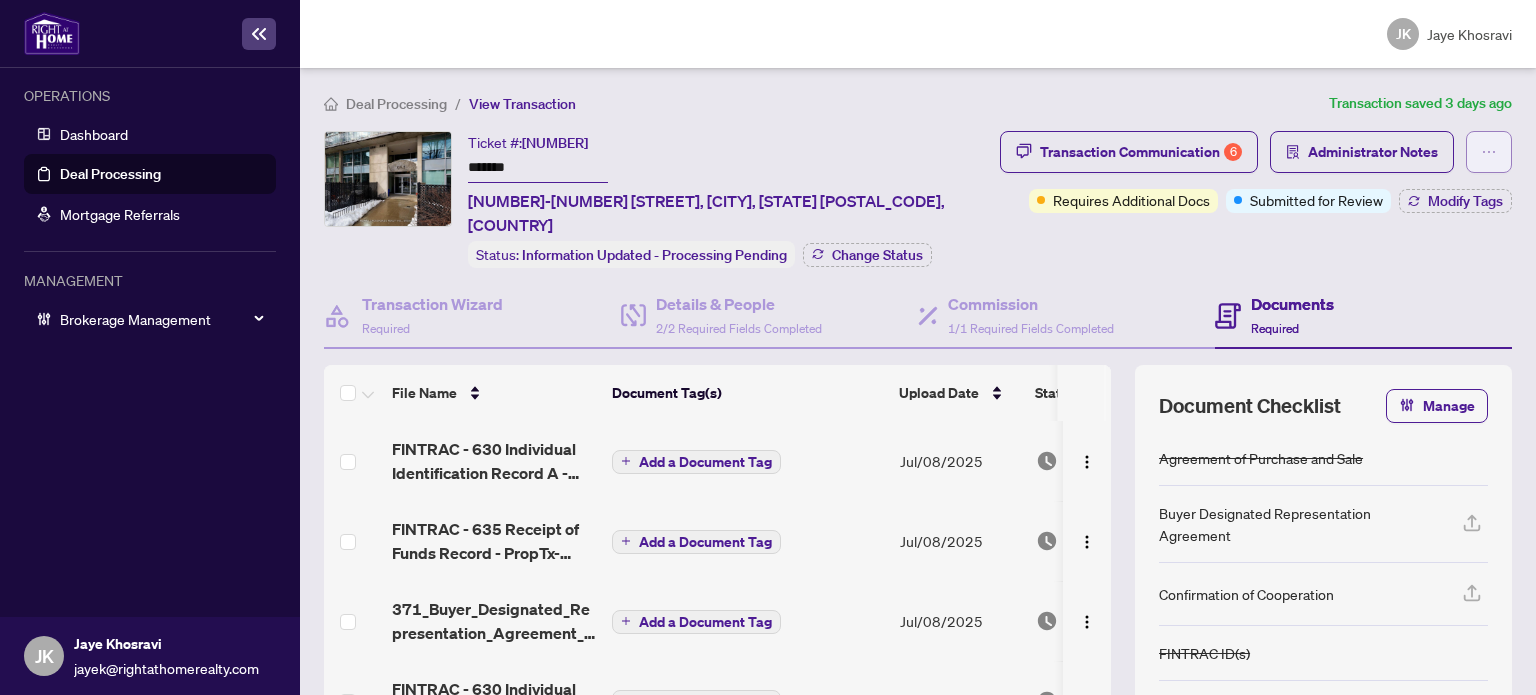 click 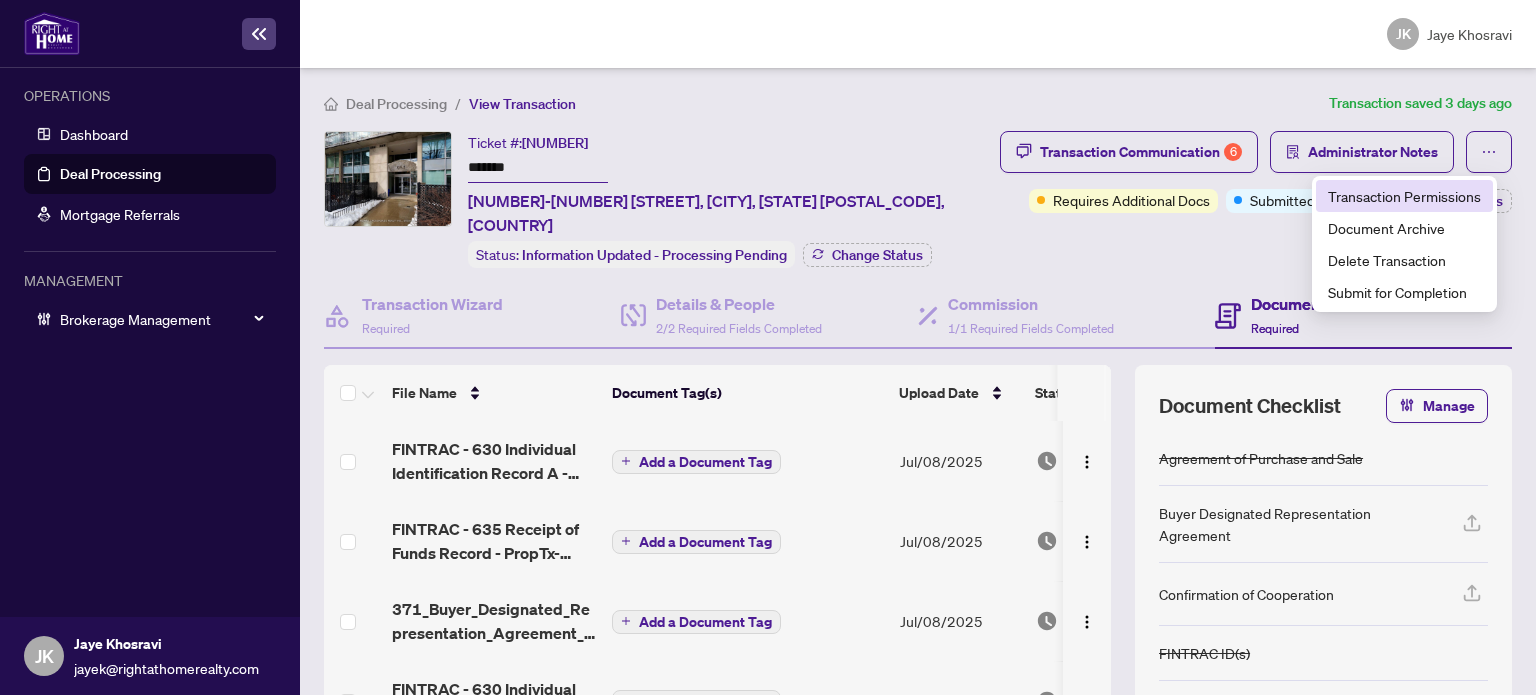 click on "Transaction Permissions" at bounding box center (1404, 196) 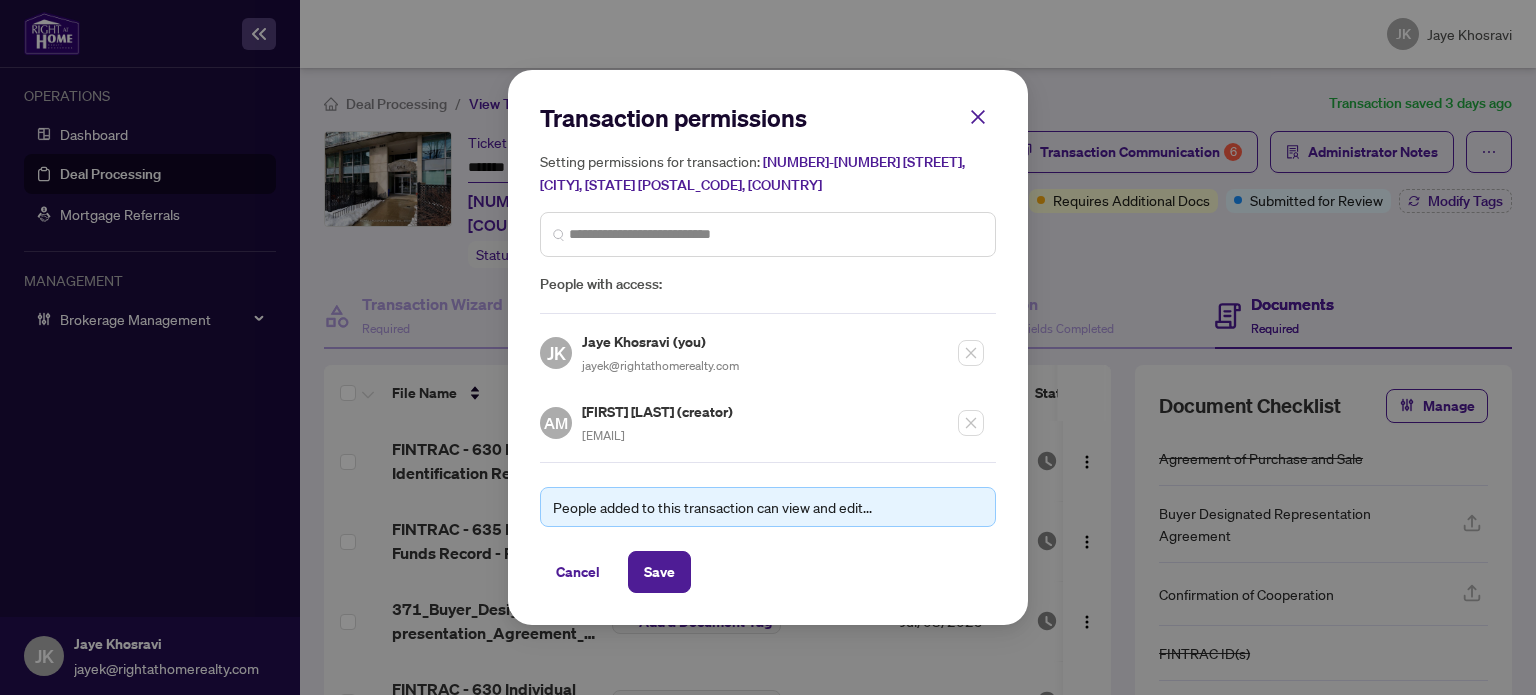 drag, startPoint x: 813, startPoint y: 445, endPoint x: 581, endPoint y: 444, distance: 232.00215 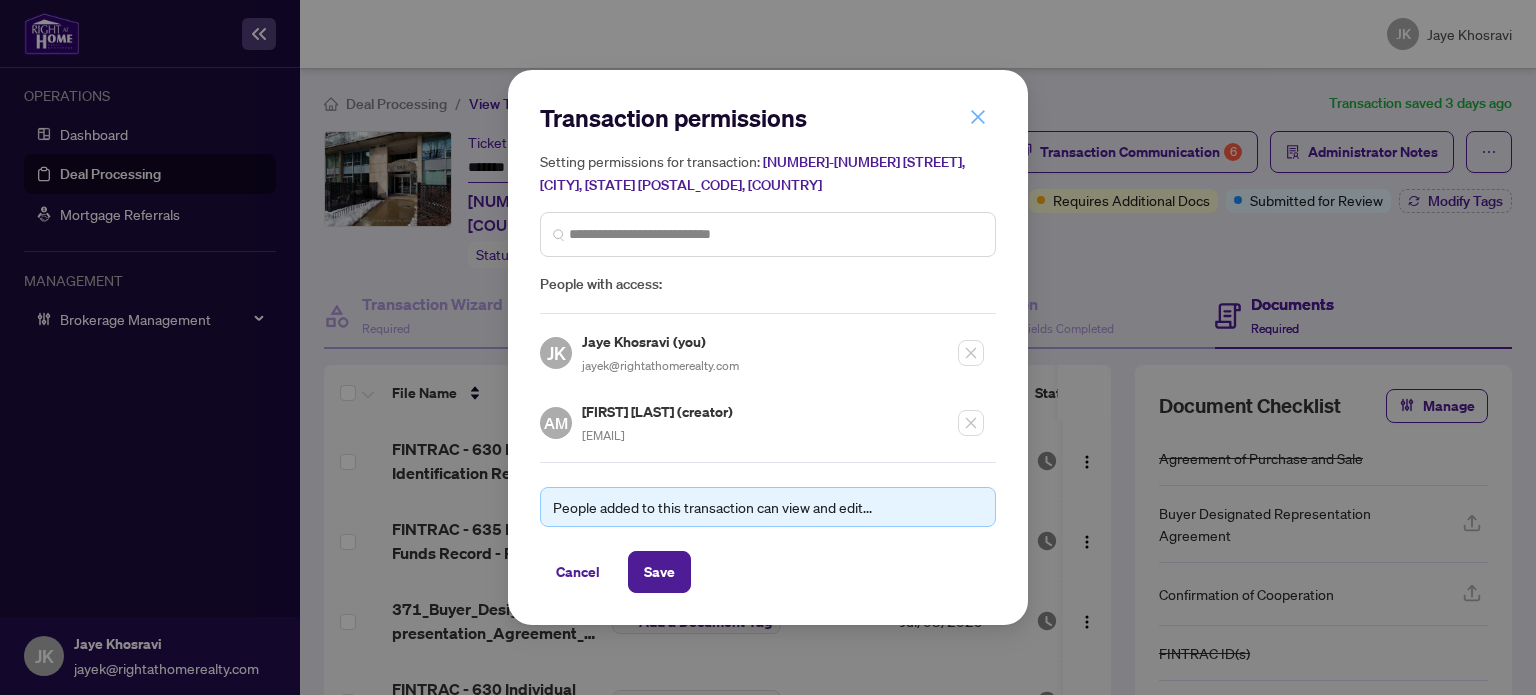click 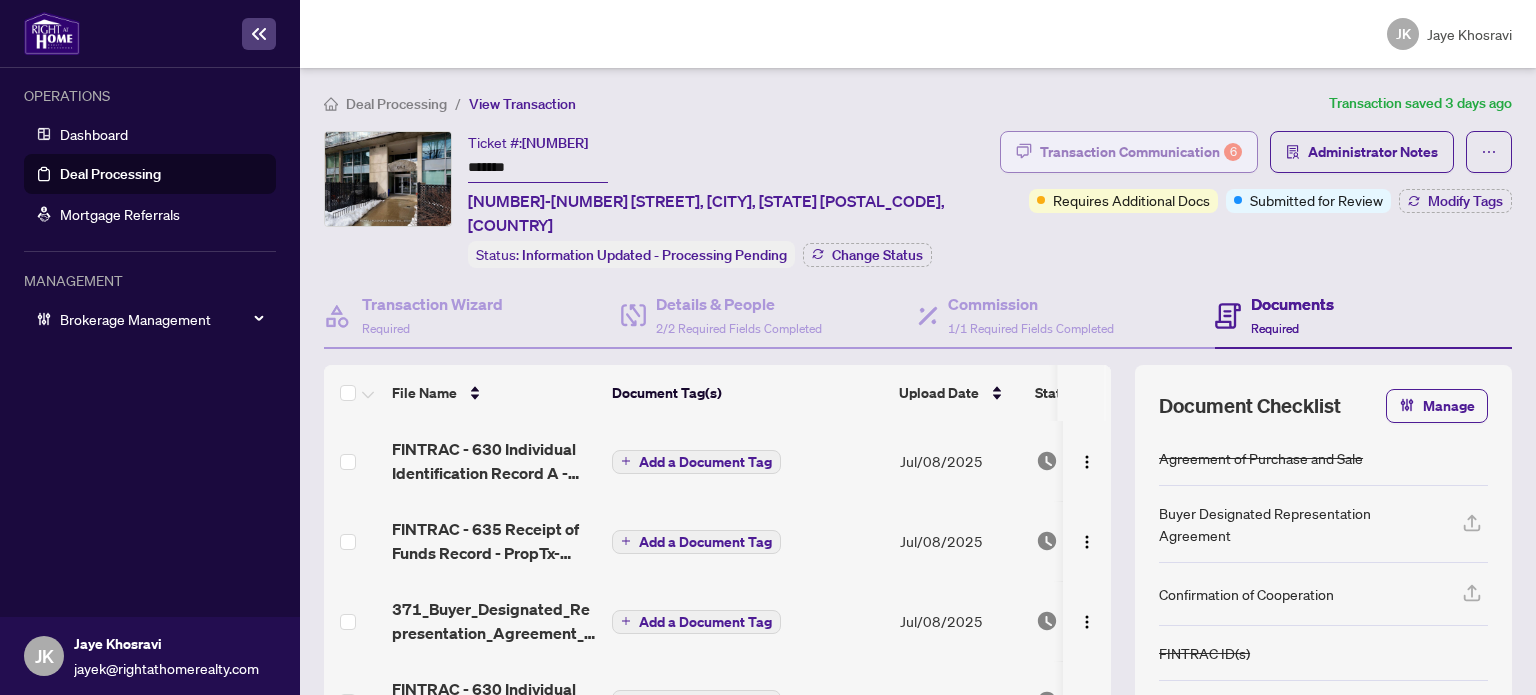click on "Transaction Communication 6" at bounding box center [1141, 152] 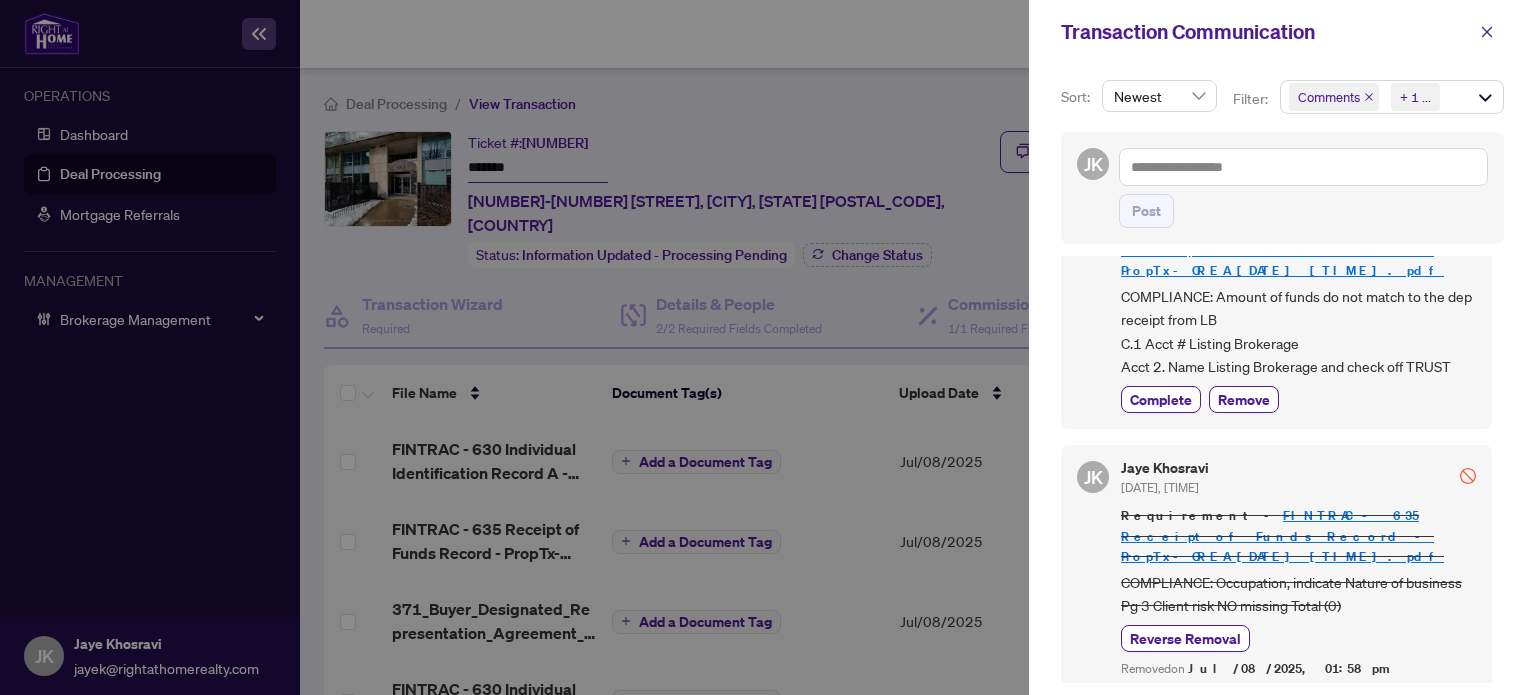 scroll, scrollTop: 1503, scrollLeft: 0, axis: vertical 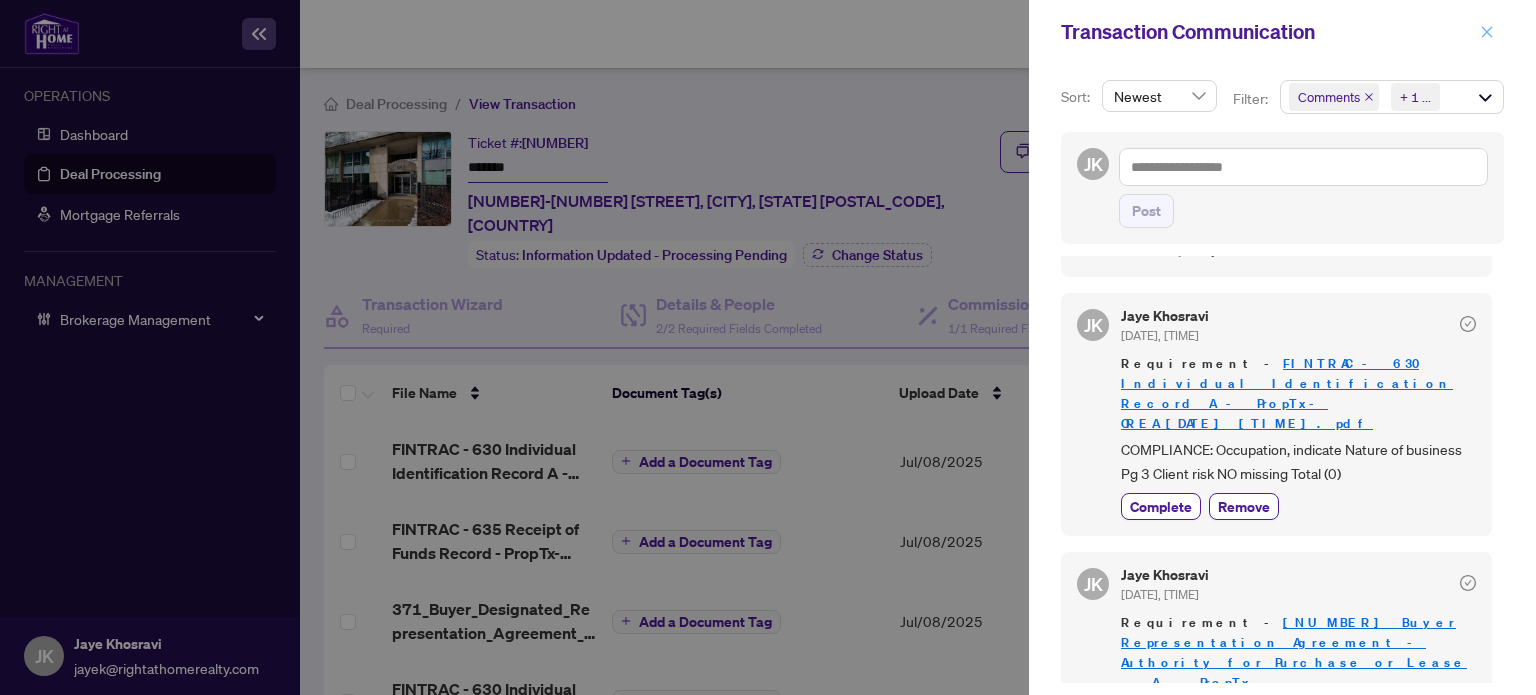 click at bounding box center [1487, 32] 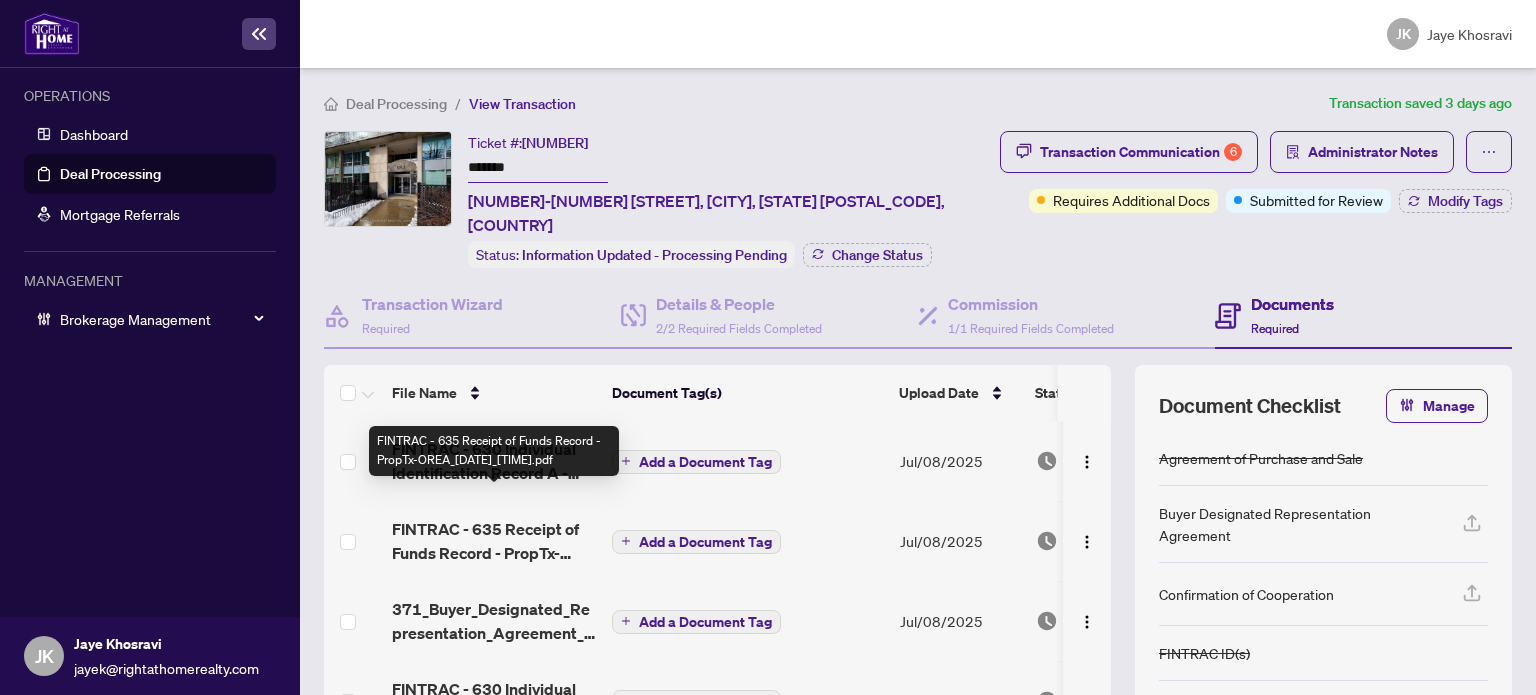 click on "FINTRAC - 635 Receipt of Funds Record - PropTx-OREA_[DATE]_[TIME].pdf" at bounding box center (494, 541) 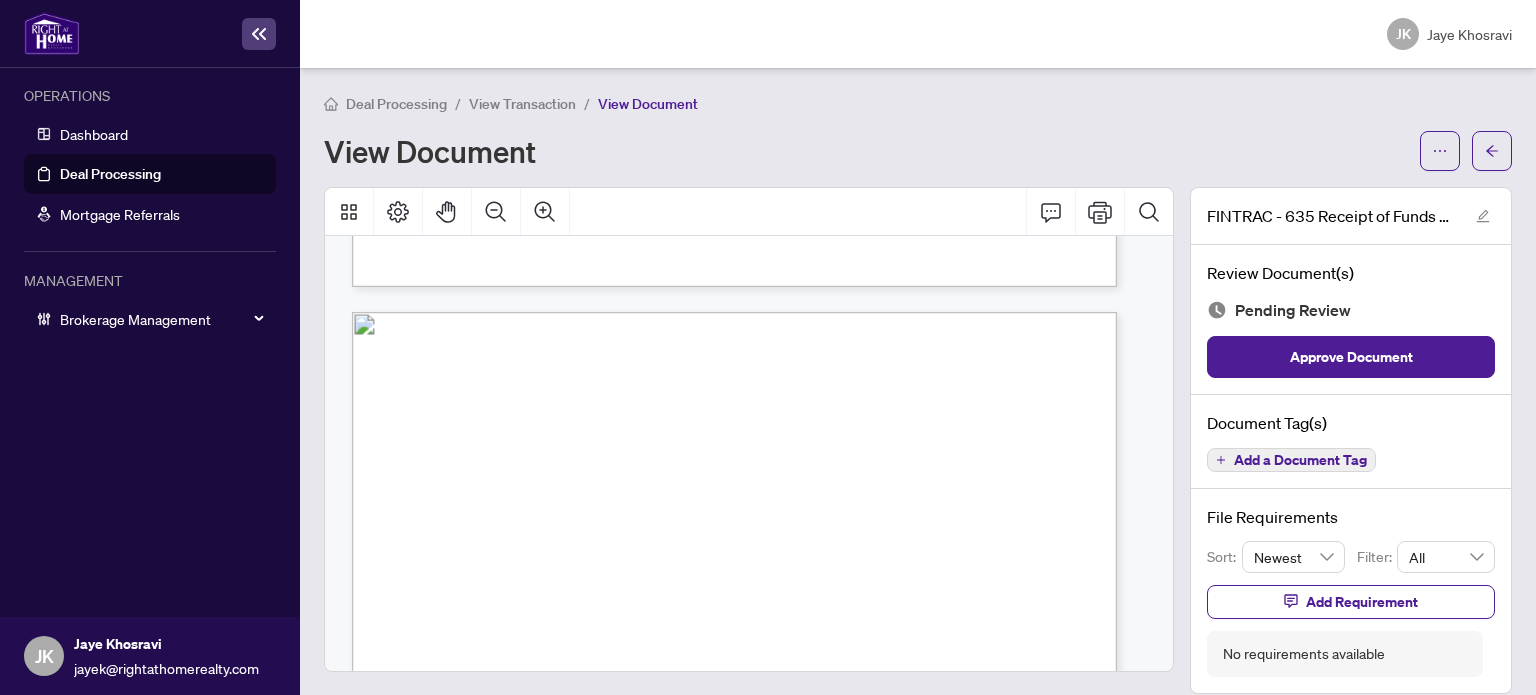 scroll, scrollTop: 2133, scrollLeft: 0, axis: vertical 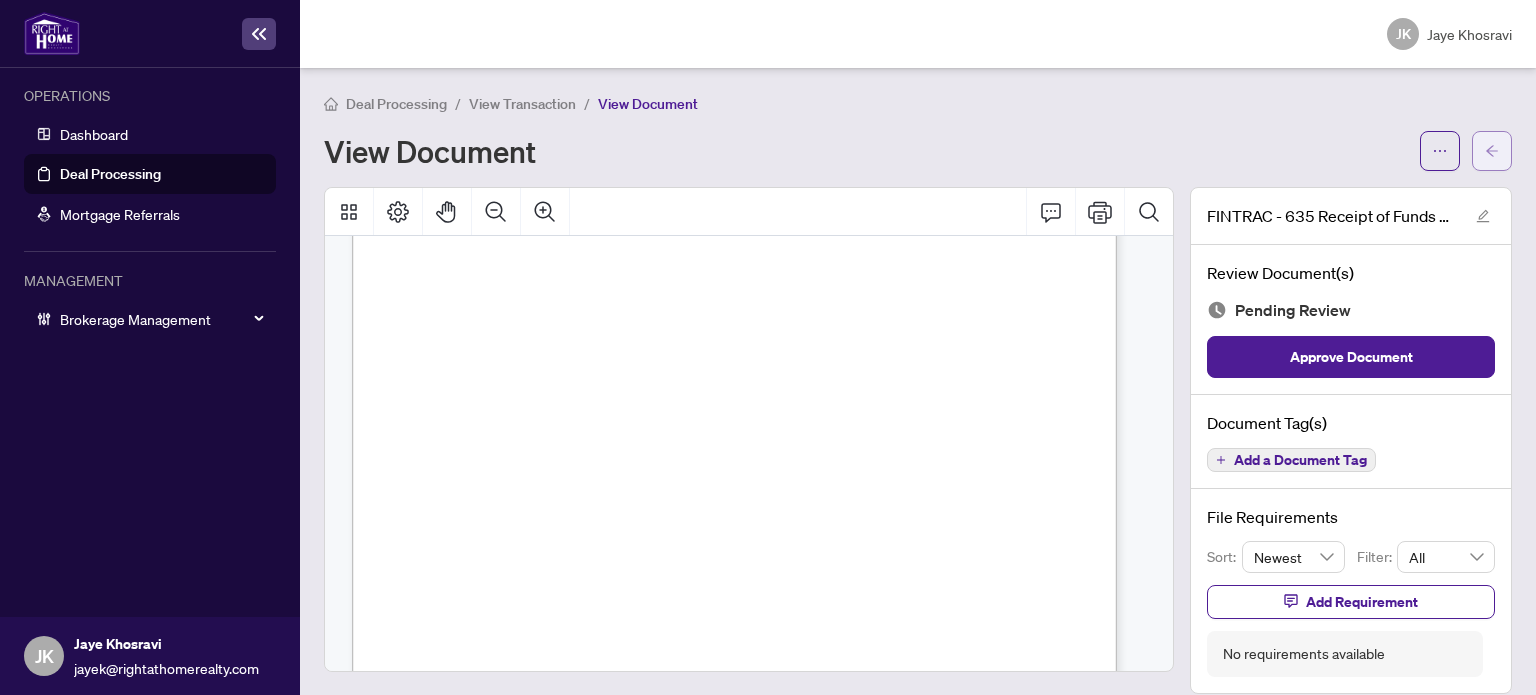 click at bounding box center [1492, 151] 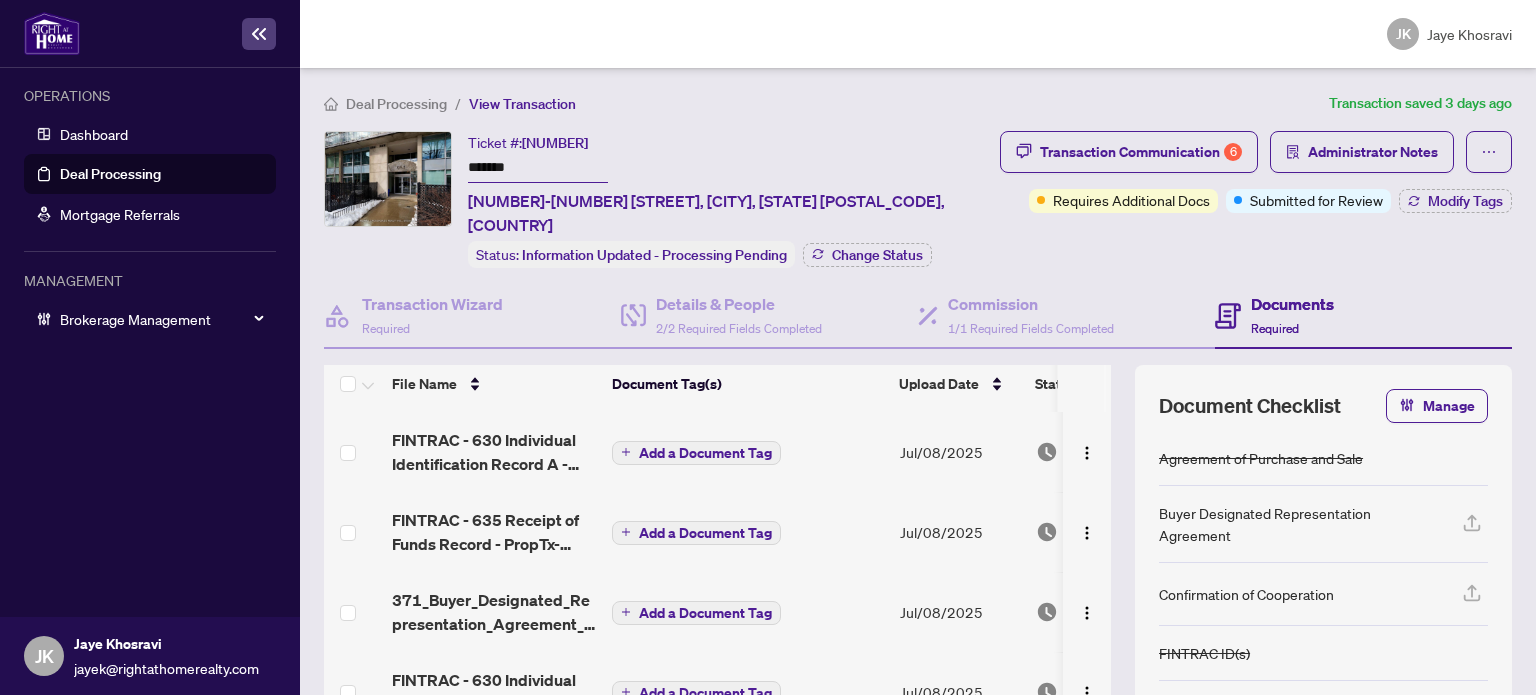 scroll, scrollTop: 0, scrollLeft: 0, axis: both 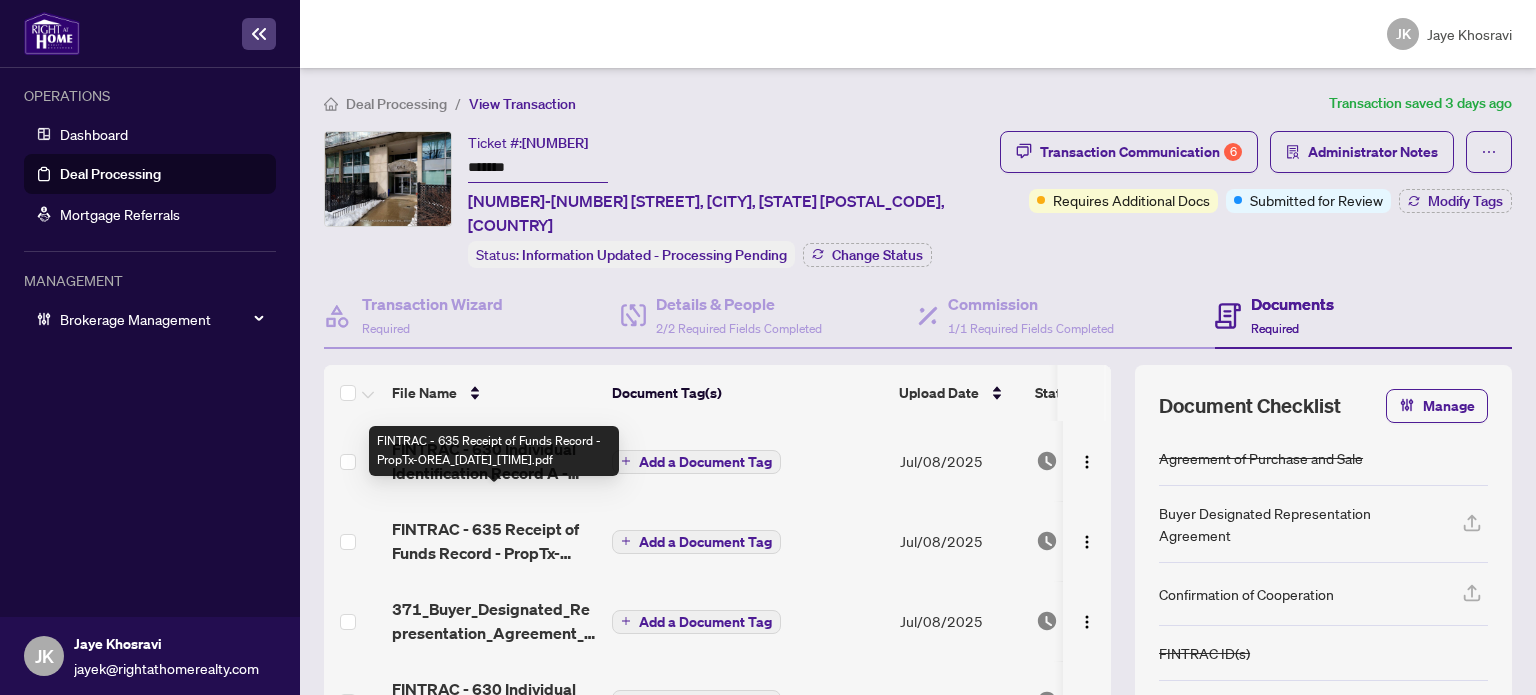 click on "FINTRAC - 635 Receipt of Funds Record - PropTx-OREA_[DATE]_[TIME].pdf" at bounding box center [494, 541] 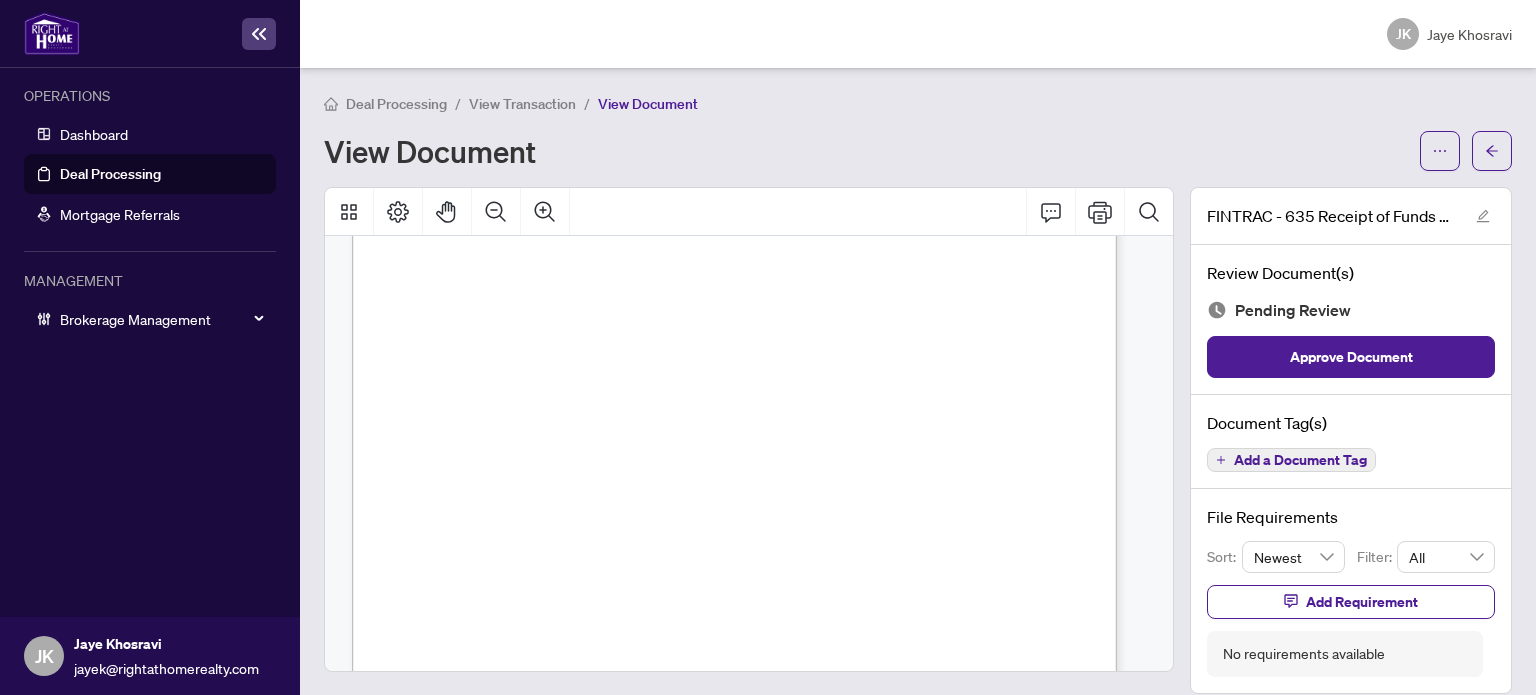 scroll, scrollTop: 0, scrollLeft: 0, axis: both 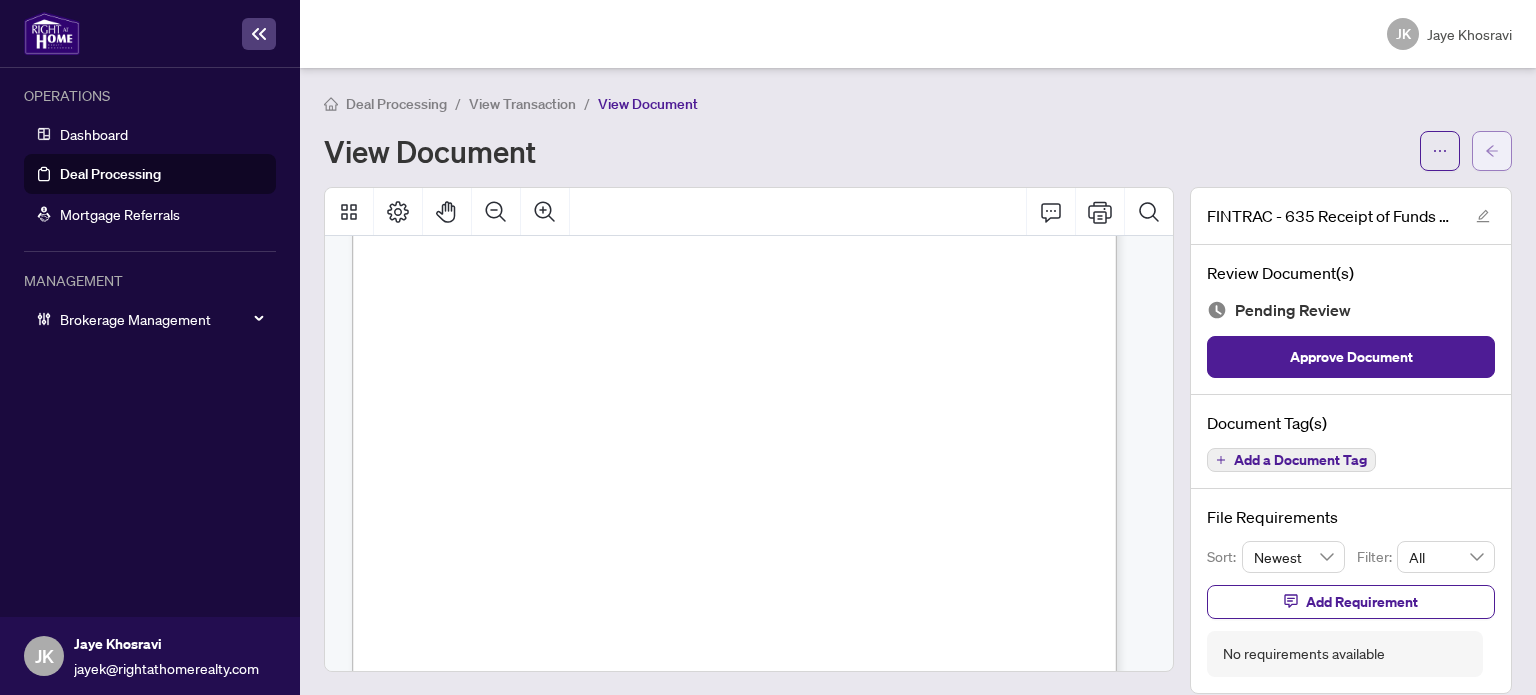 click at bounding box center (1492, 151) 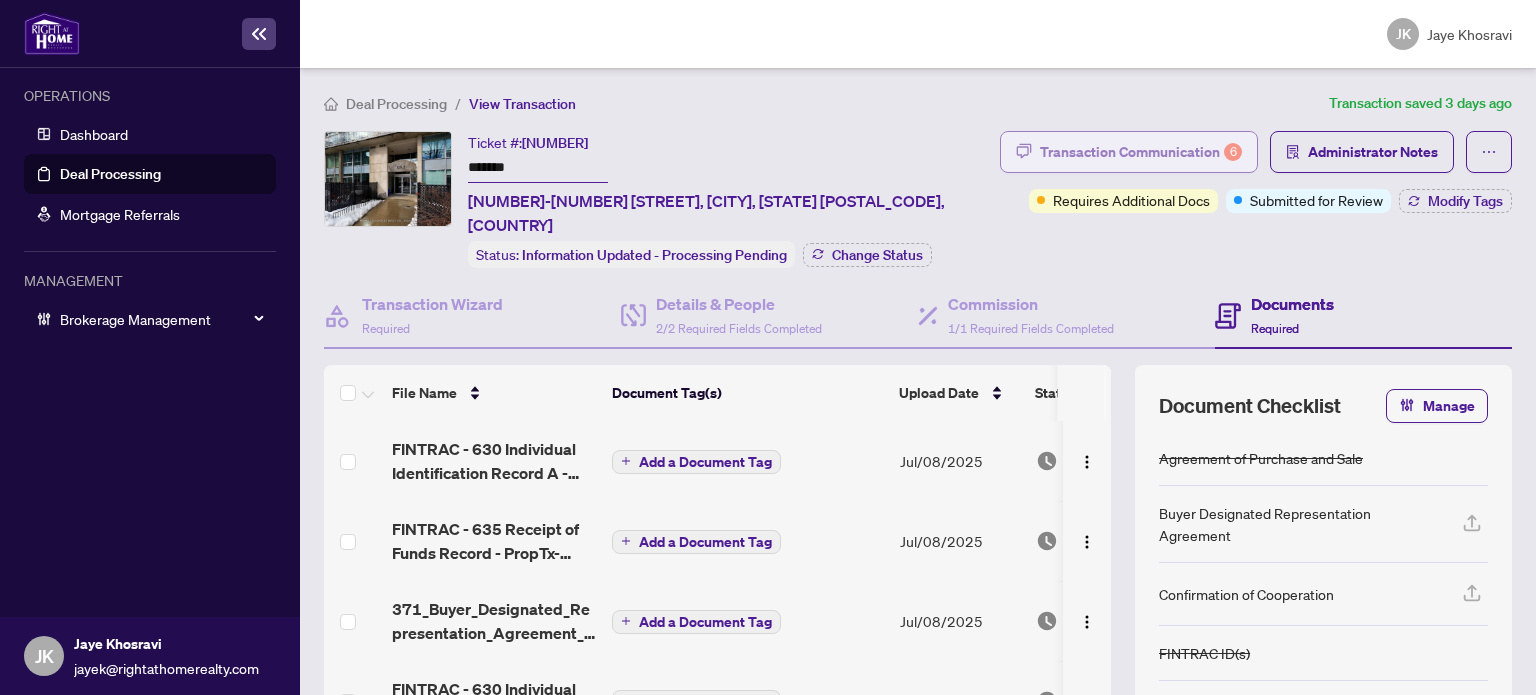 click on "Transaction Communication 6" at bounding box center [1141, 152] 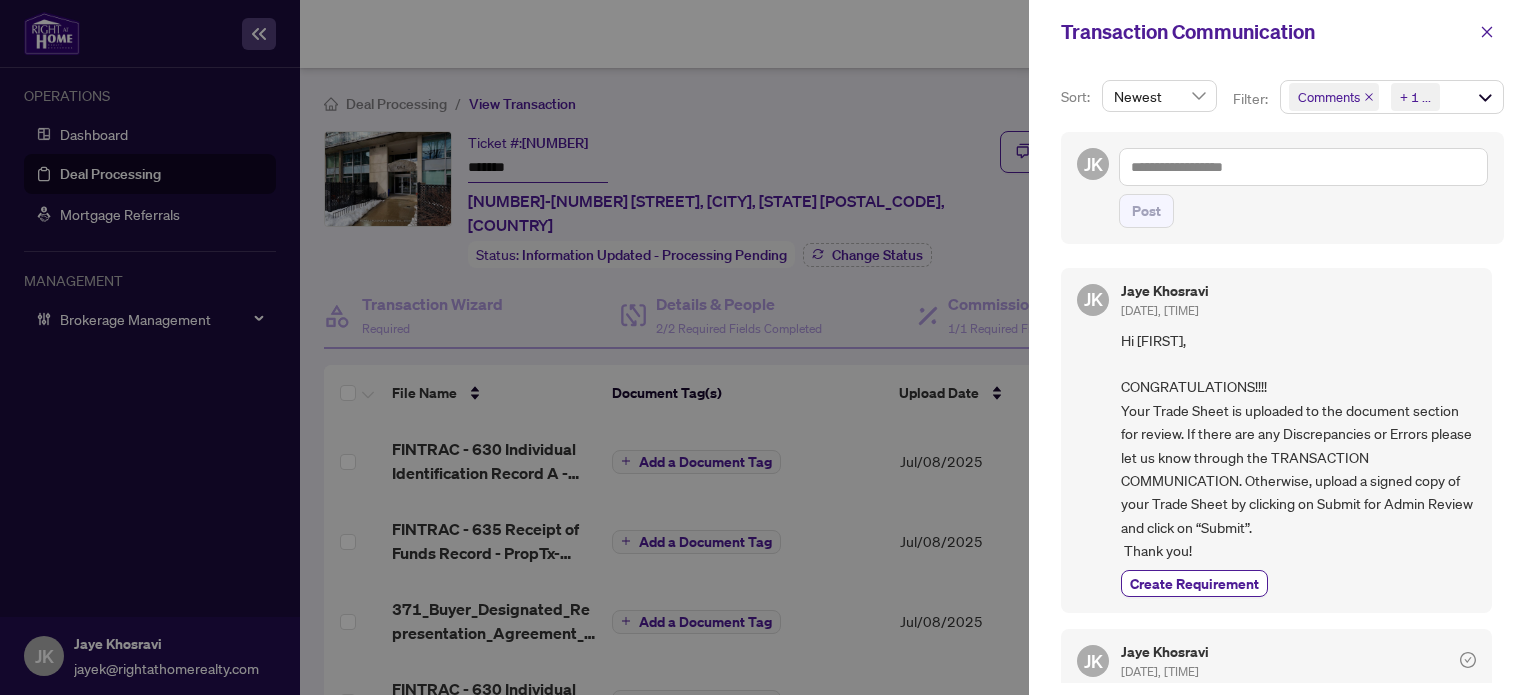 scroll, scrollTop: 1066, scrollLeft: 0, axis: vertical 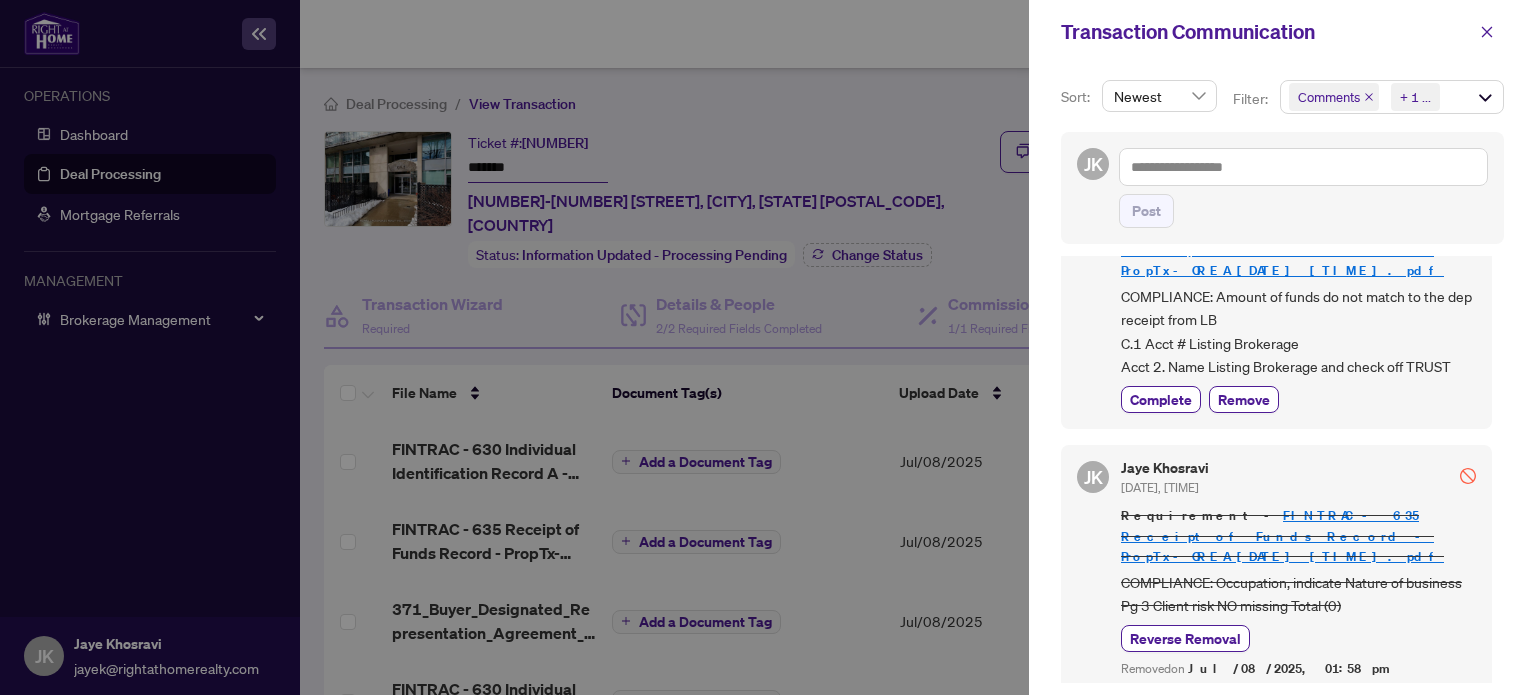 drag, startPoint x: 1494, startPoint y: 28, endPoint x: 1533, endPoint y: 55, distance: 47.434166 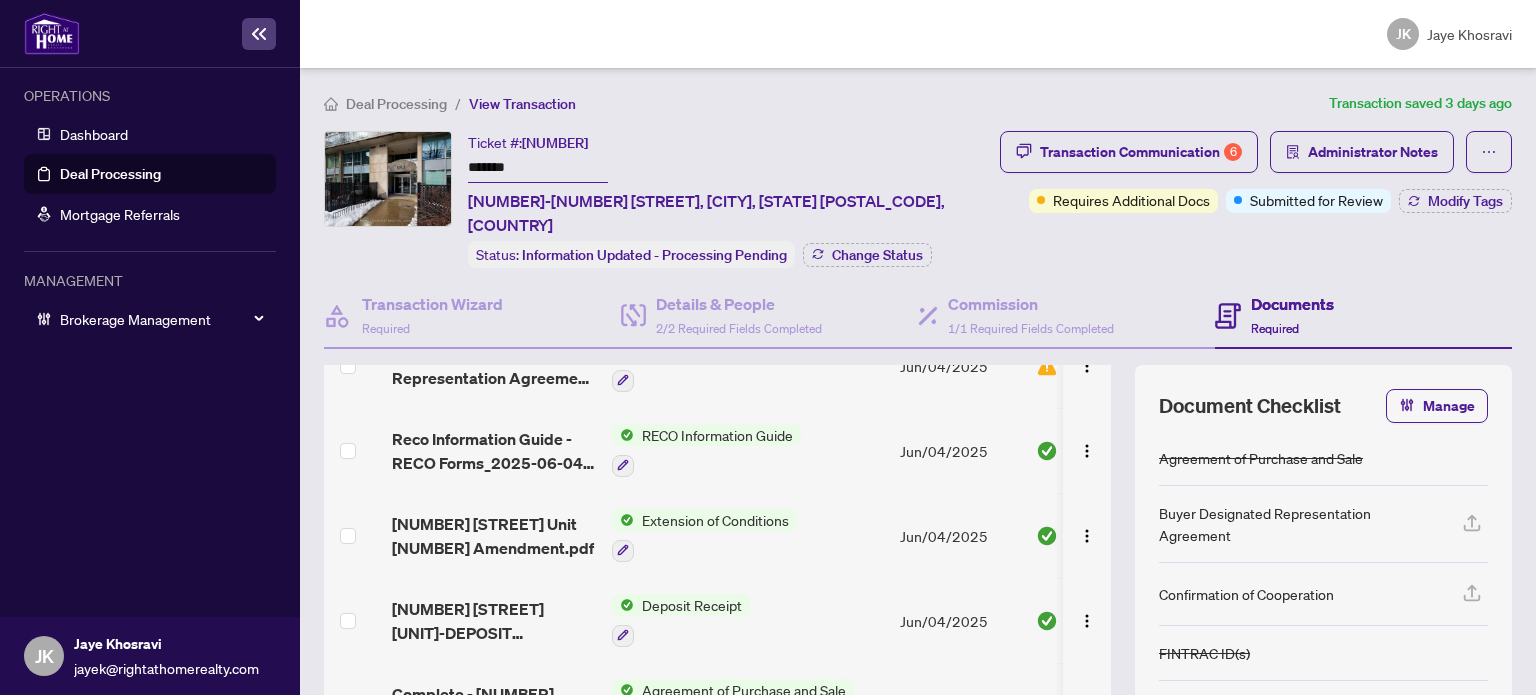 scroll, scrollTop: 1185, scrollLeft: 0, axis: vertical 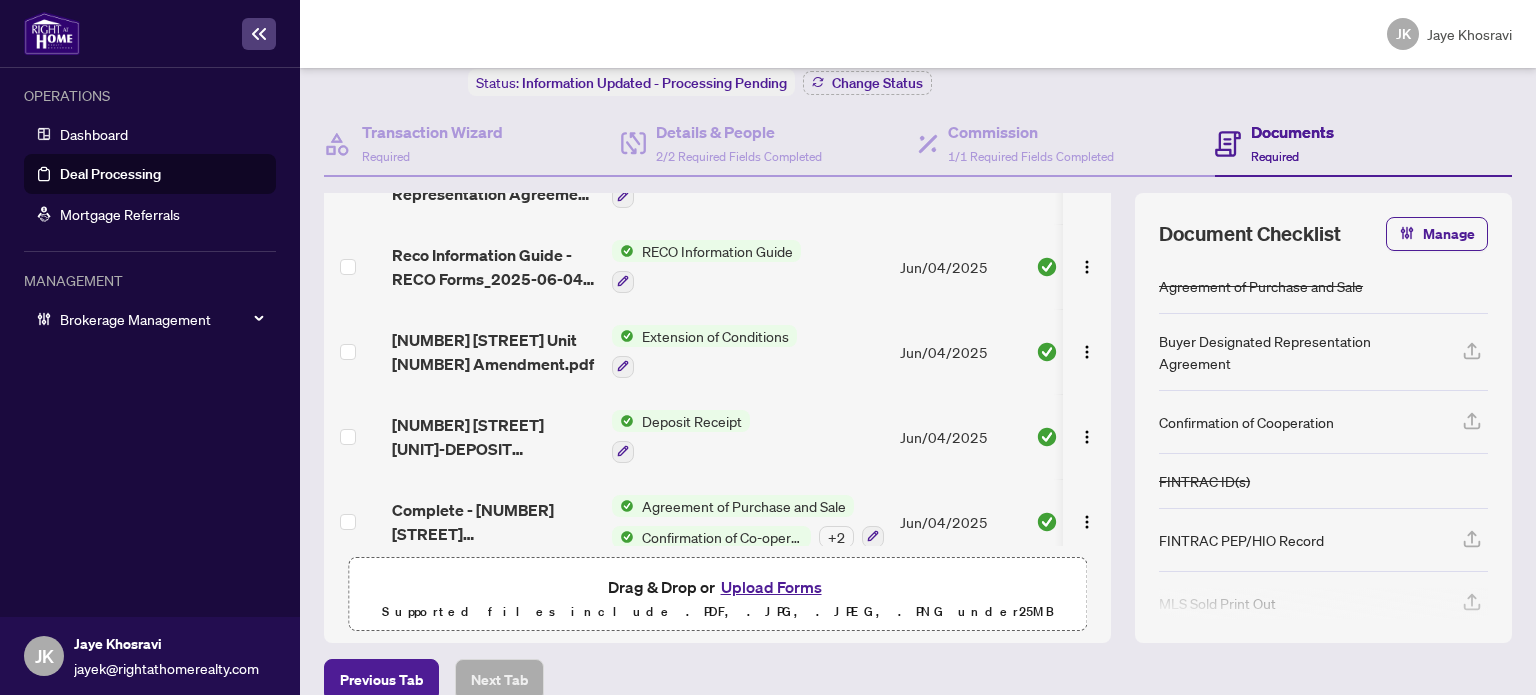 click on "Upload Forms" at bounding box center [771, 587] 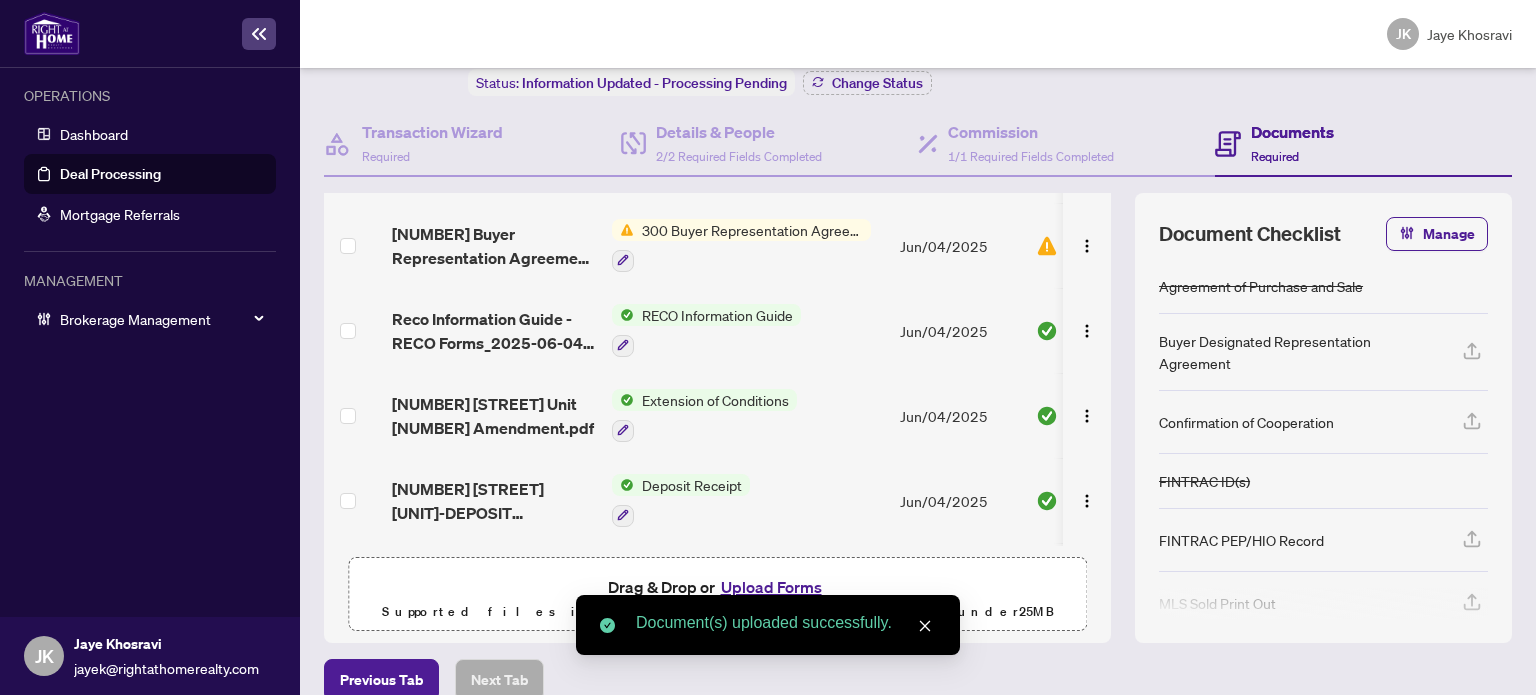 scroll, scrollTop: 0, scrollLeft: 0, axis: both 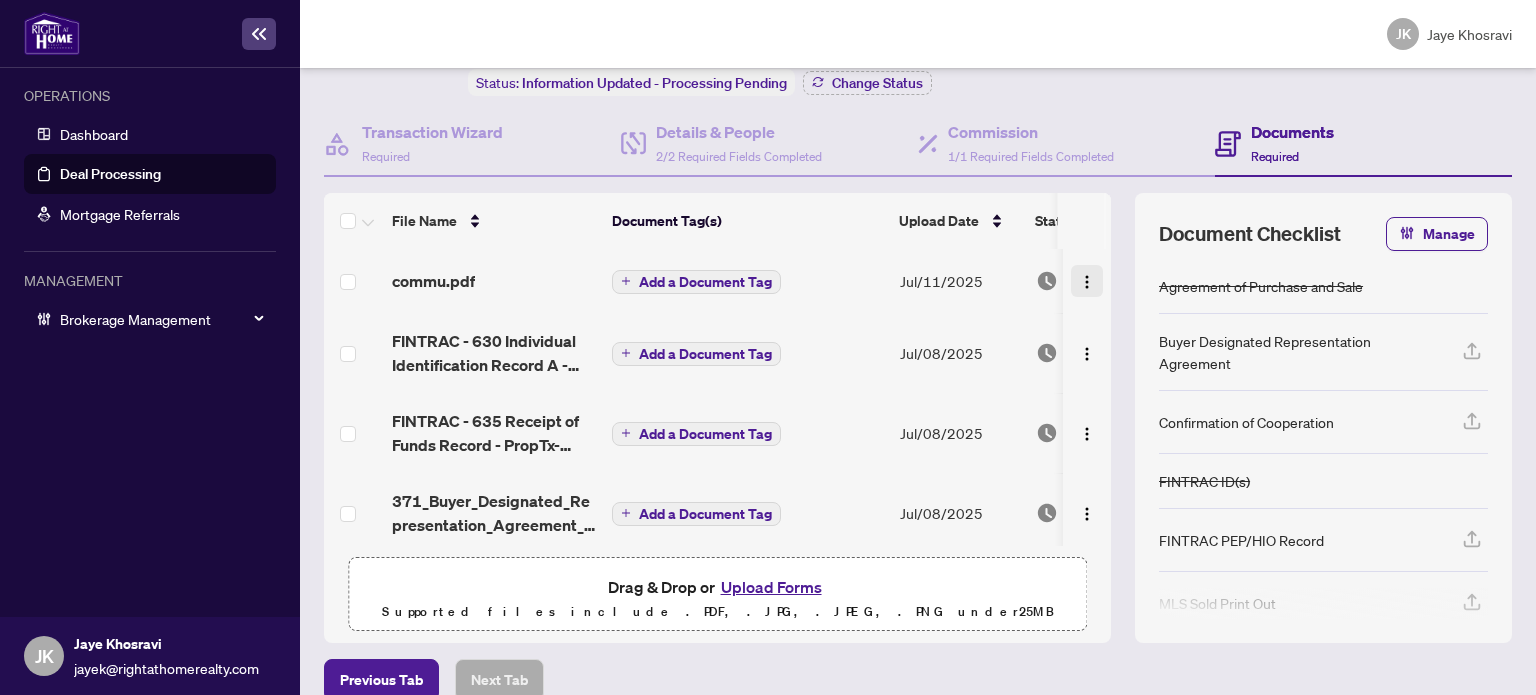 click at bounding box center [1087, 282] 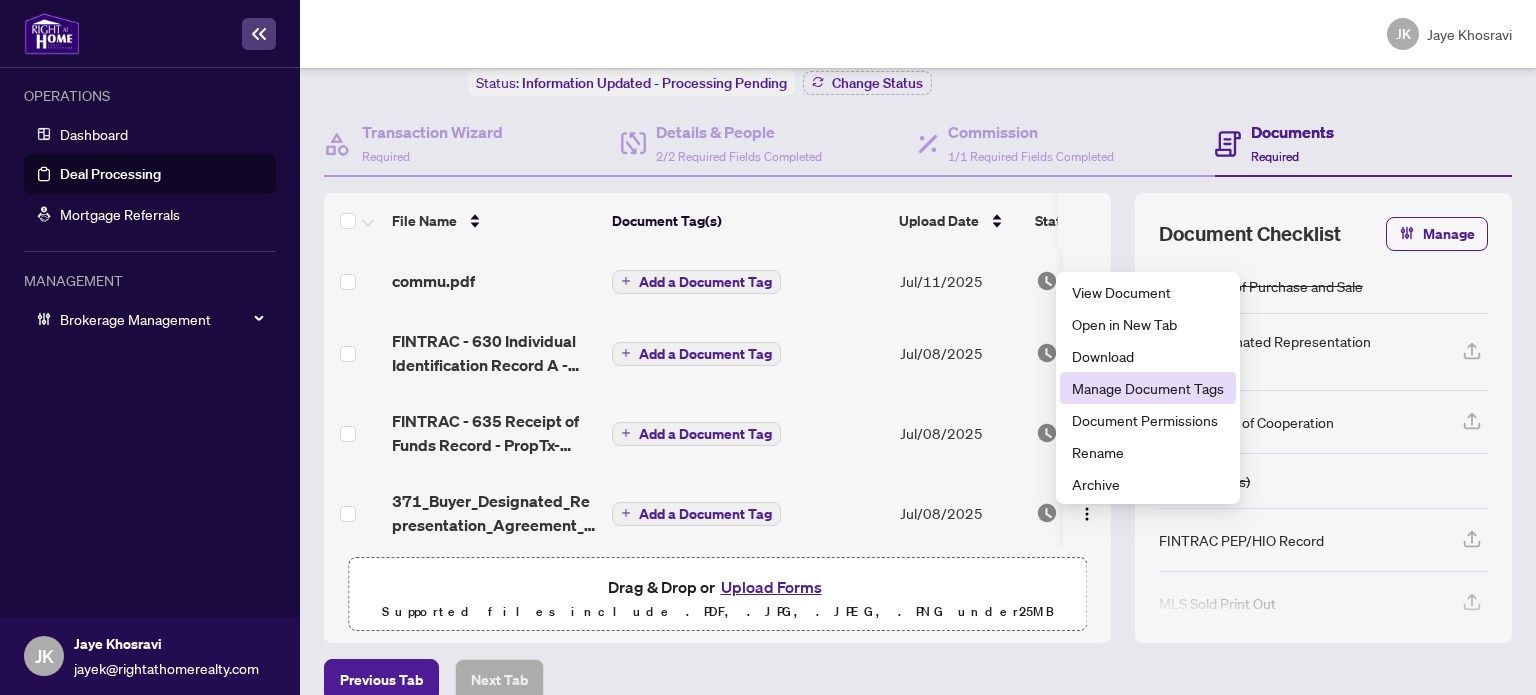 click on "Manage Document Tags" at bounding box center (1148, 388) 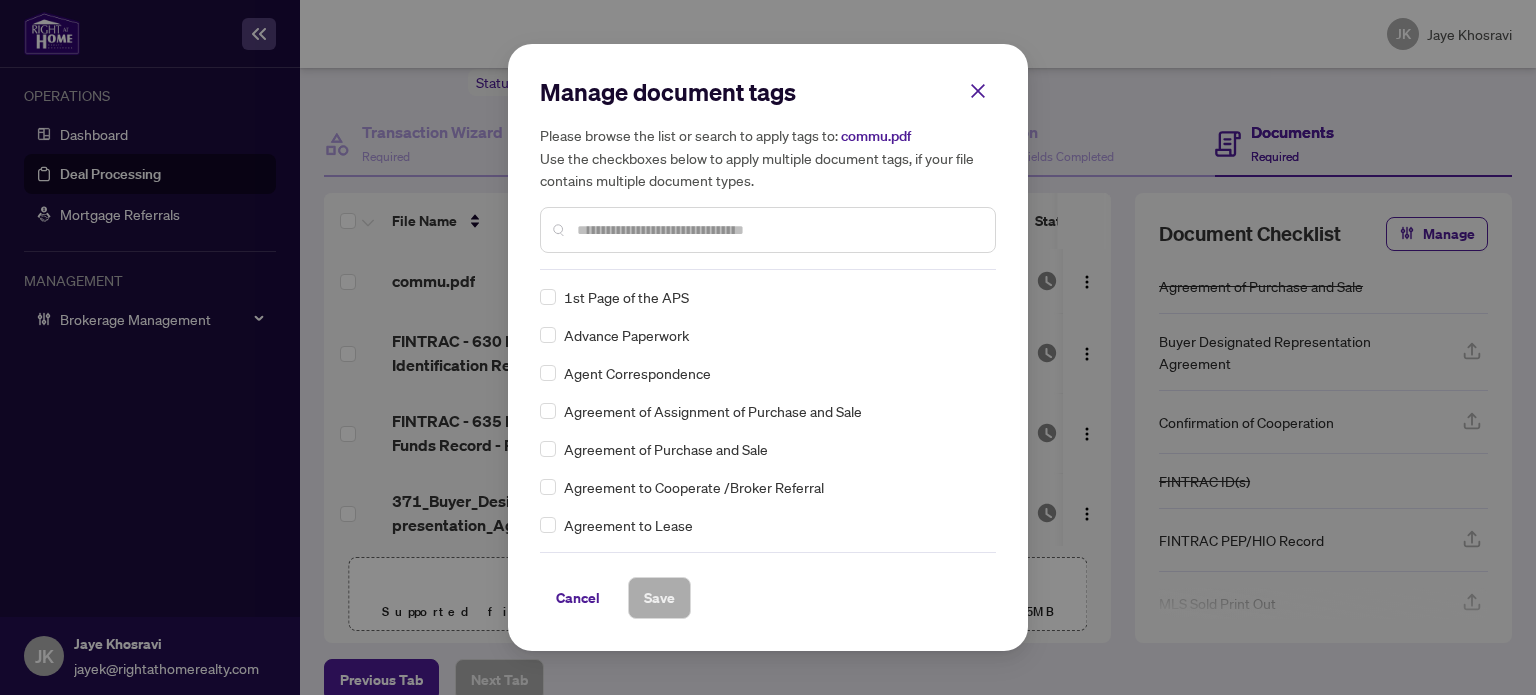 click at bounding box center [768, 230] 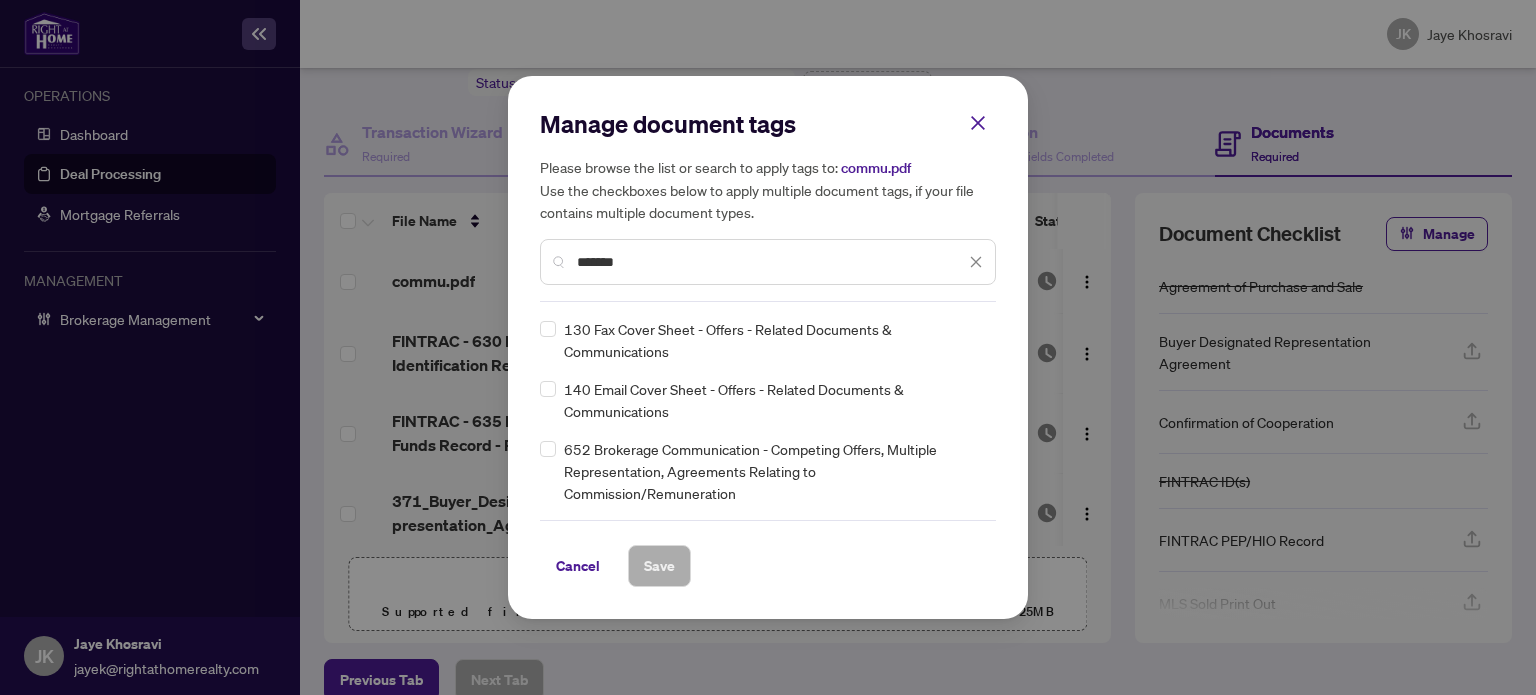 drag, startPoint x: 672, startPoint y: 255, endPoint x: 288, endPoint y: 249, distance: 384.04688 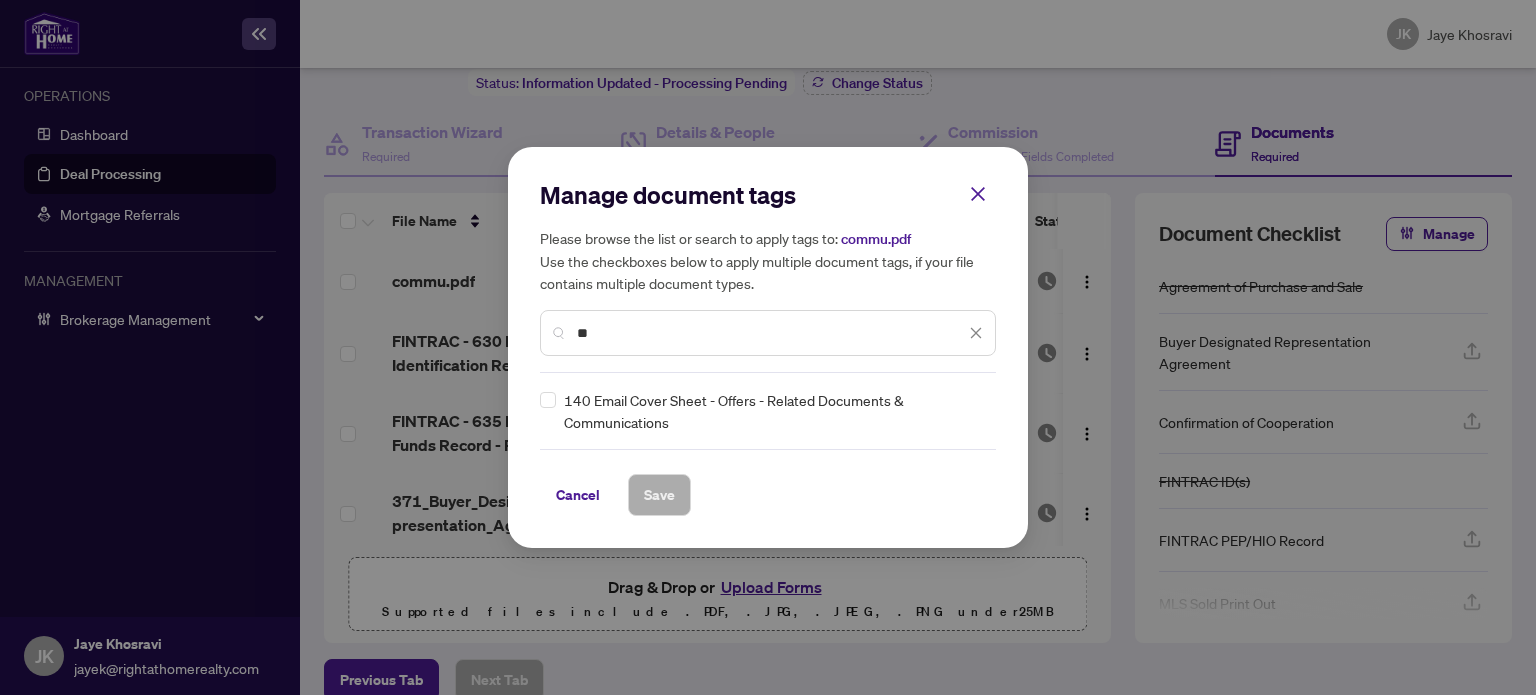 type on "*" 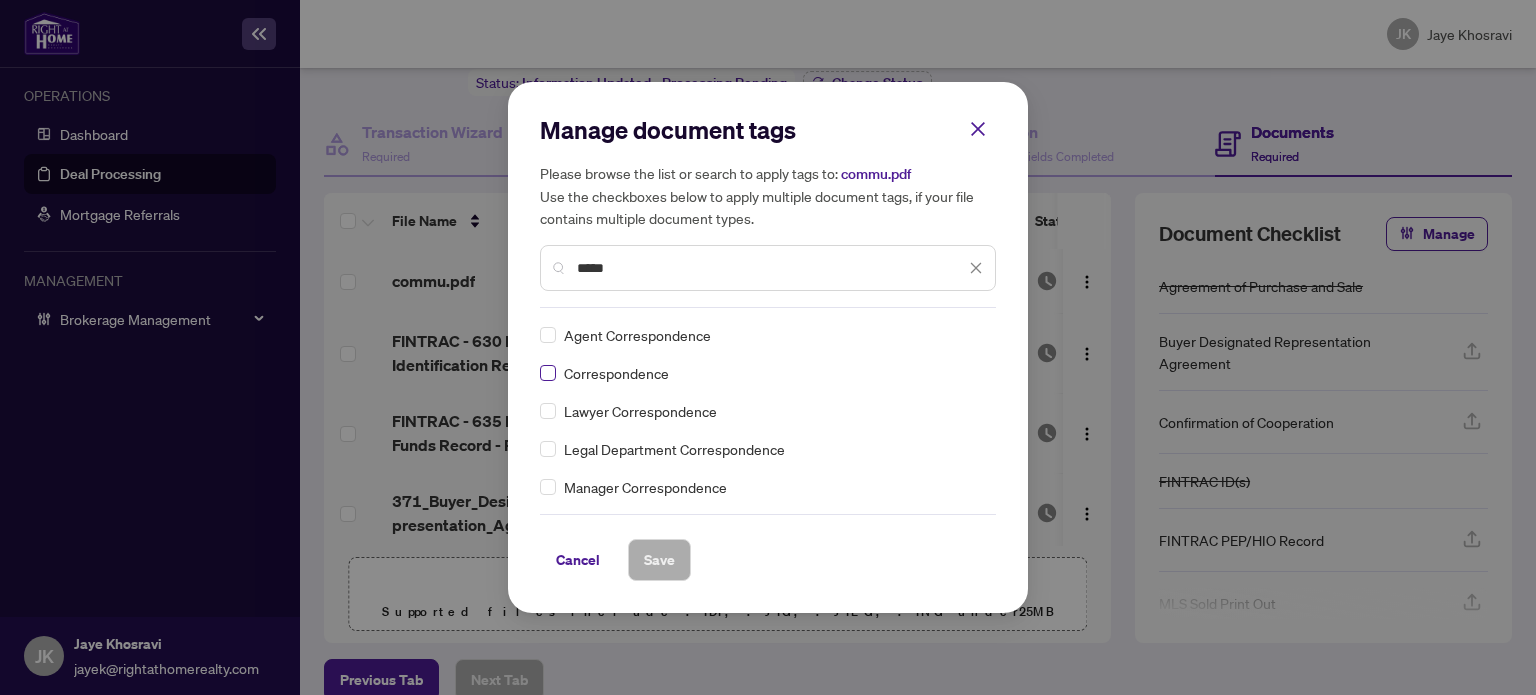 type on "*****" 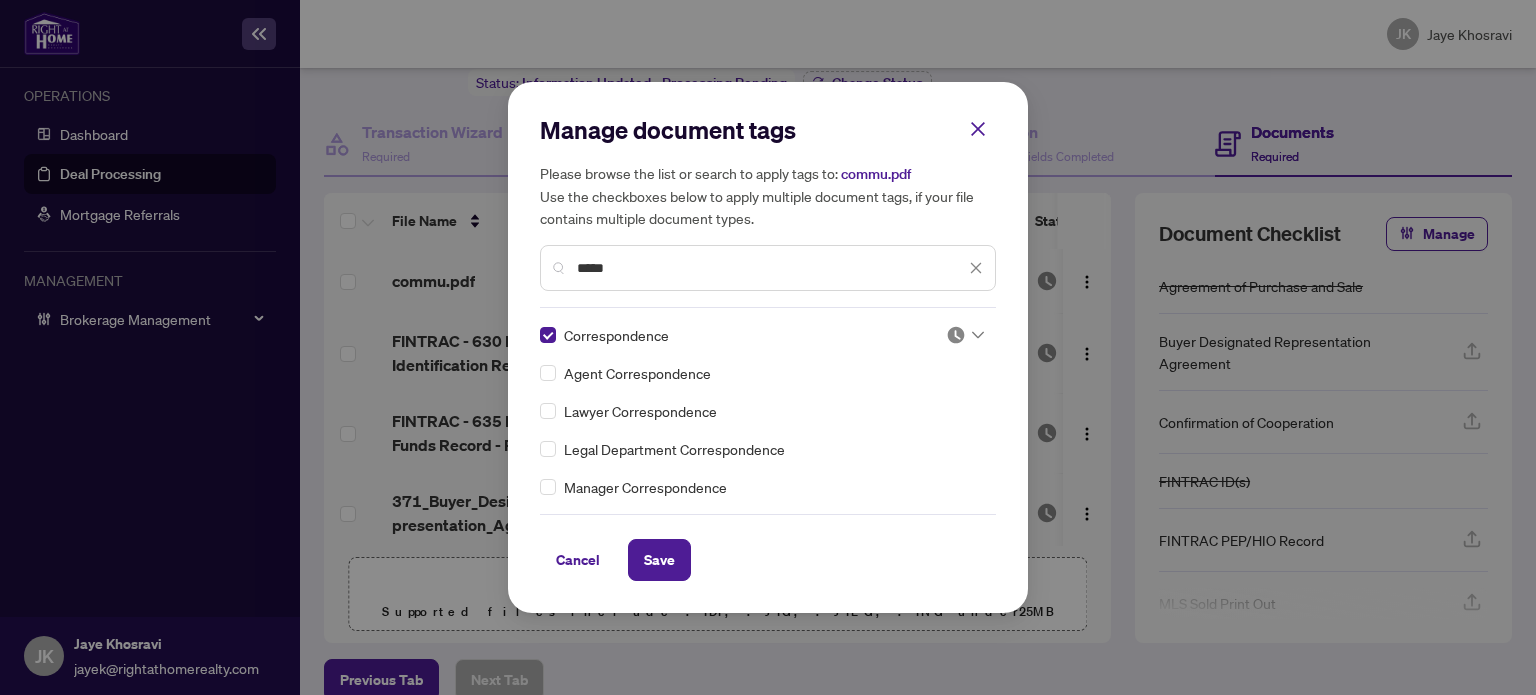 click at bounding box center [956, 335] 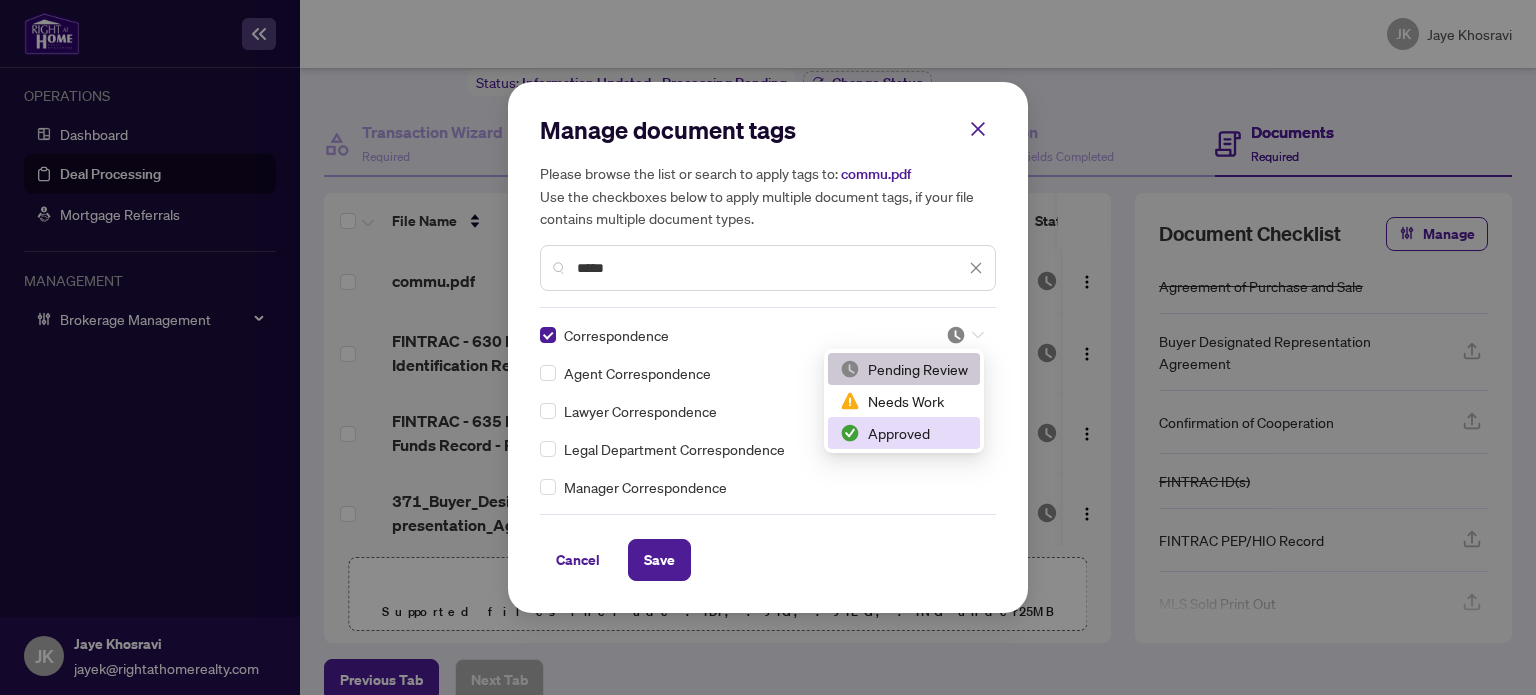 click on "Approved" at bounding box center (904, 433) 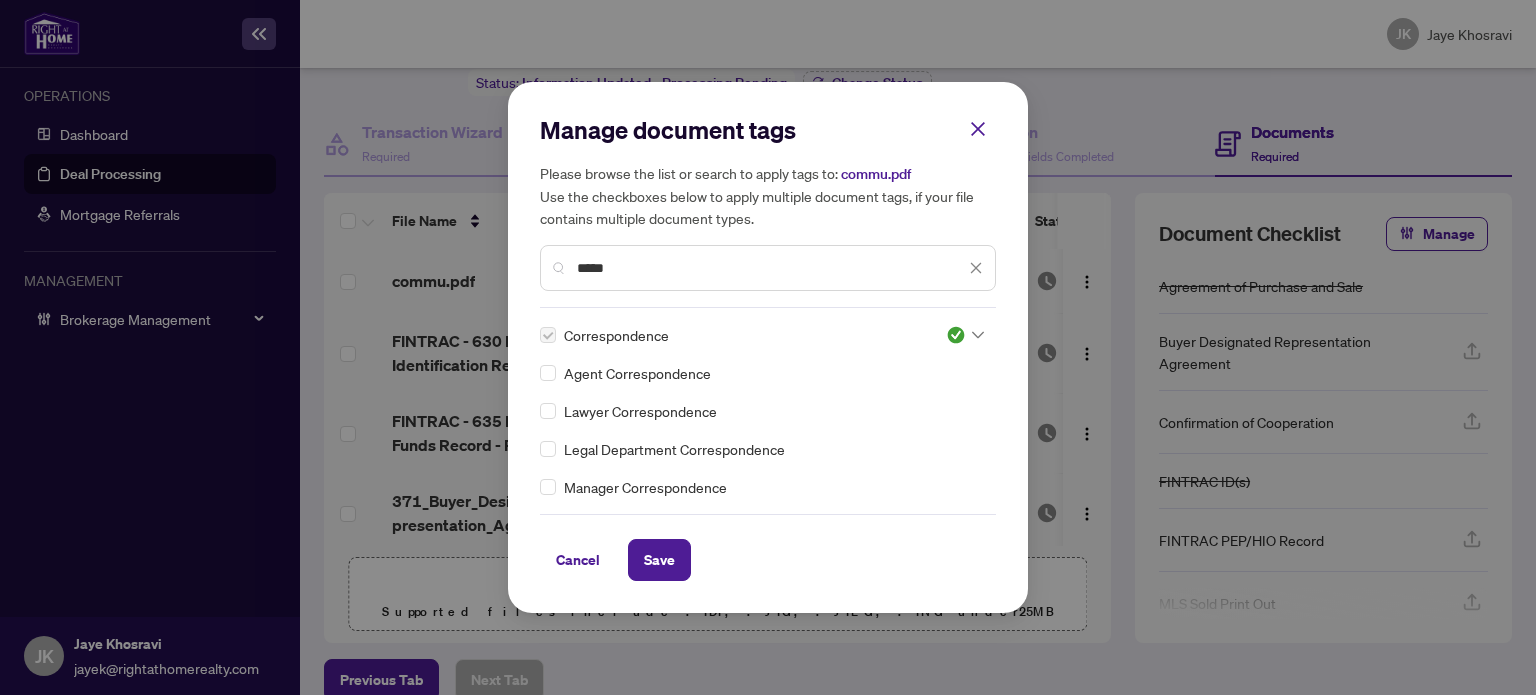 drag, startPoint x: 672, startPoint y: 563, endPoint x: 1111, endPoint y: 407, distance: 465.89377 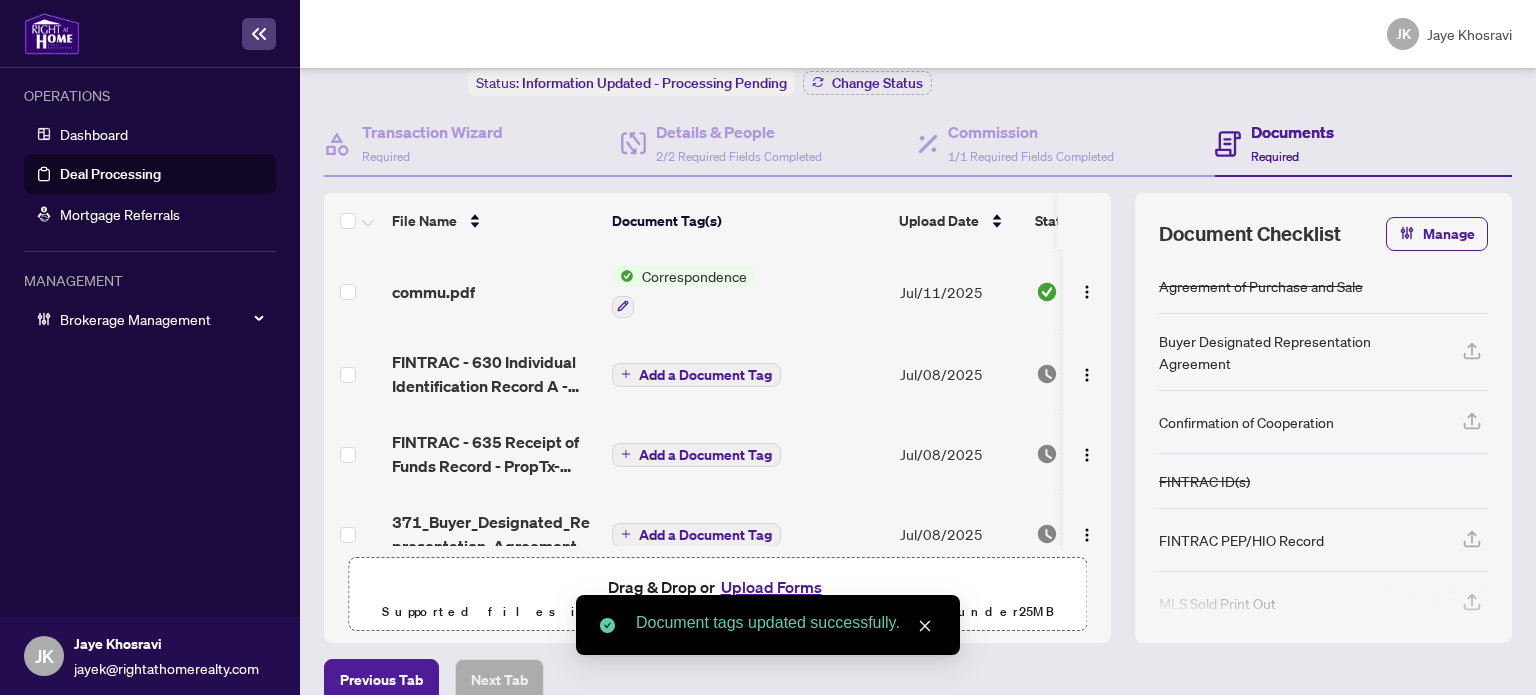 scroll, scrollTop: 0, scrollLeft: 0, axis: both 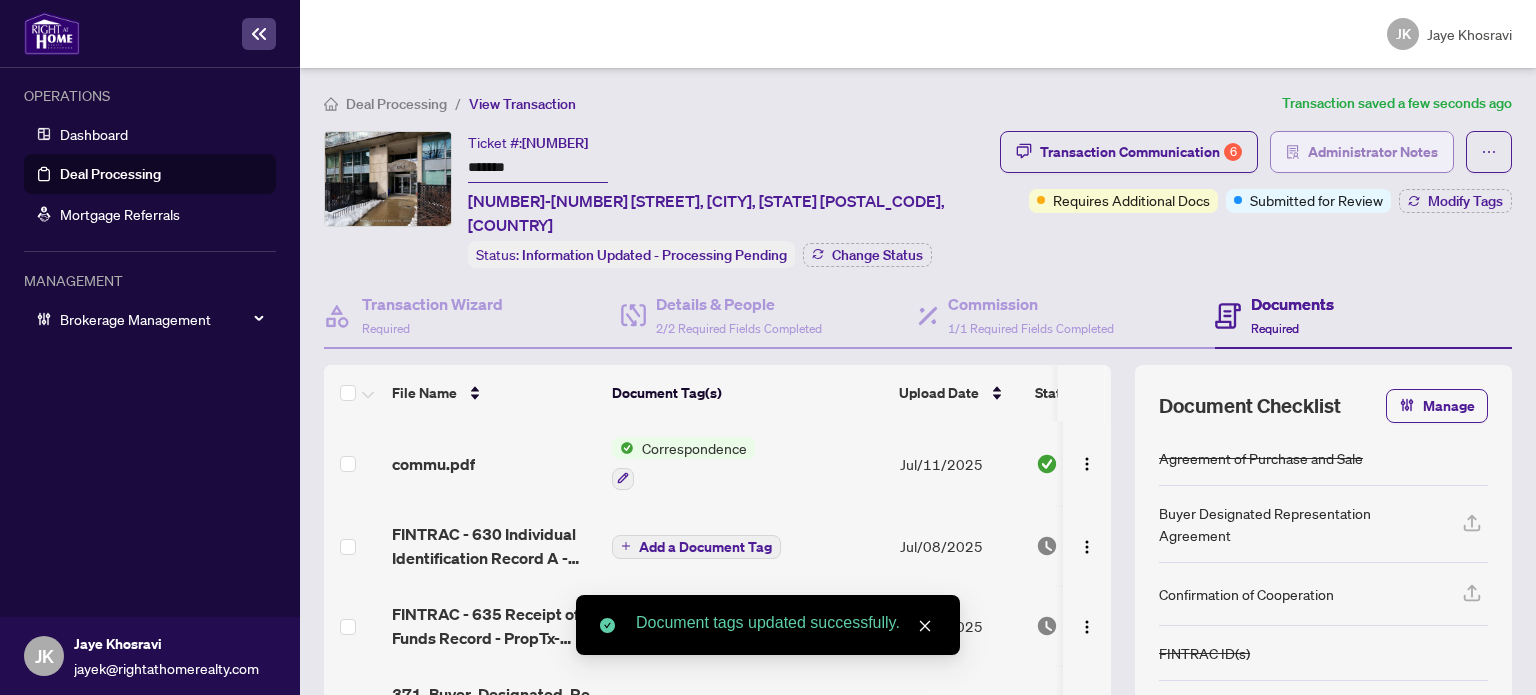 click on "Administrator Notes" at bounding box center (1373, 152) 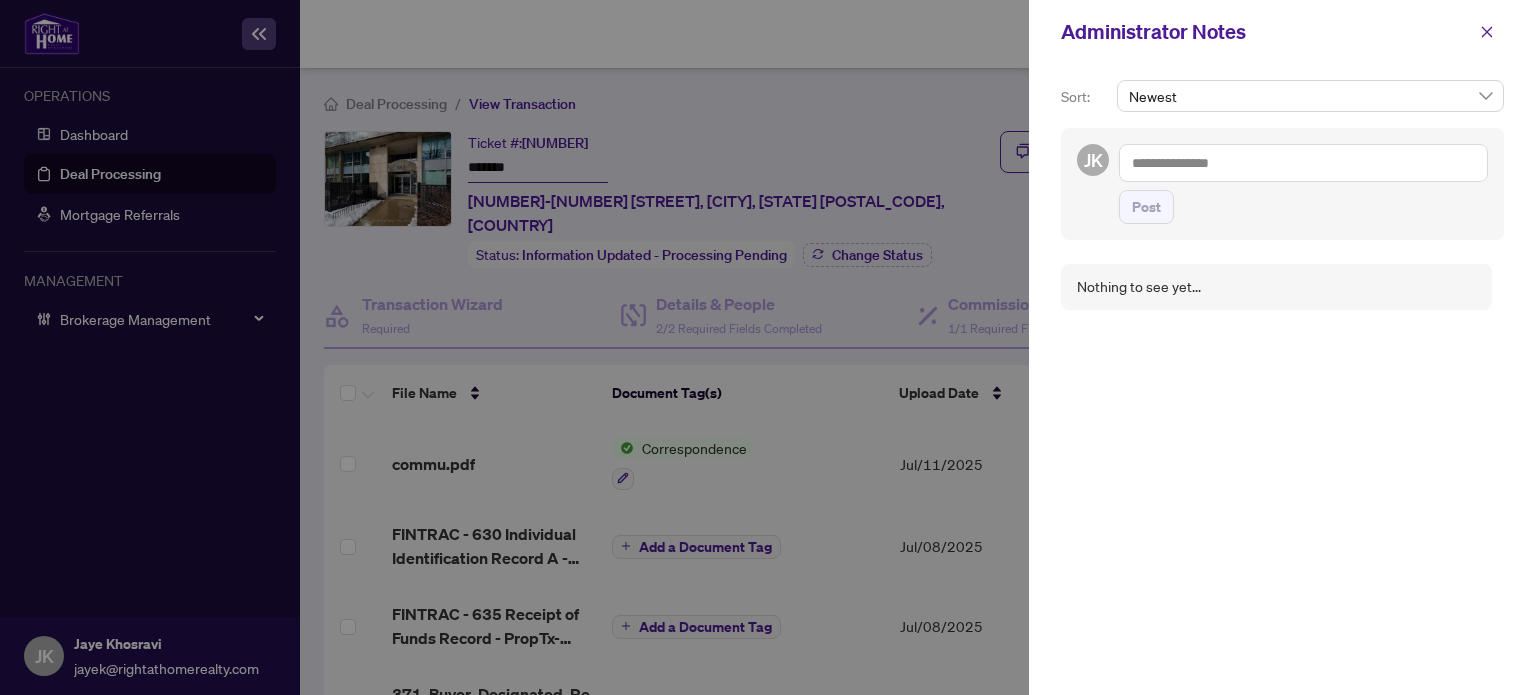click at bounding box center (1303, 163) 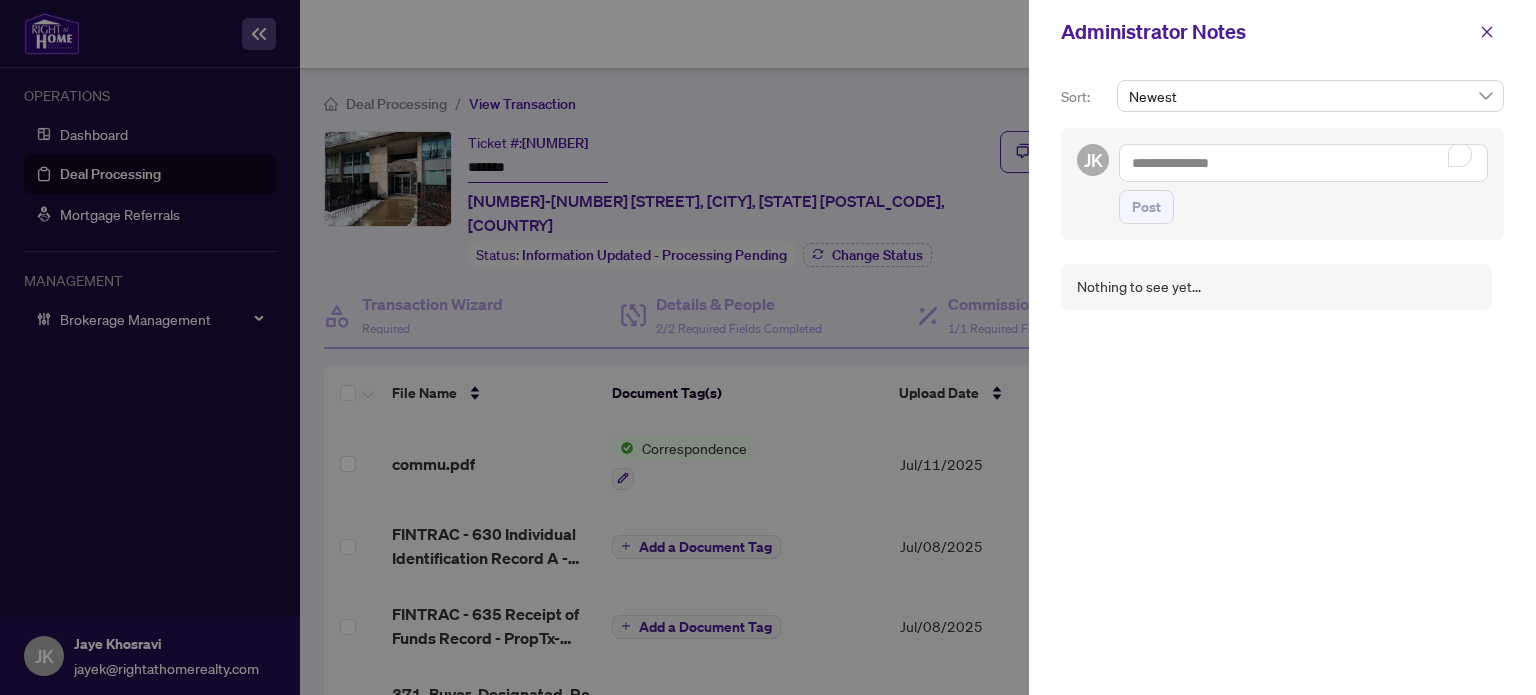 click at bounding box center (1303, 163) 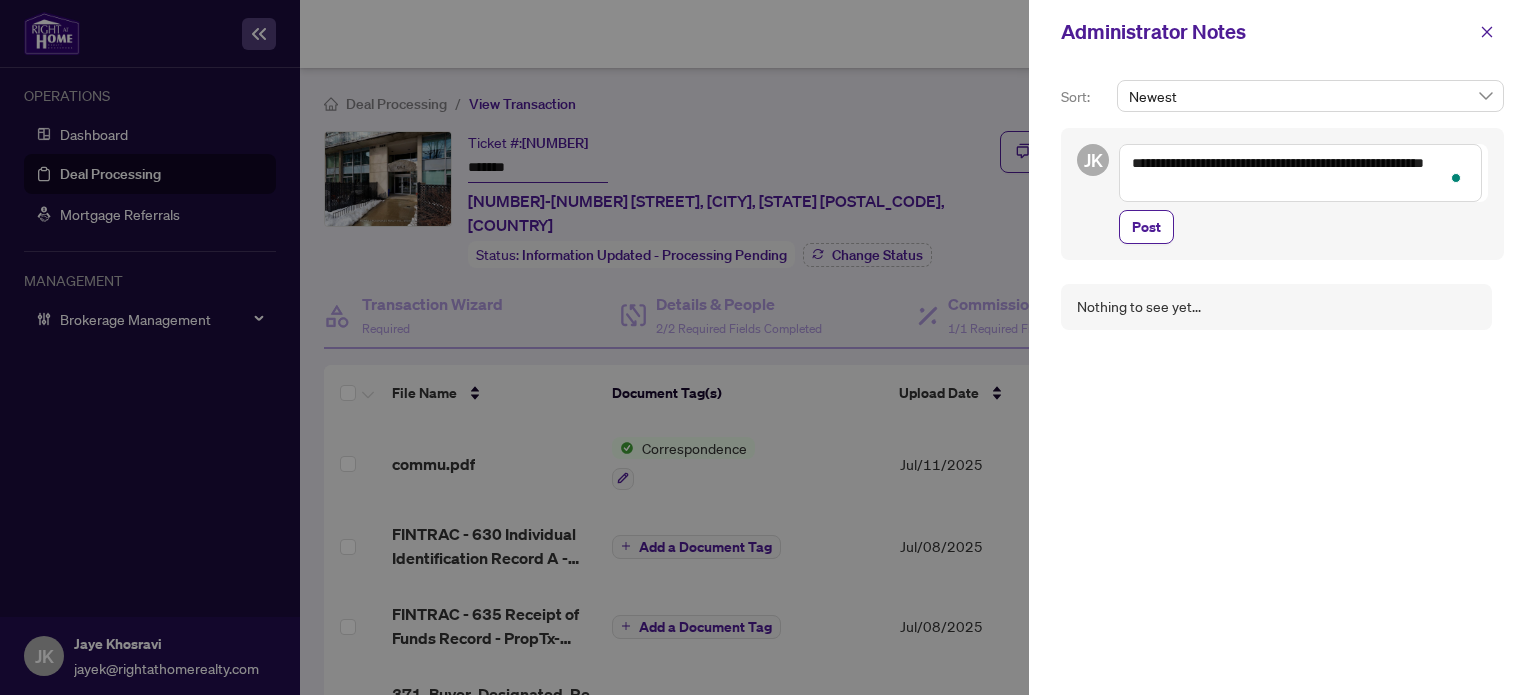 click on "**********" at bounding box center [1300, 173] 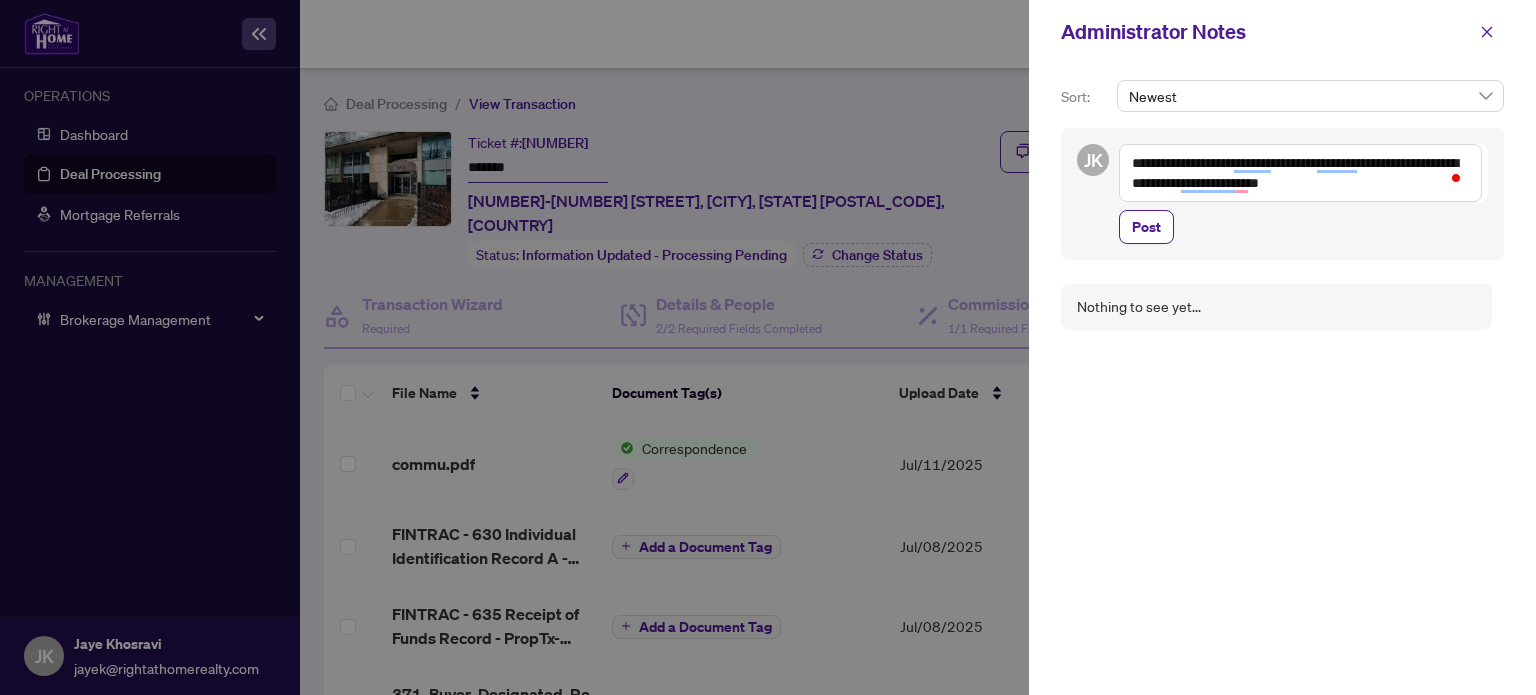 click on "**********" at bounding box center [1300, 173] 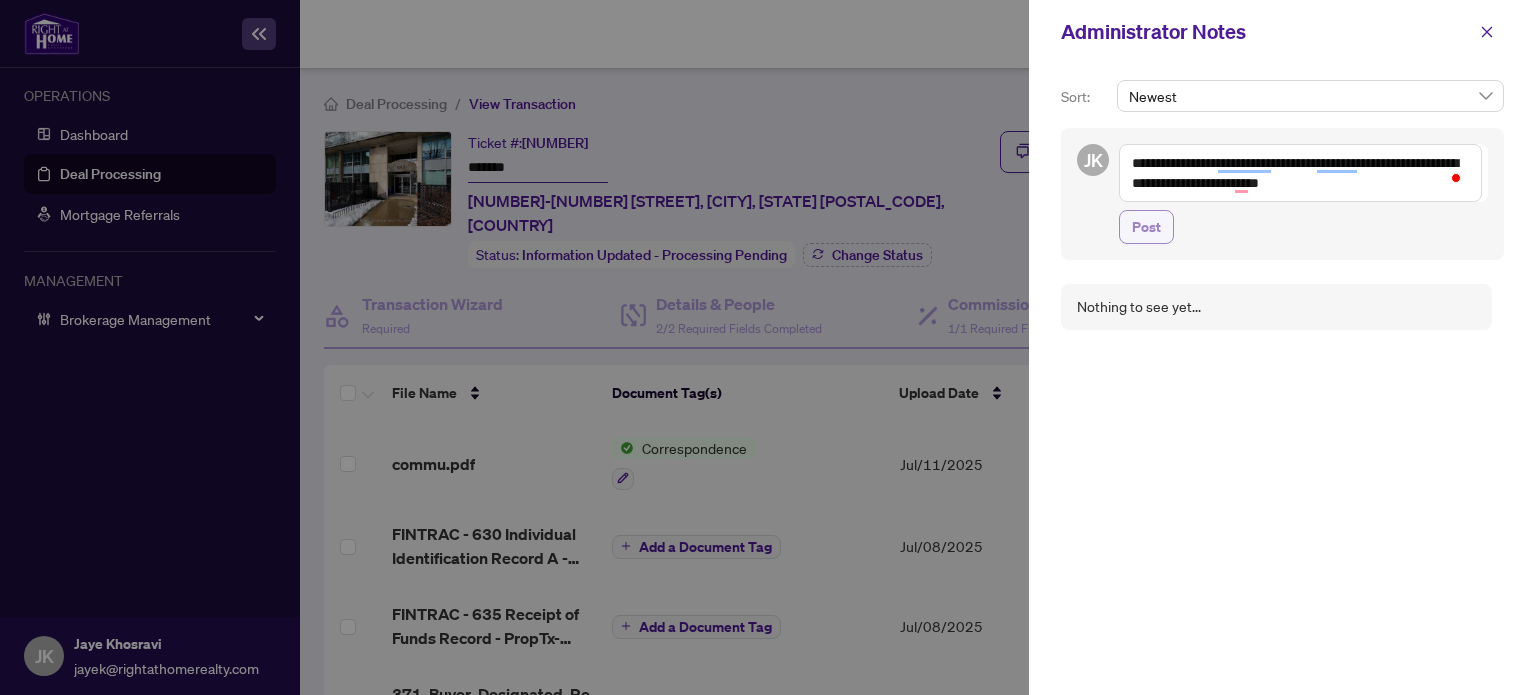 type on "**********" 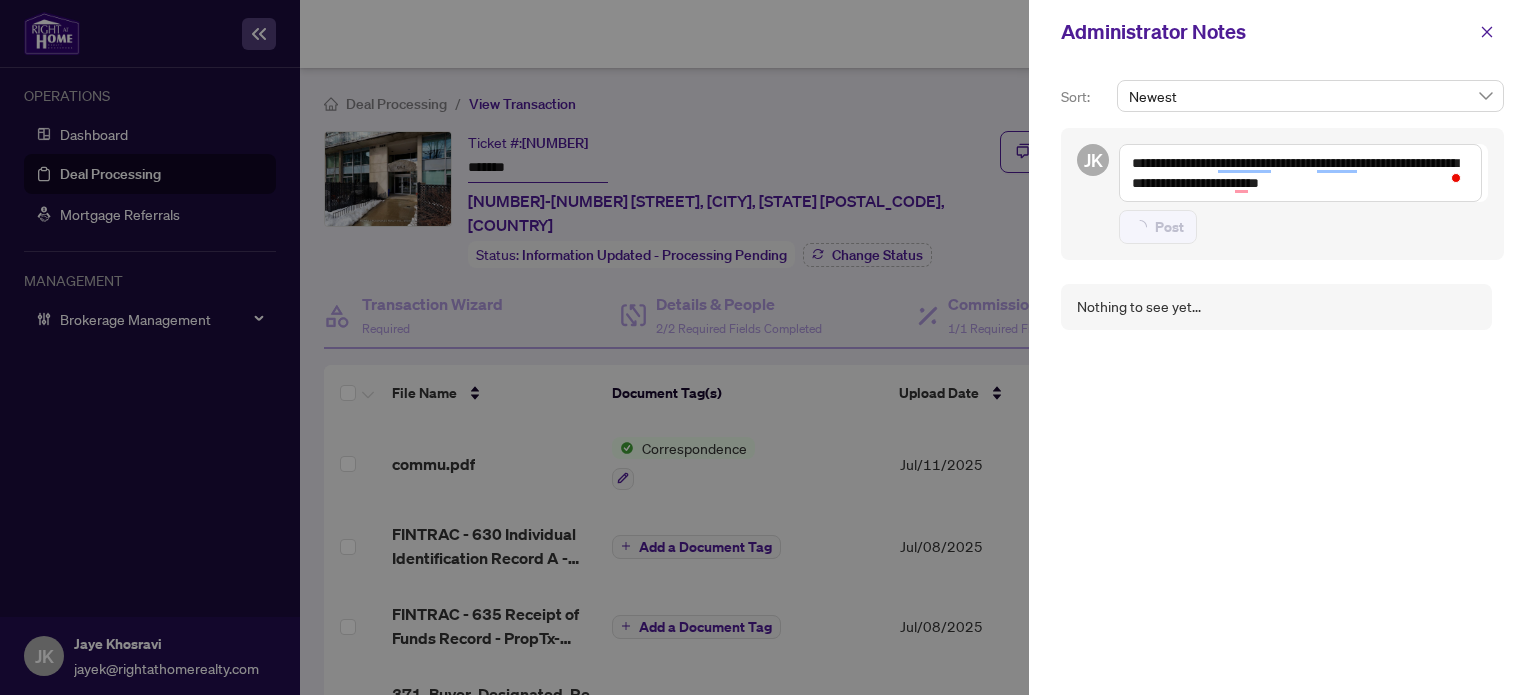 type 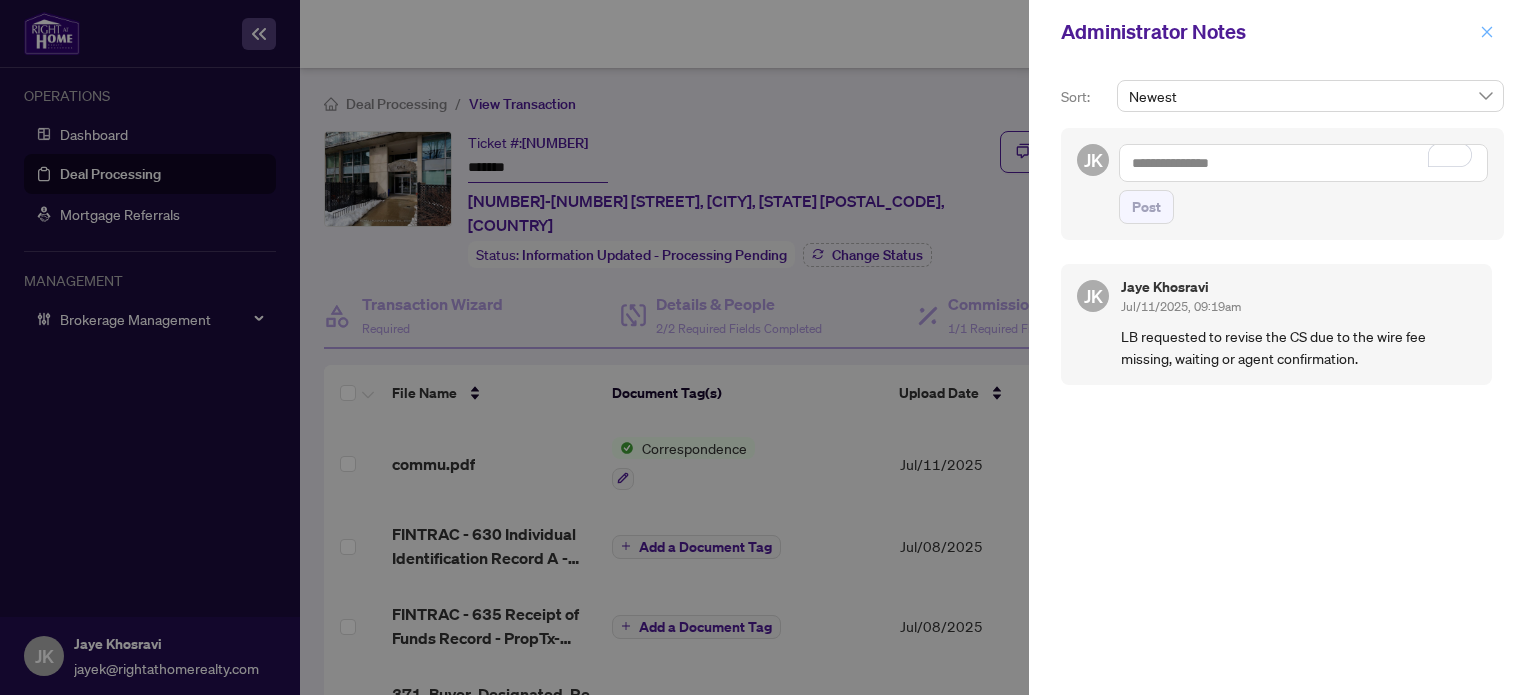 click 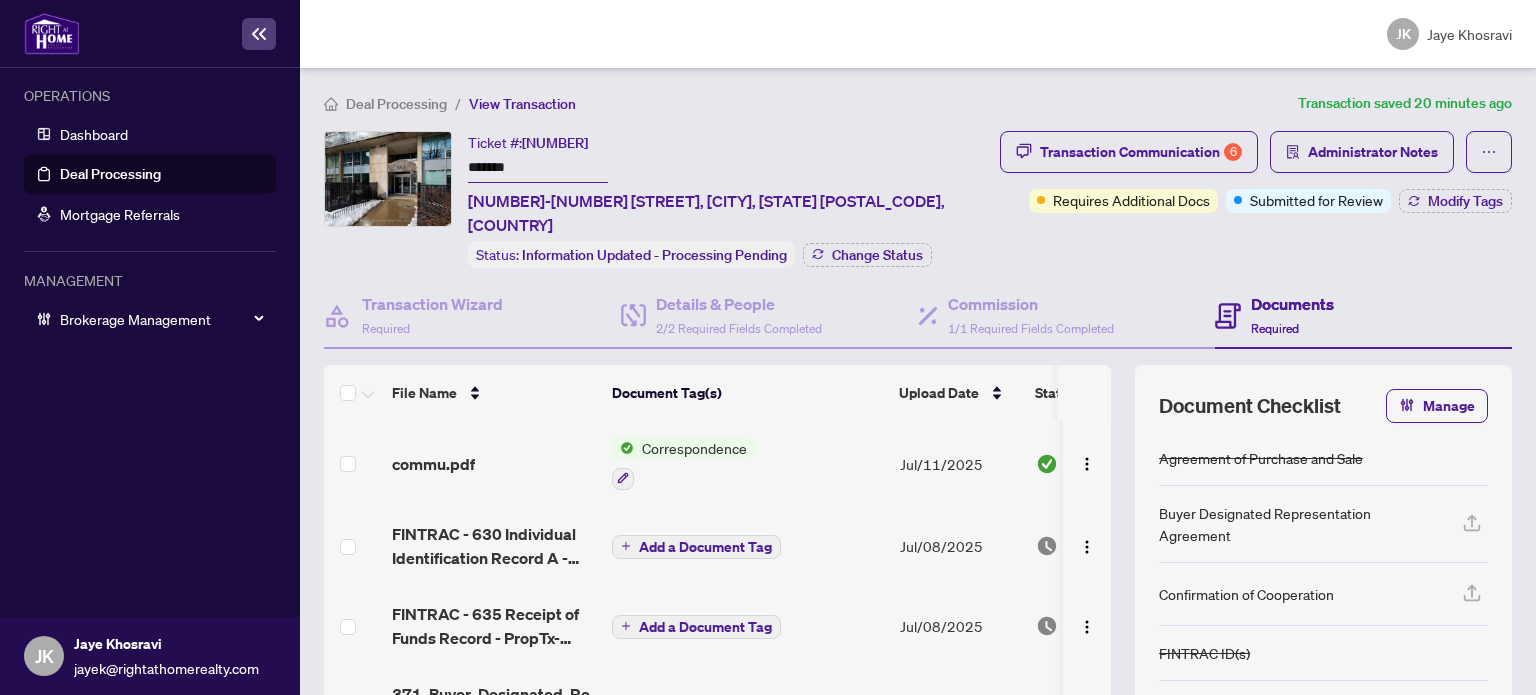click on "Deal Processing" at bounding box center [110, 174] 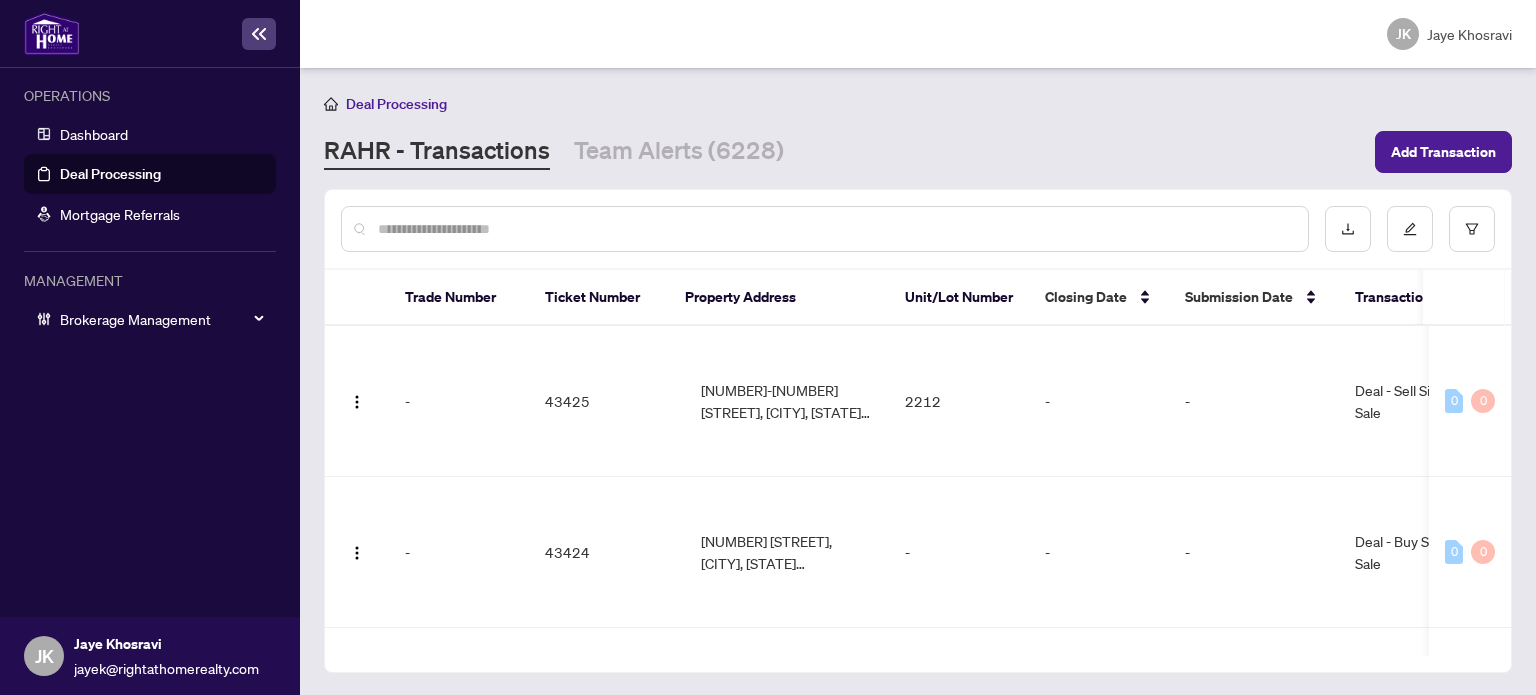 click at bounding box center (918, 229) 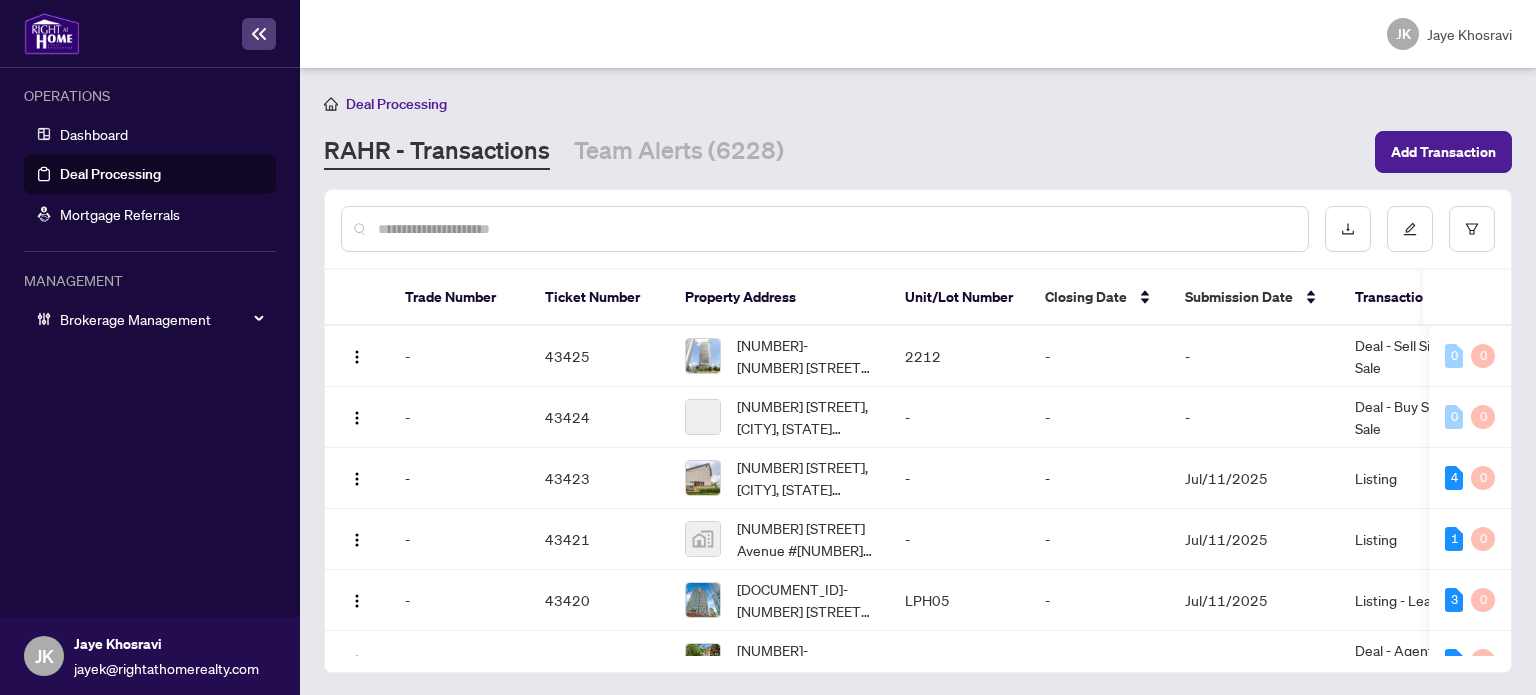 click at bounding box center [825, 229] 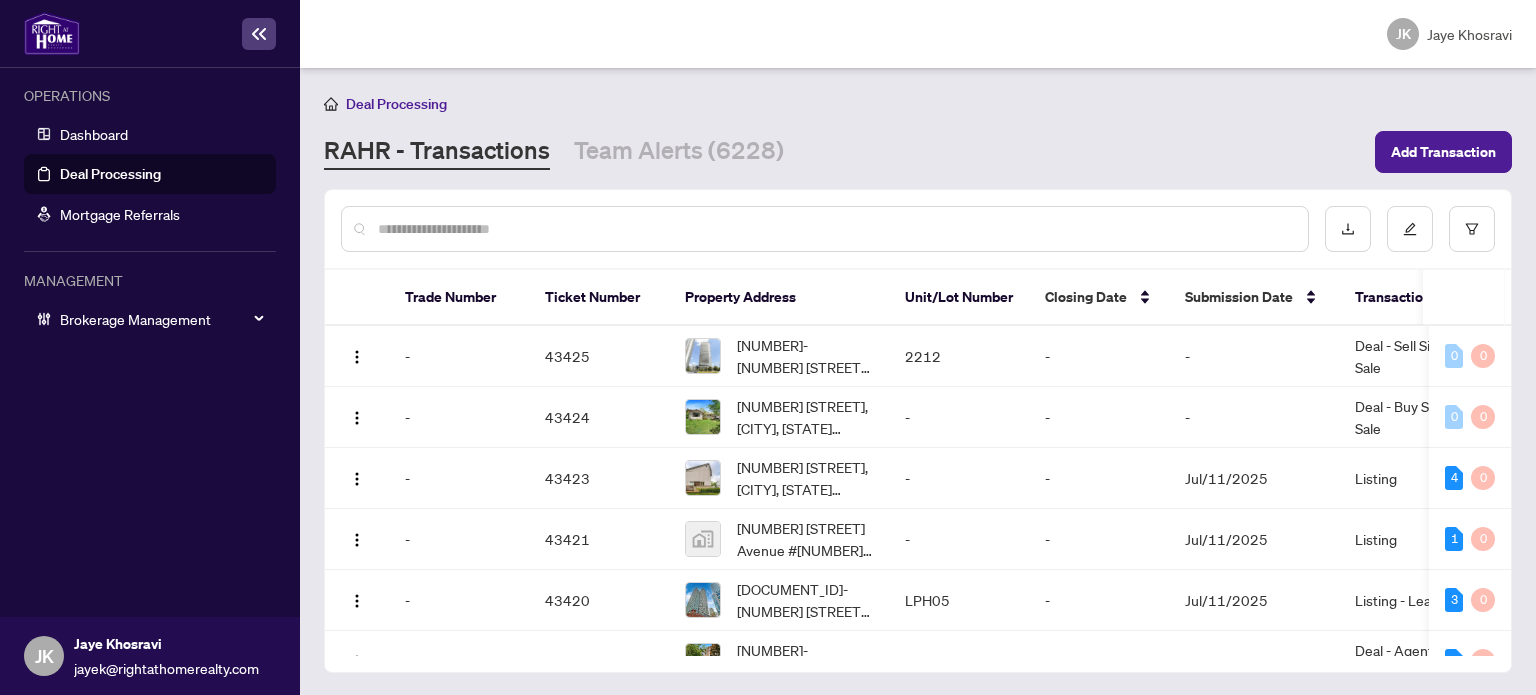 click at bounding box center (918, 229) 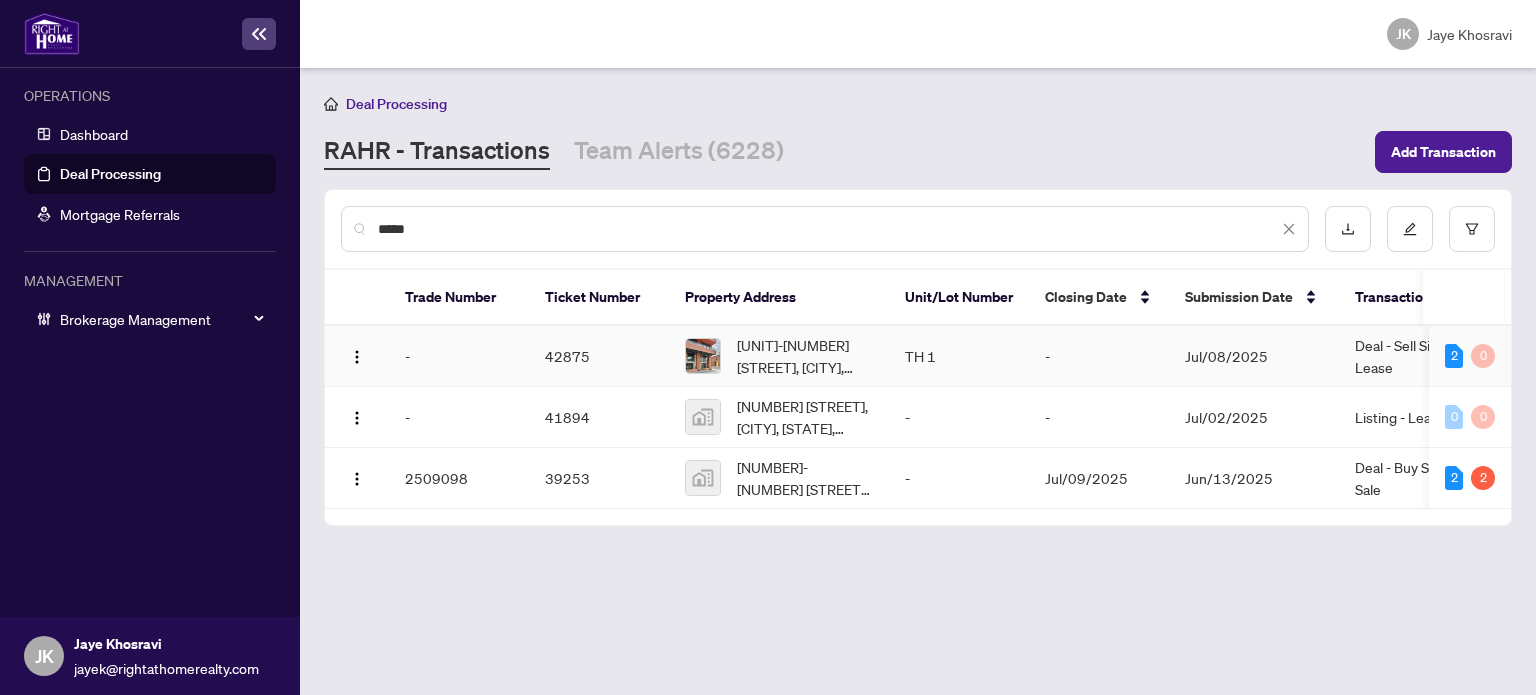 type on "*****" 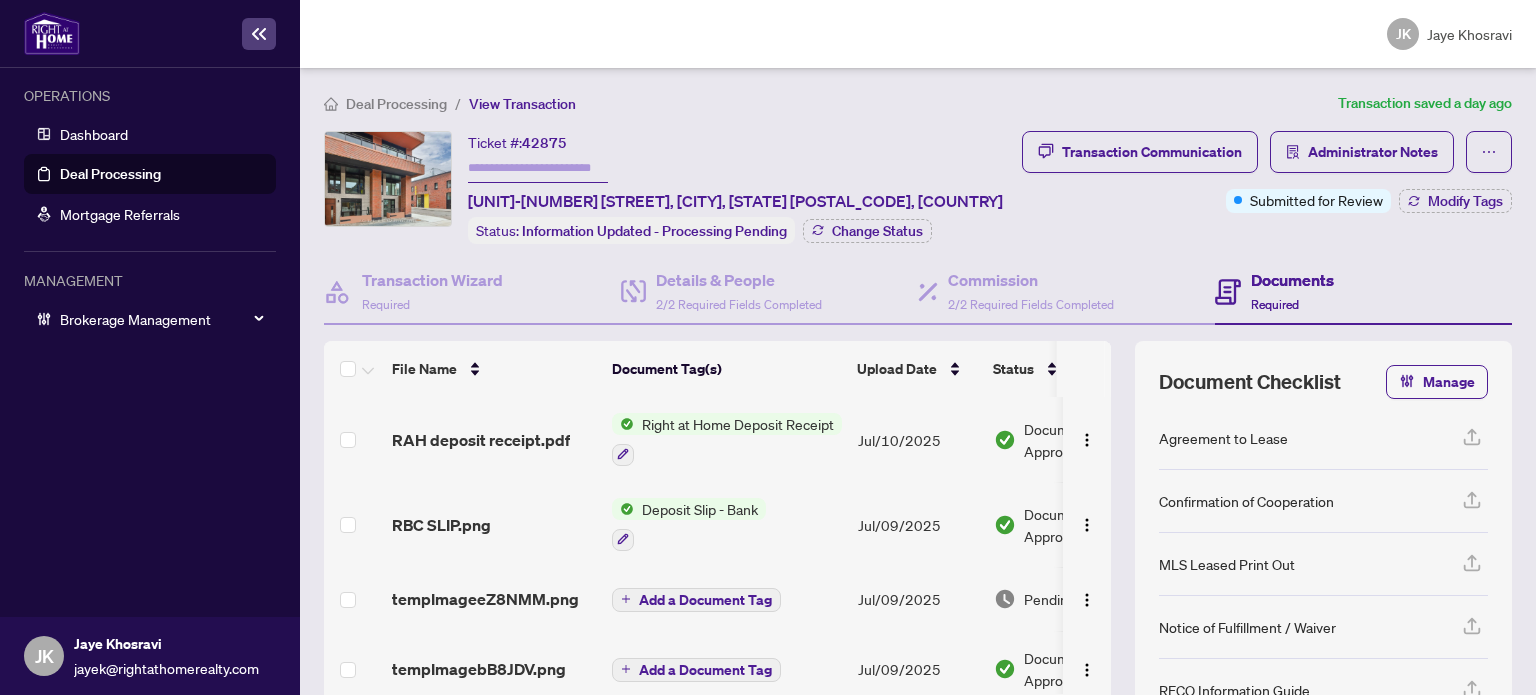 scroll, scrollTop: 181, scrollLeft: 0, axis: vertical 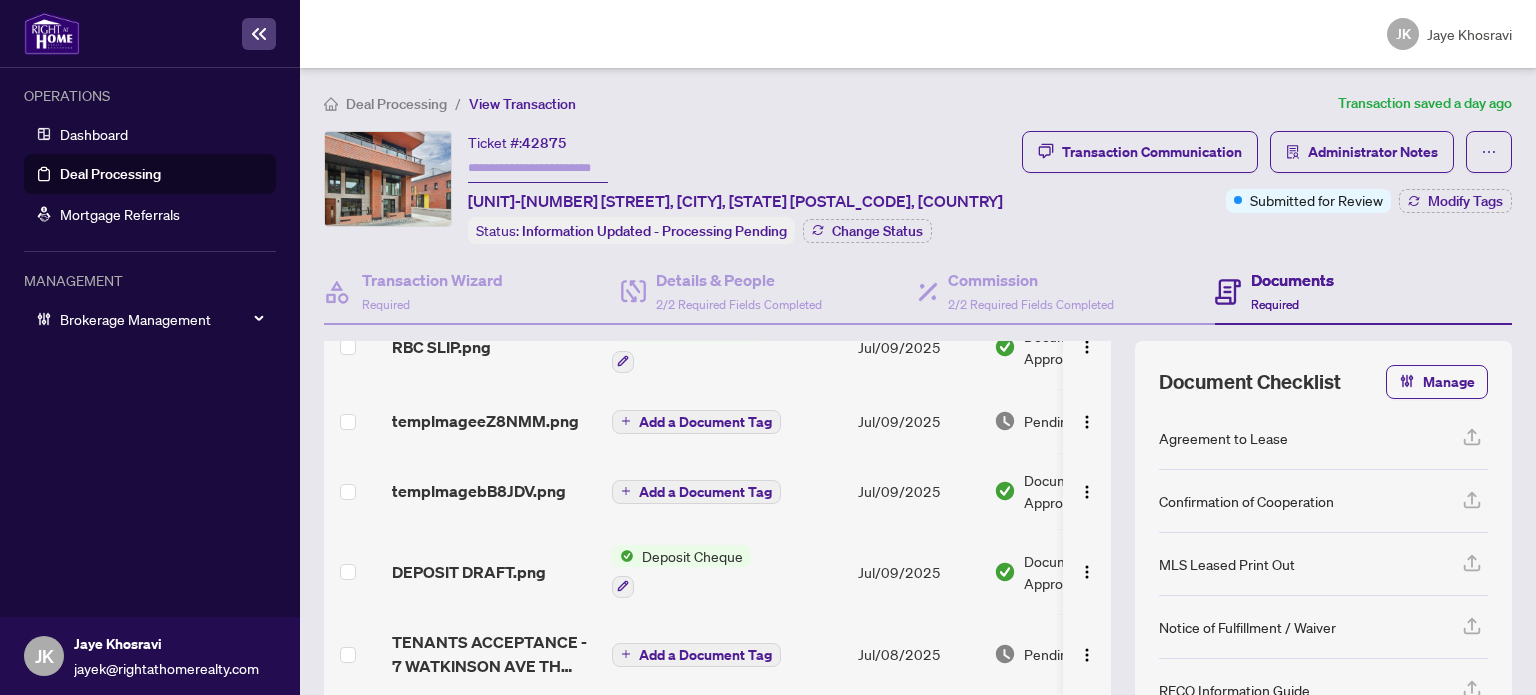 drag, startPoint x: 120, startPoint y: 167, endPoint x: 578, endPoint y: 178, distance: 458.13208 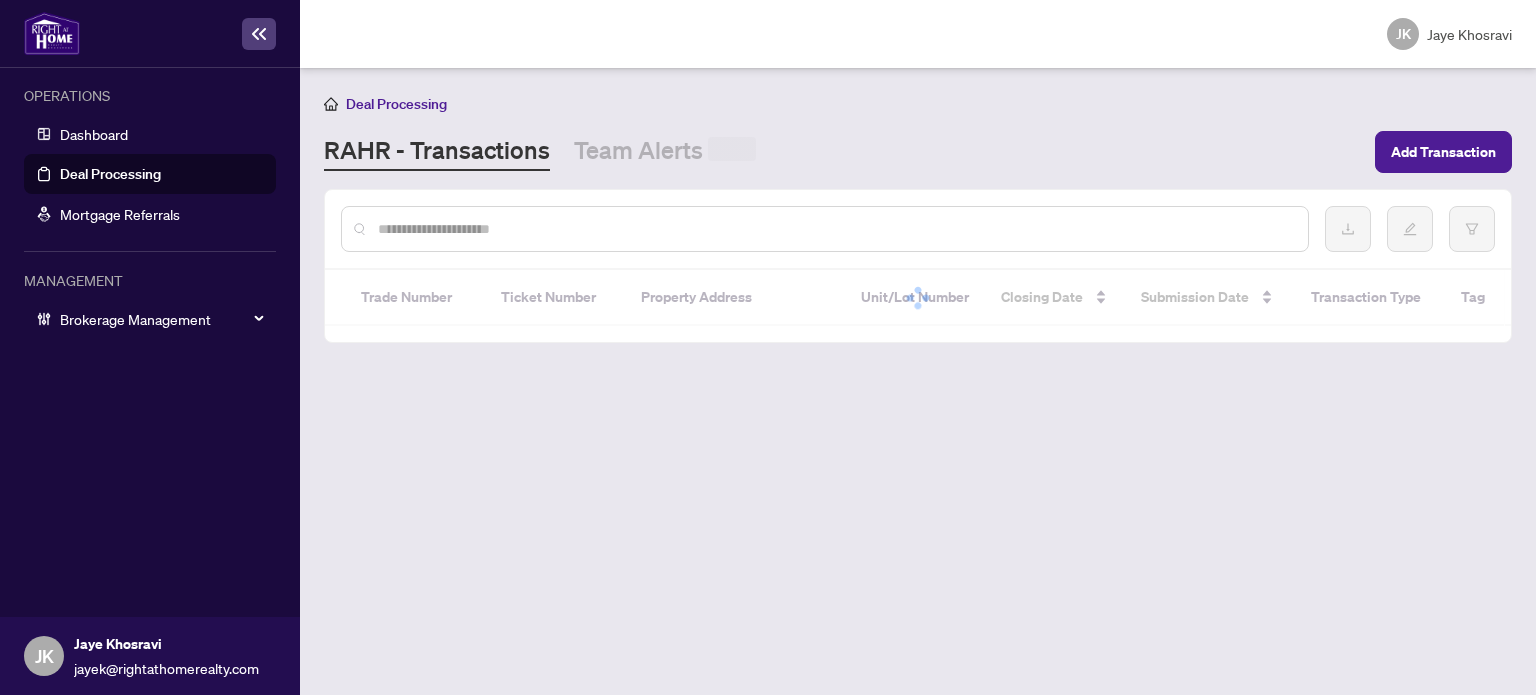 click at bounding box center [835, 229] 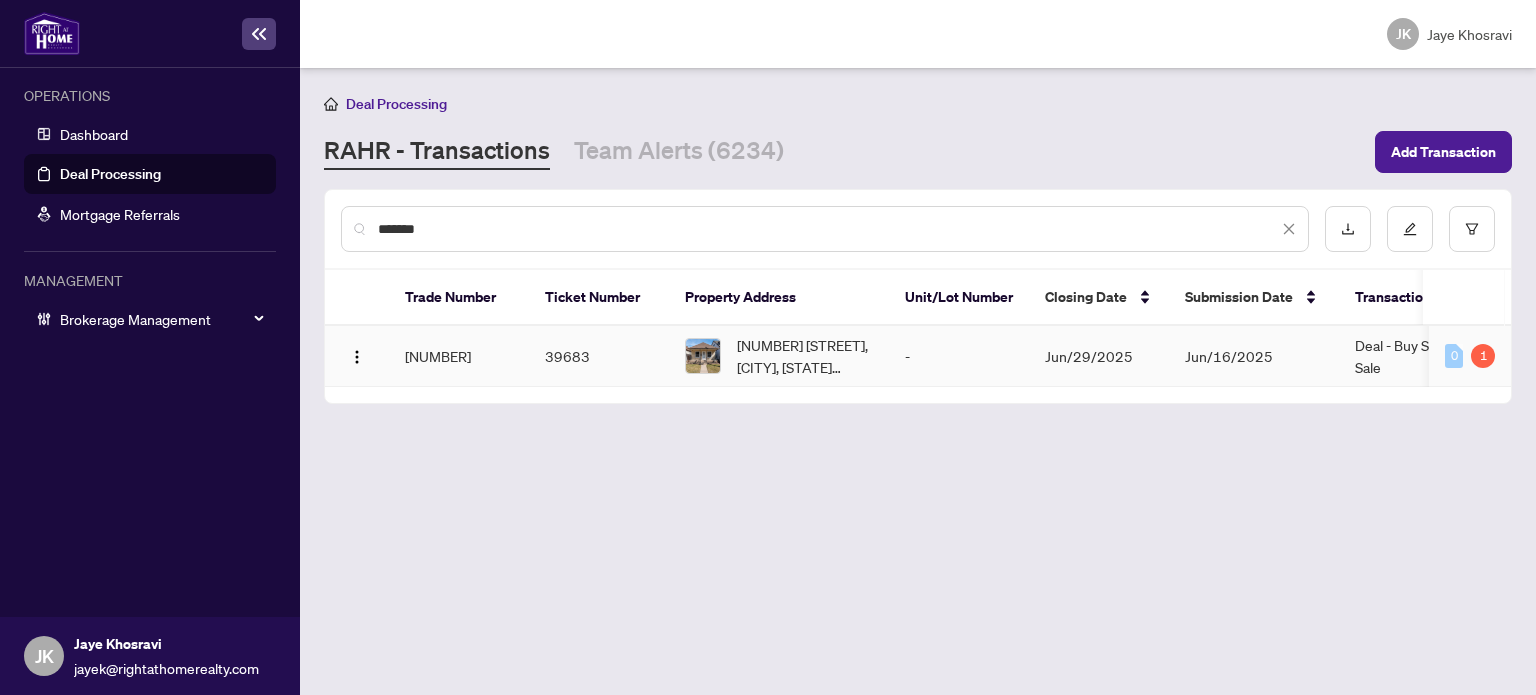type on "*******" 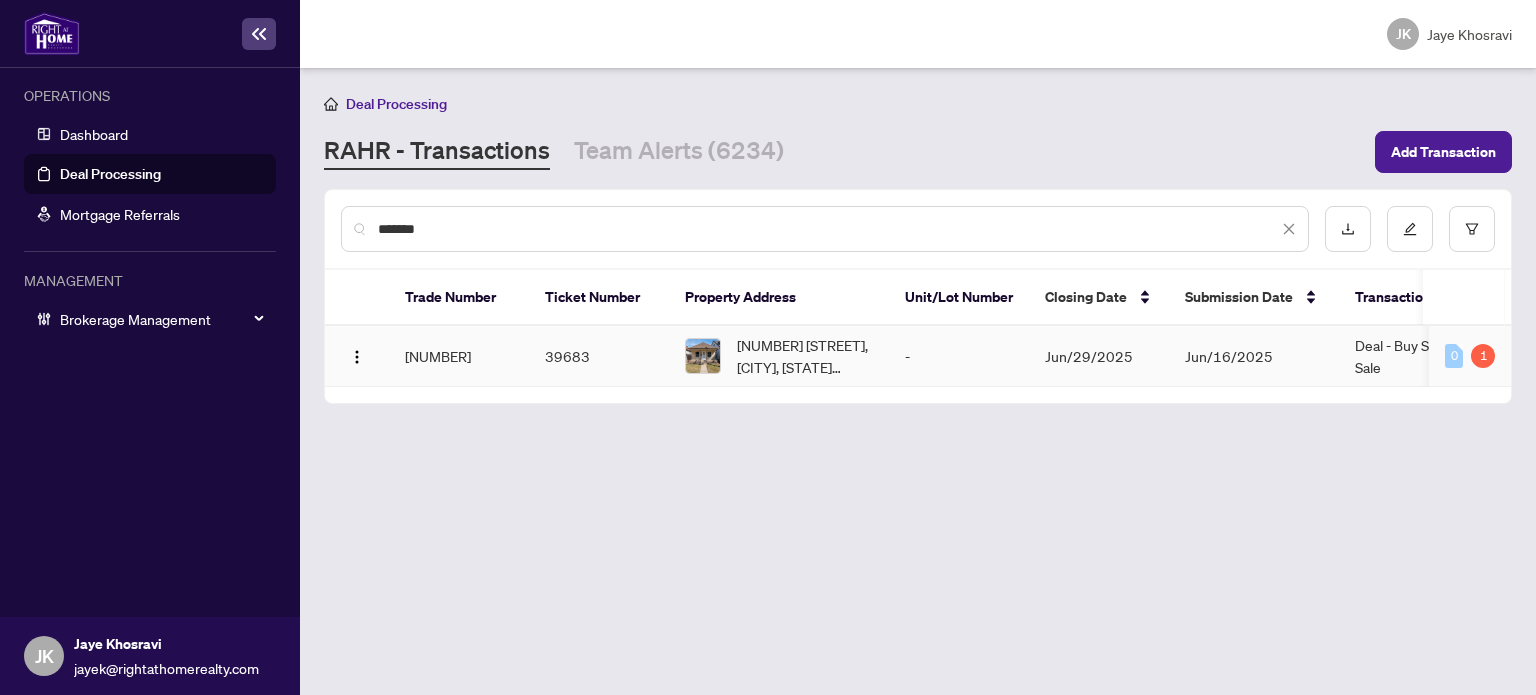 click on "Jun/16/2025" at bounding box center (1254, 356) 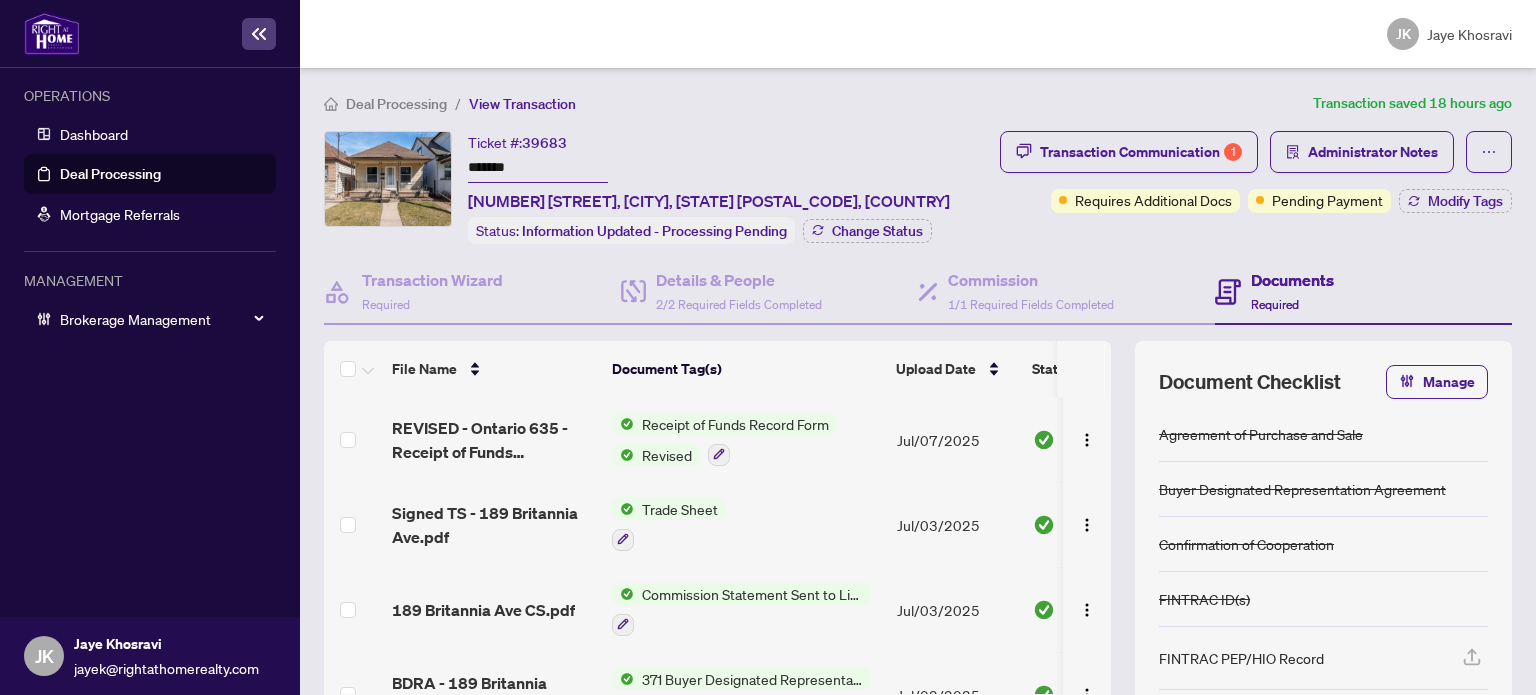 click on "[FIRST] [LAST]" at bounding box center (918, 34) 